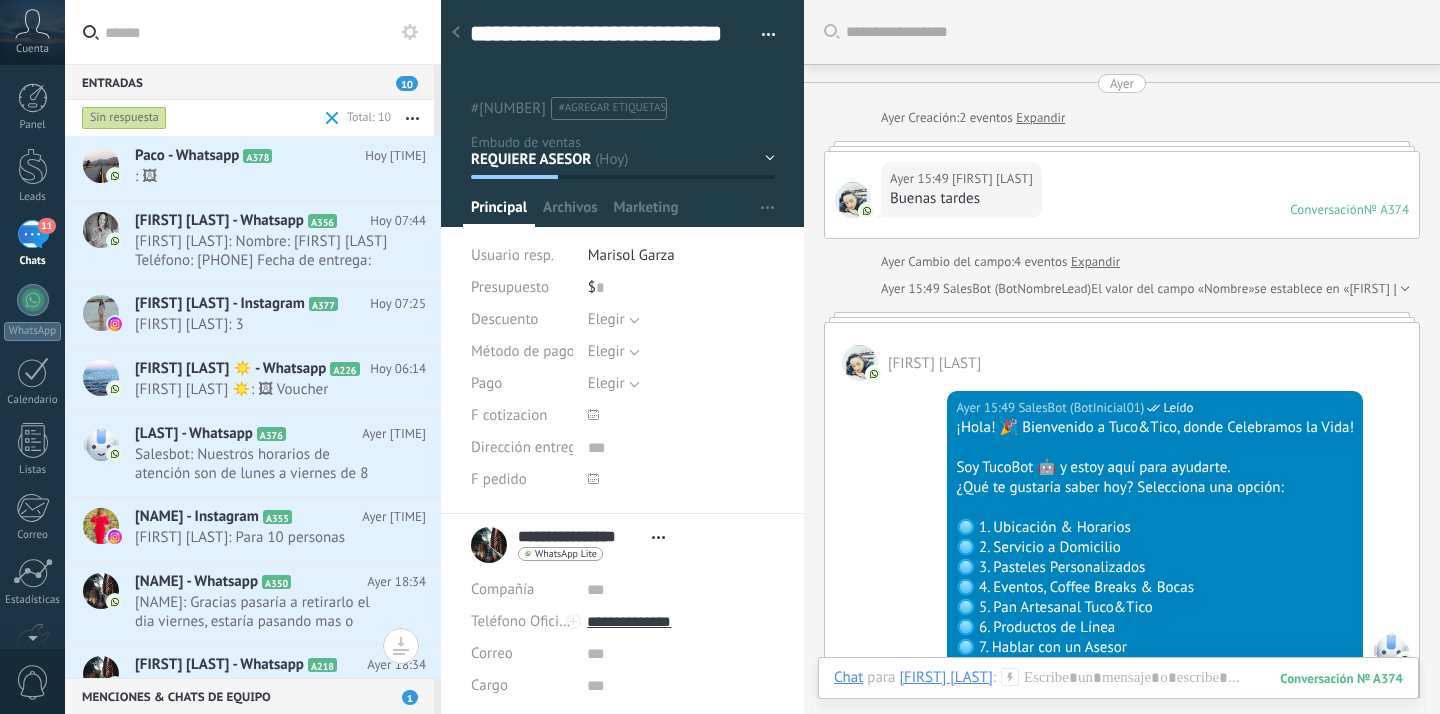 scroll, scrollTop: 0, scrollLeft: 0, axis: both 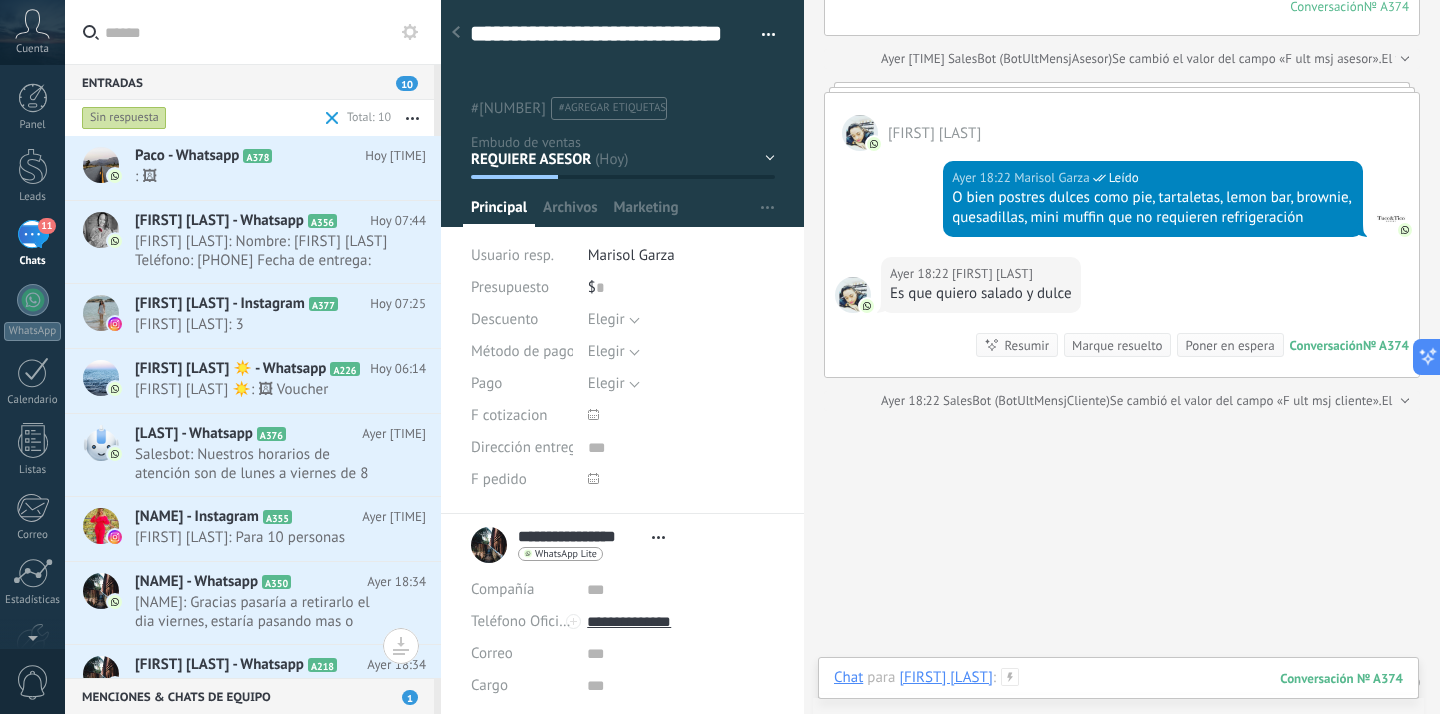 click at bounding box center [1118, 698] 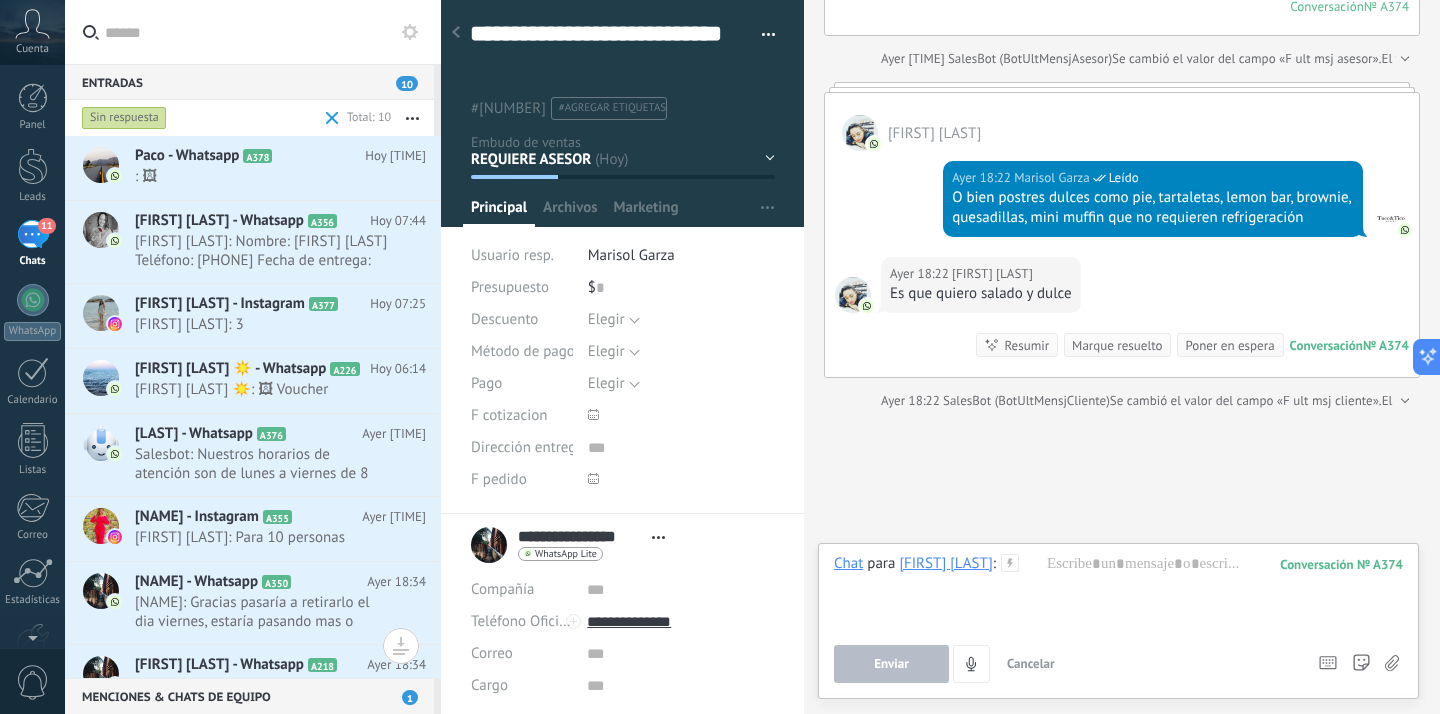 click 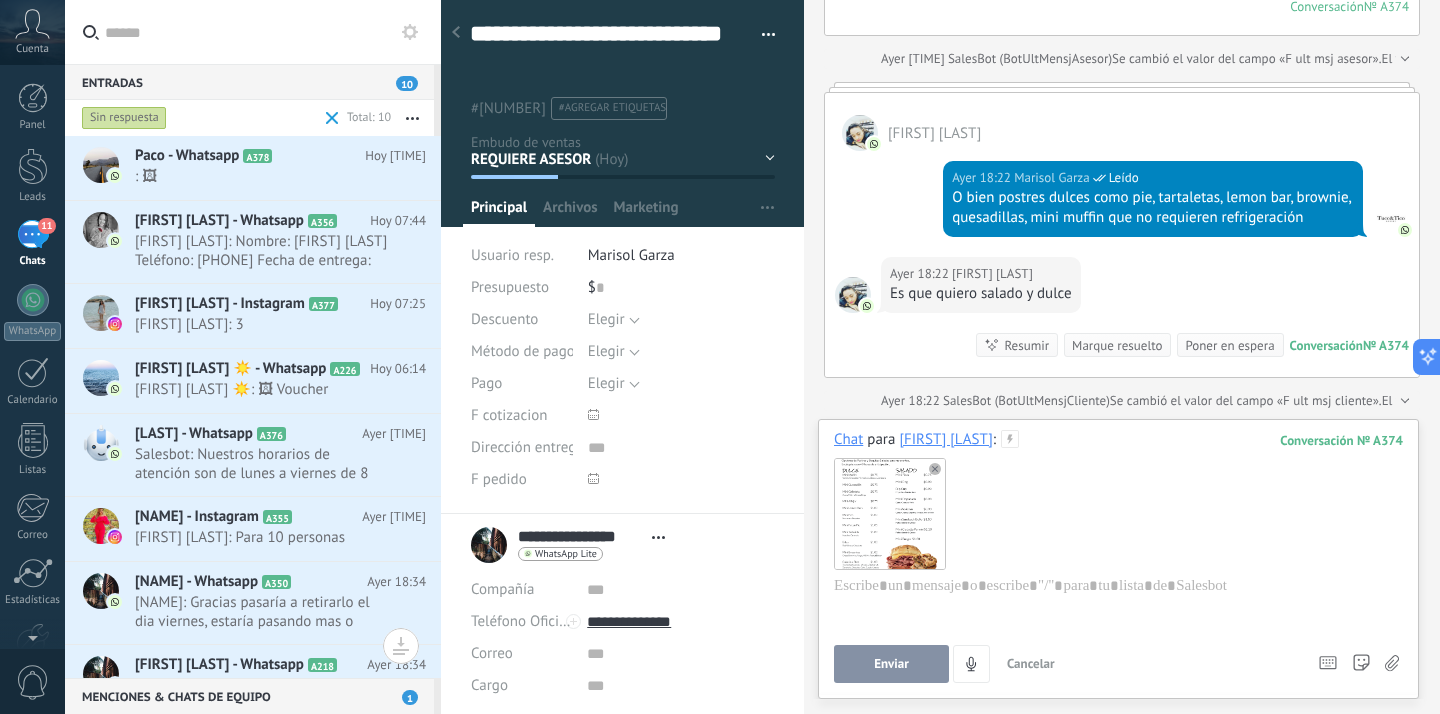 click on "Enviar" at bounding box center (891, 664) 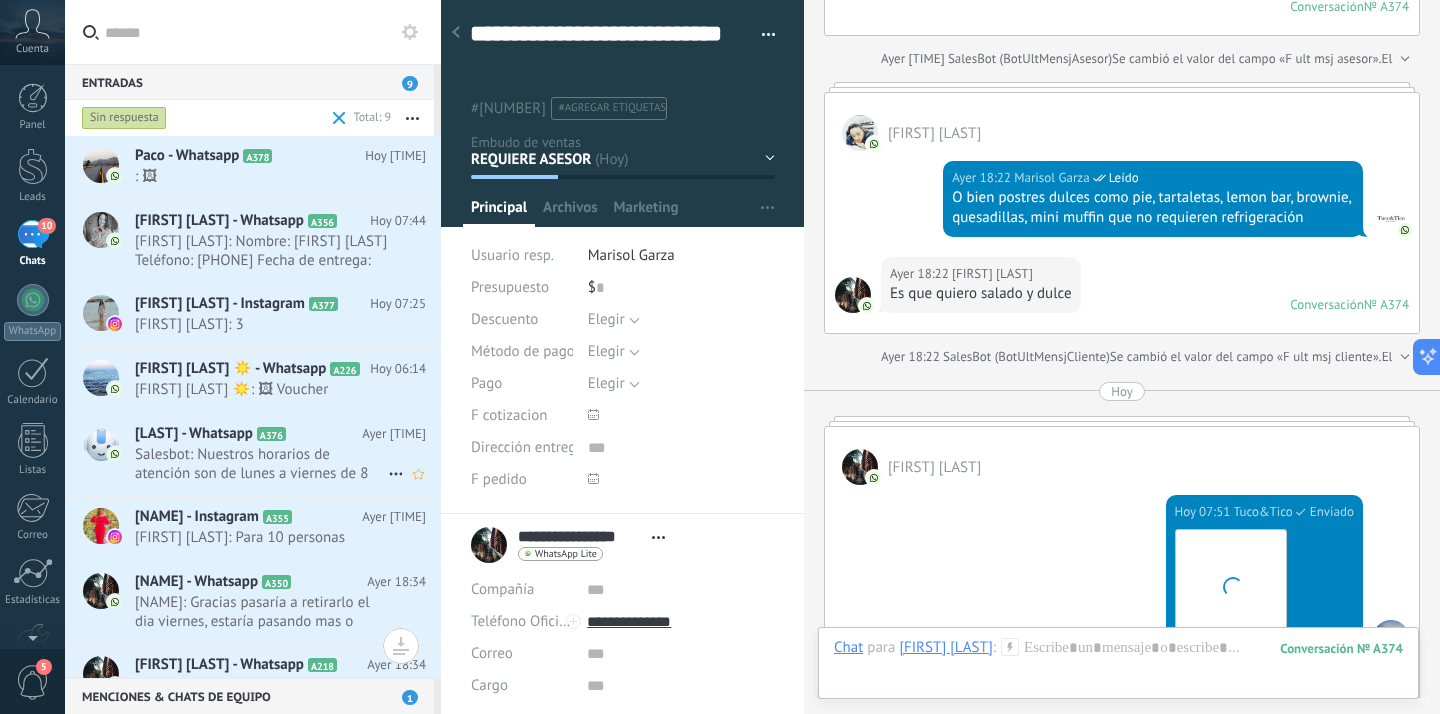scroll, scrollTop: 2549, scrollLeft: 0, axis: vertical 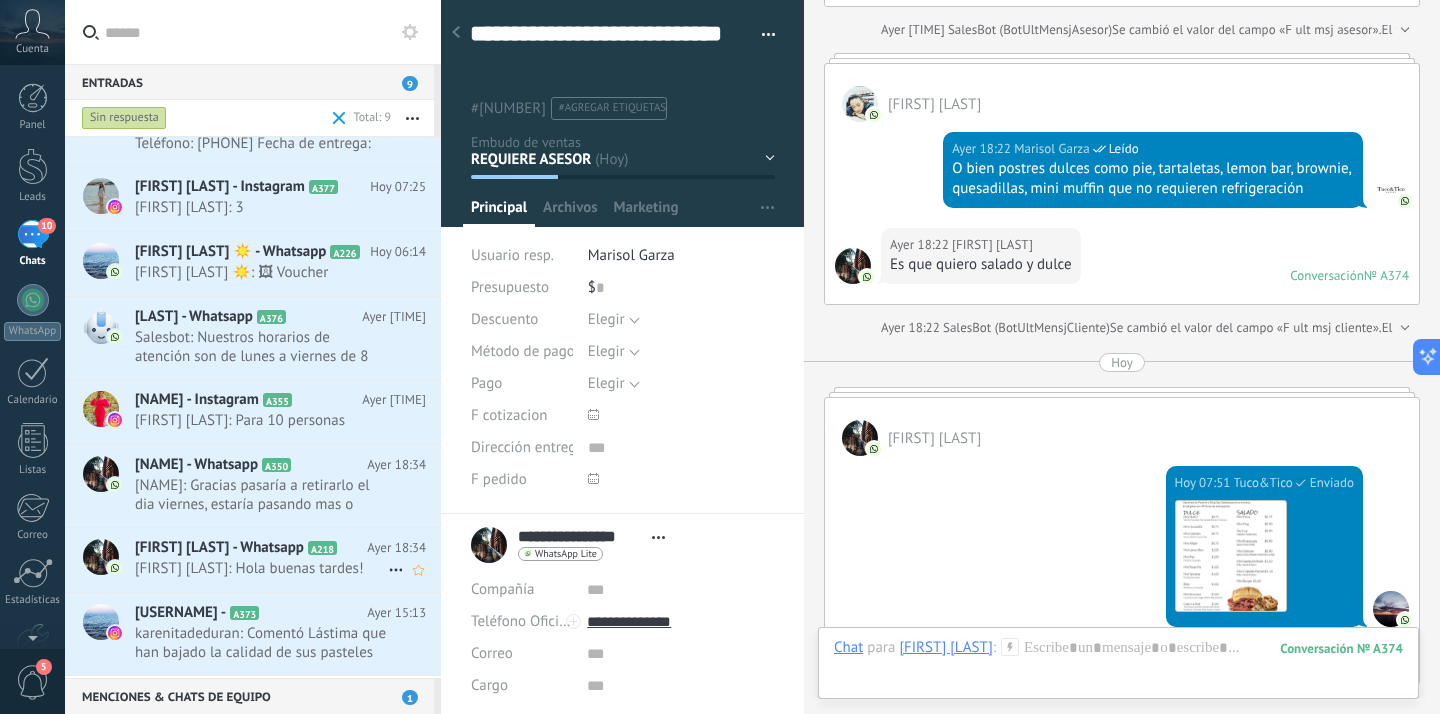 click on "[FIRST] [LAST]: Hola buenas tardes!" at bounding box center [261, 568] 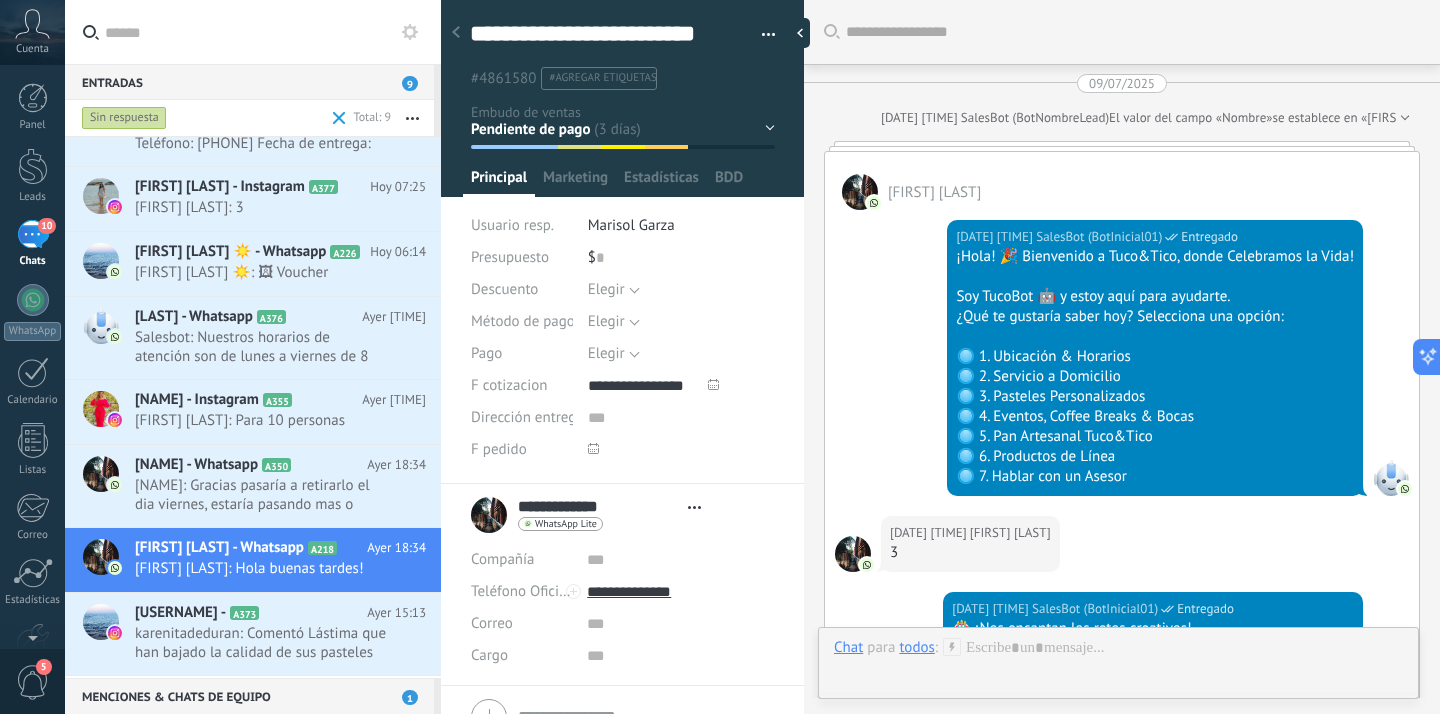 type on "**********" 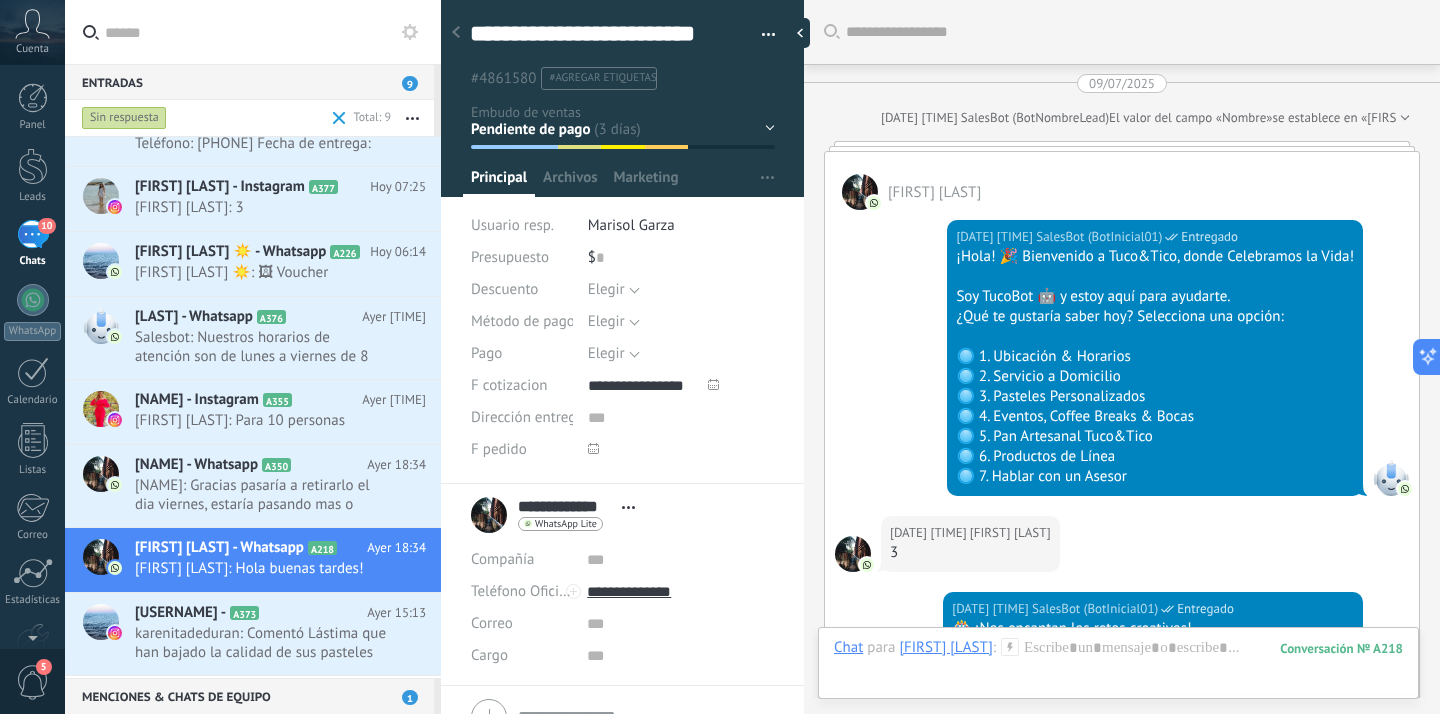 scroll, scrollTop: 8045, scrollLeft: 0, axis: vertical 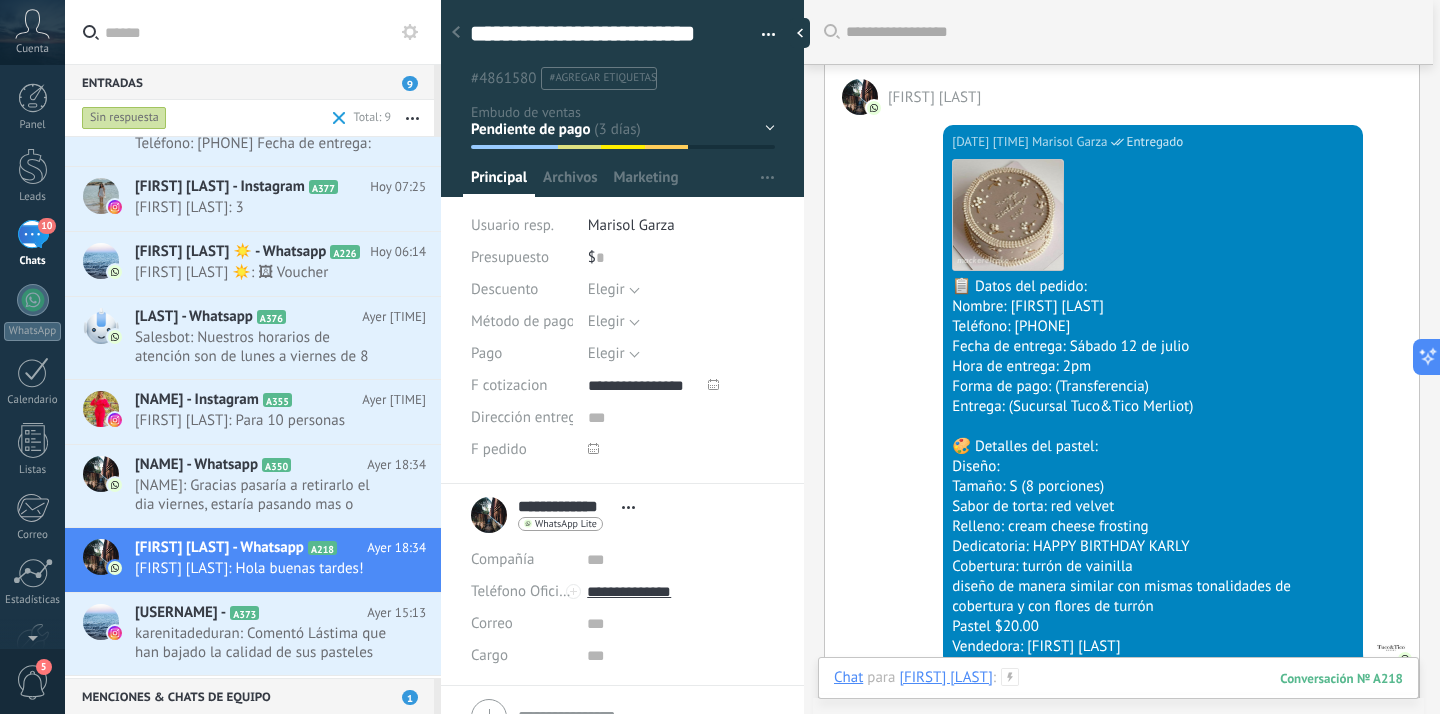 click at bounding box center [1118, 698] 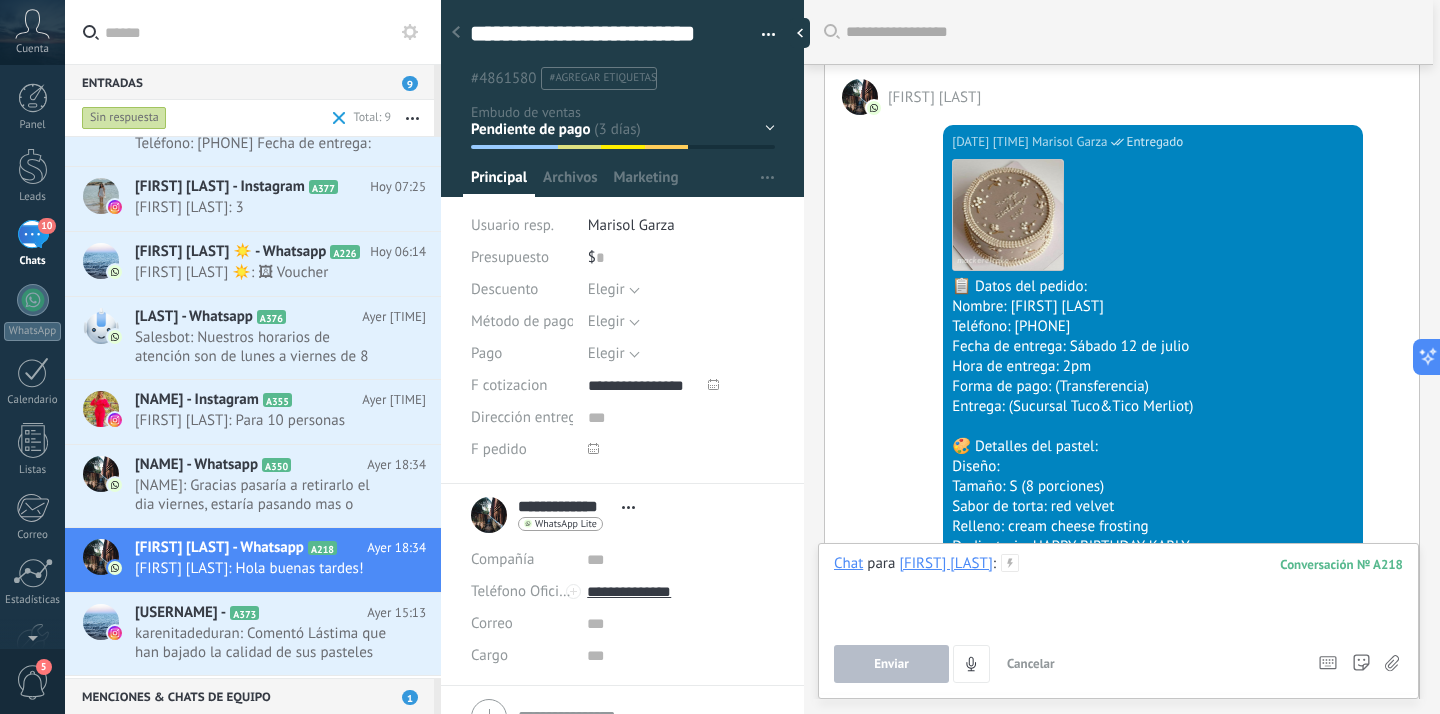 type 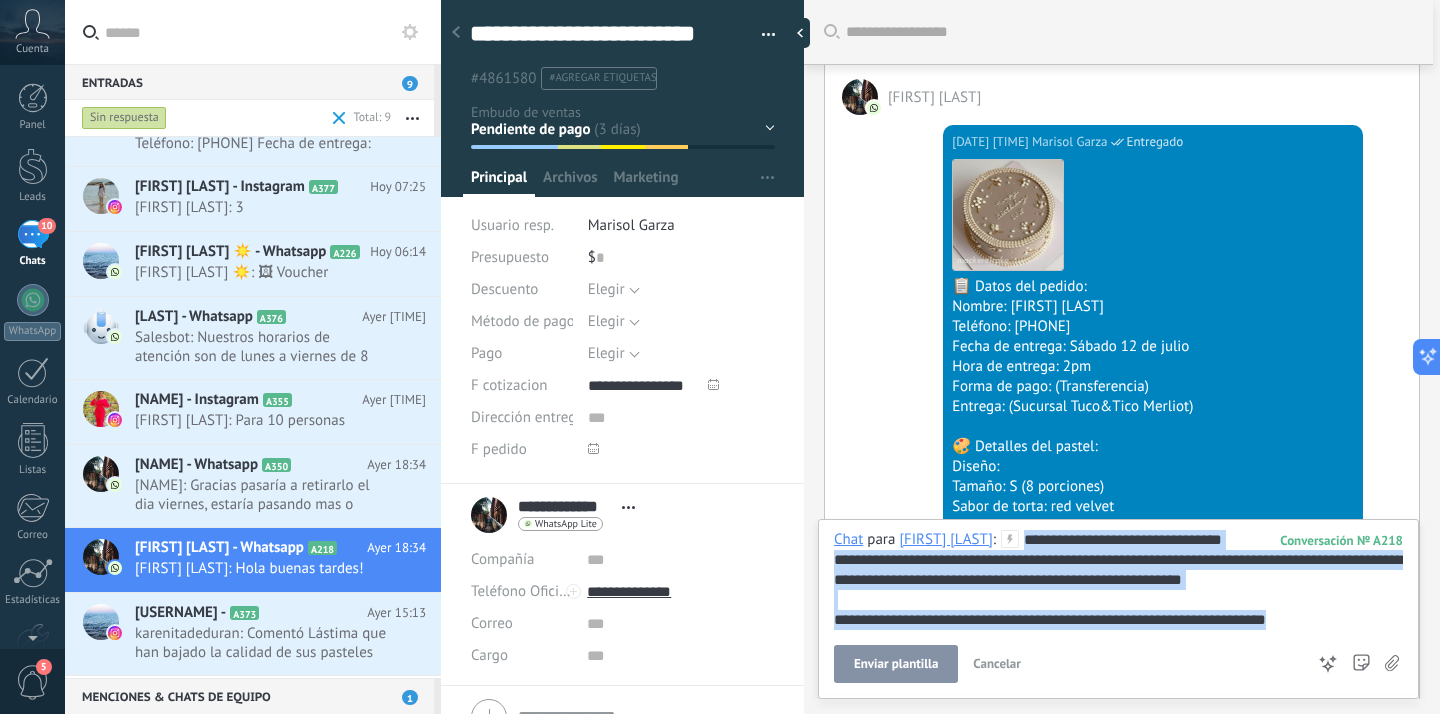 click on "Enviar plantilla" at bounding box center [896, 664] 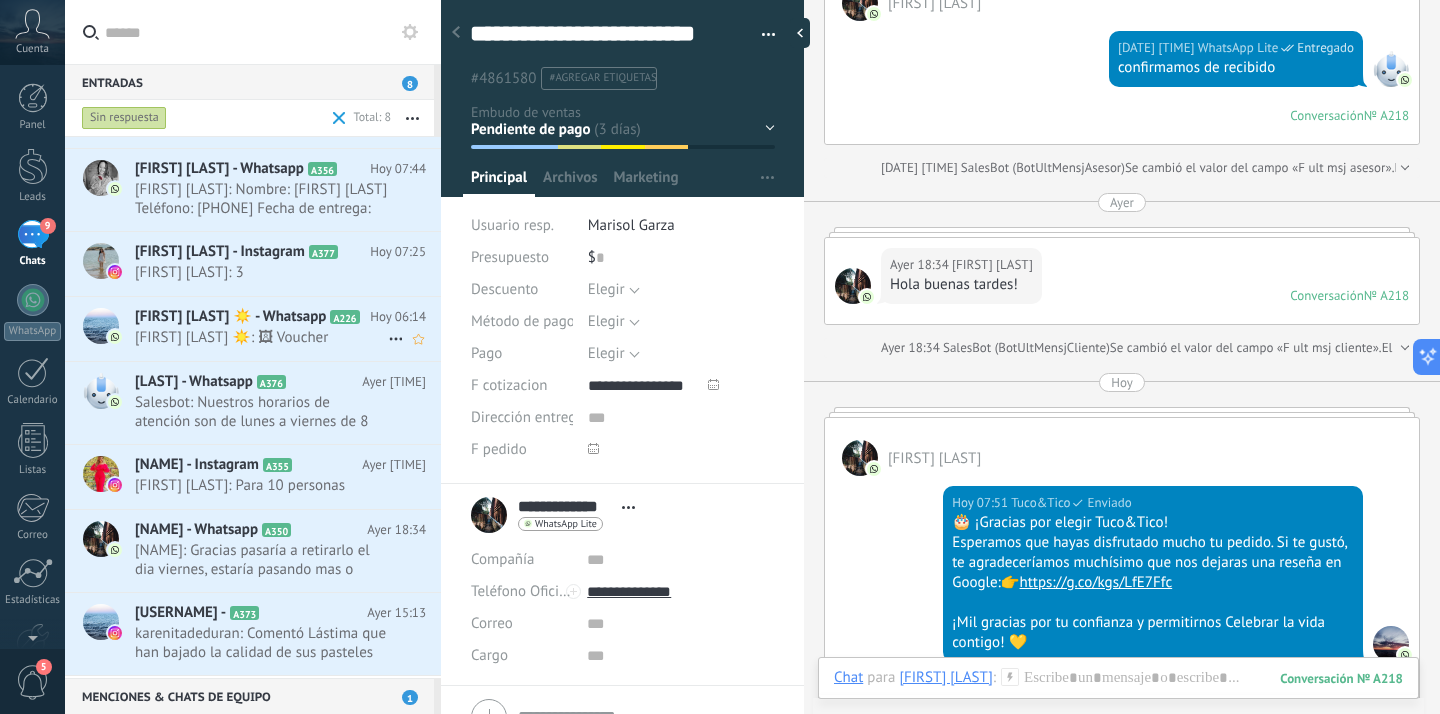 scroll, scrollTop: 8117, scrollLeft: 0, axis: vertical 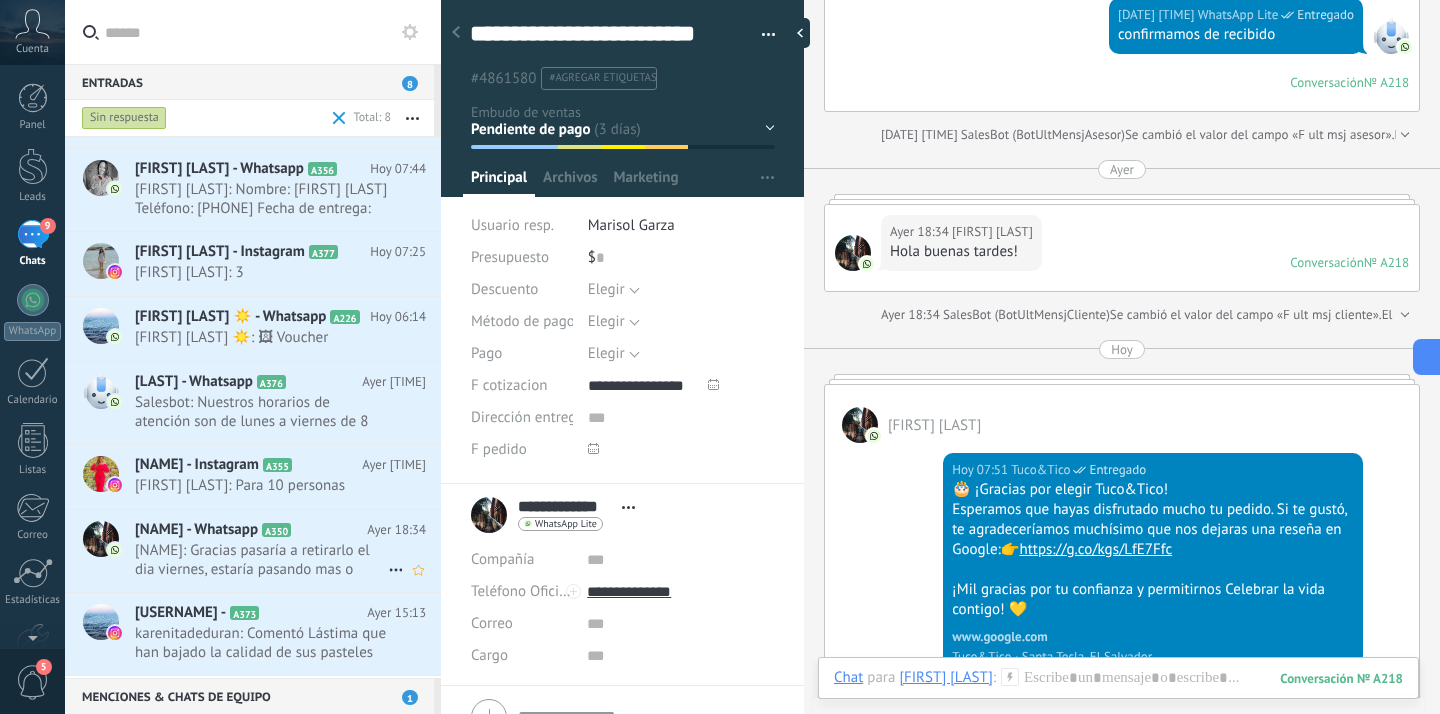 click on "[NAME]: Gracias pasaría a retirarlo el dia viernes, estaría pasando mas o menos 12:30 md" at bounding box center (261, 560) 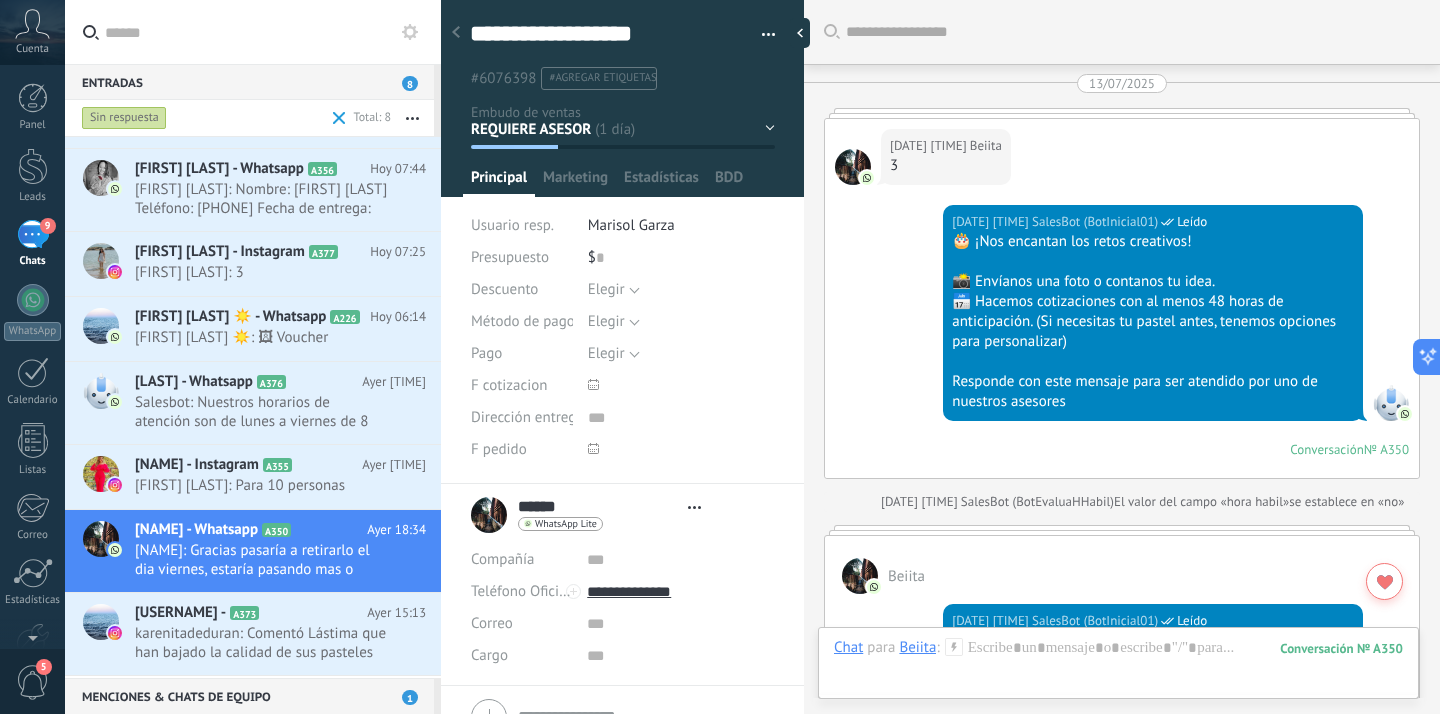 type on "**********" 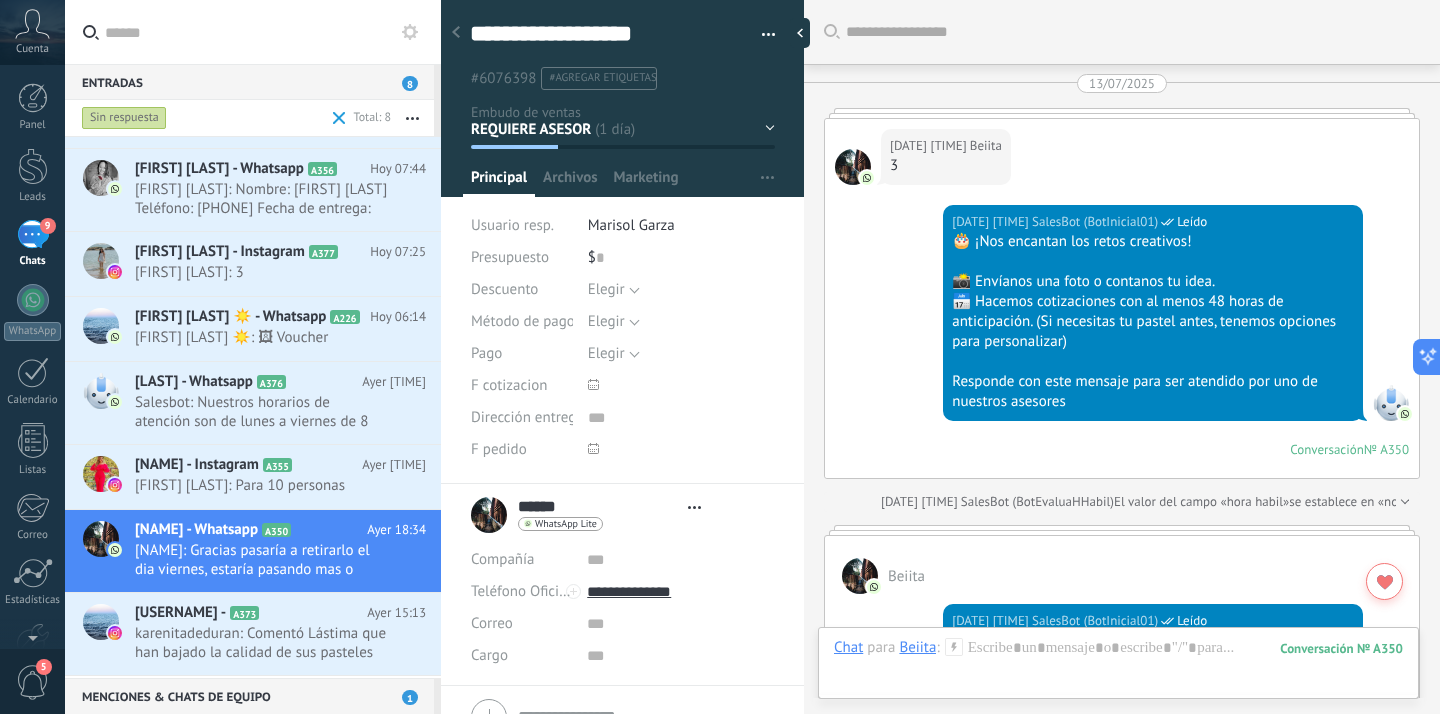 scroll, scrollTop: 30, scrollLeft: 0, axis: vertical 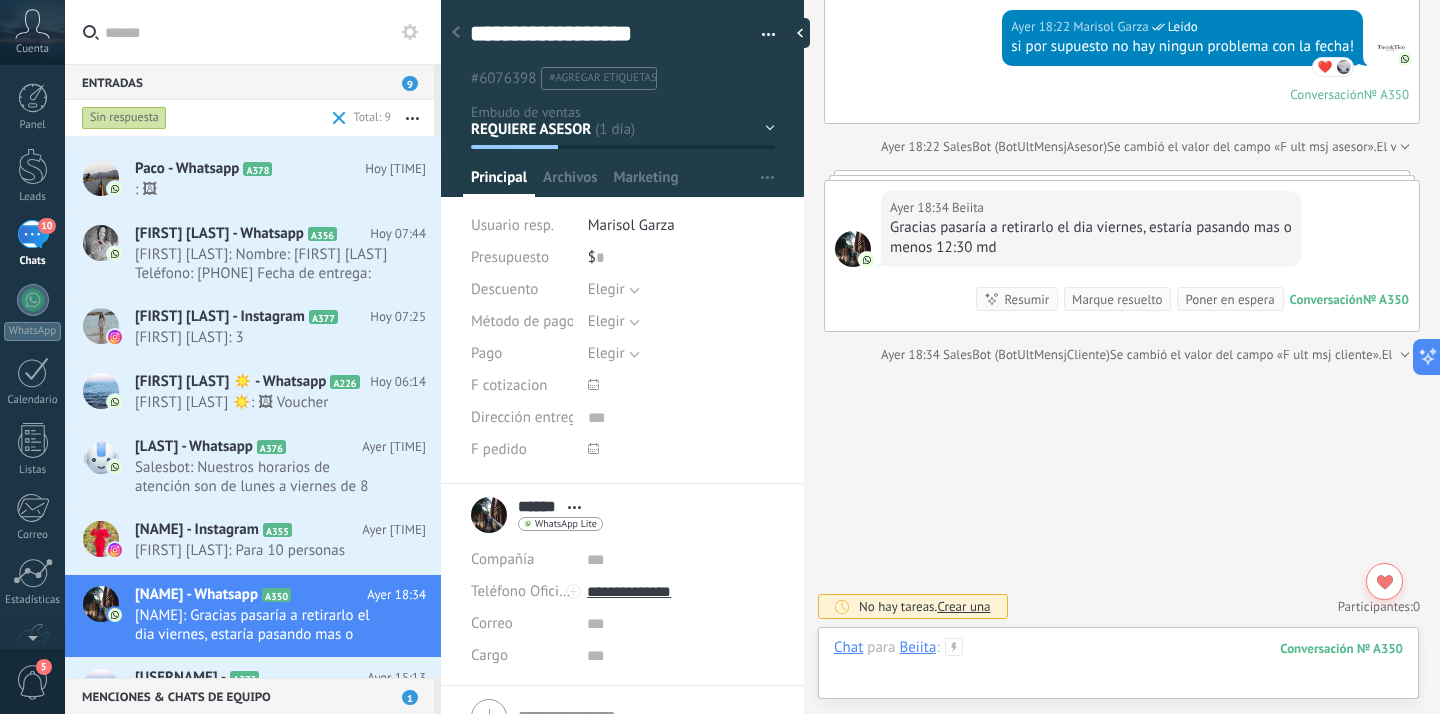 click at bounding box center (1118, 668) 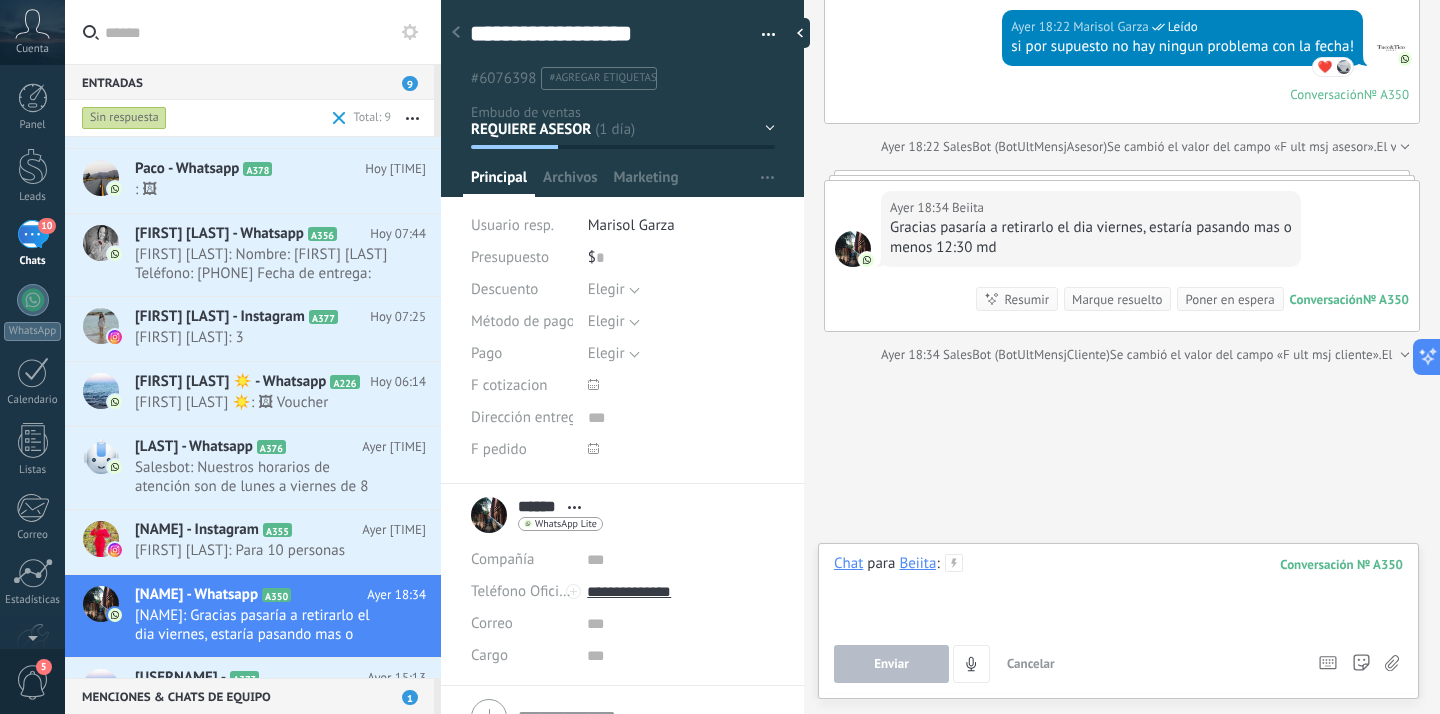type 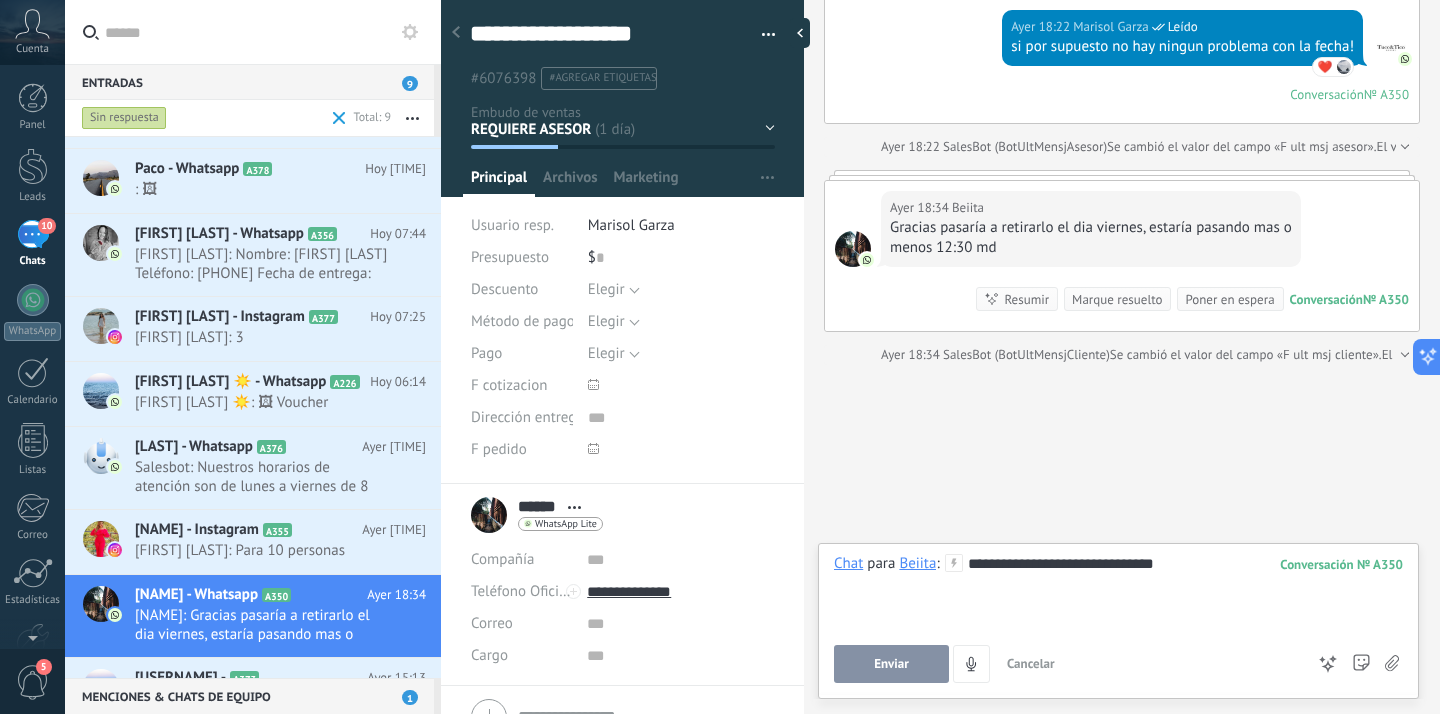 click on "Enviar" at bounding box center [891, 664] 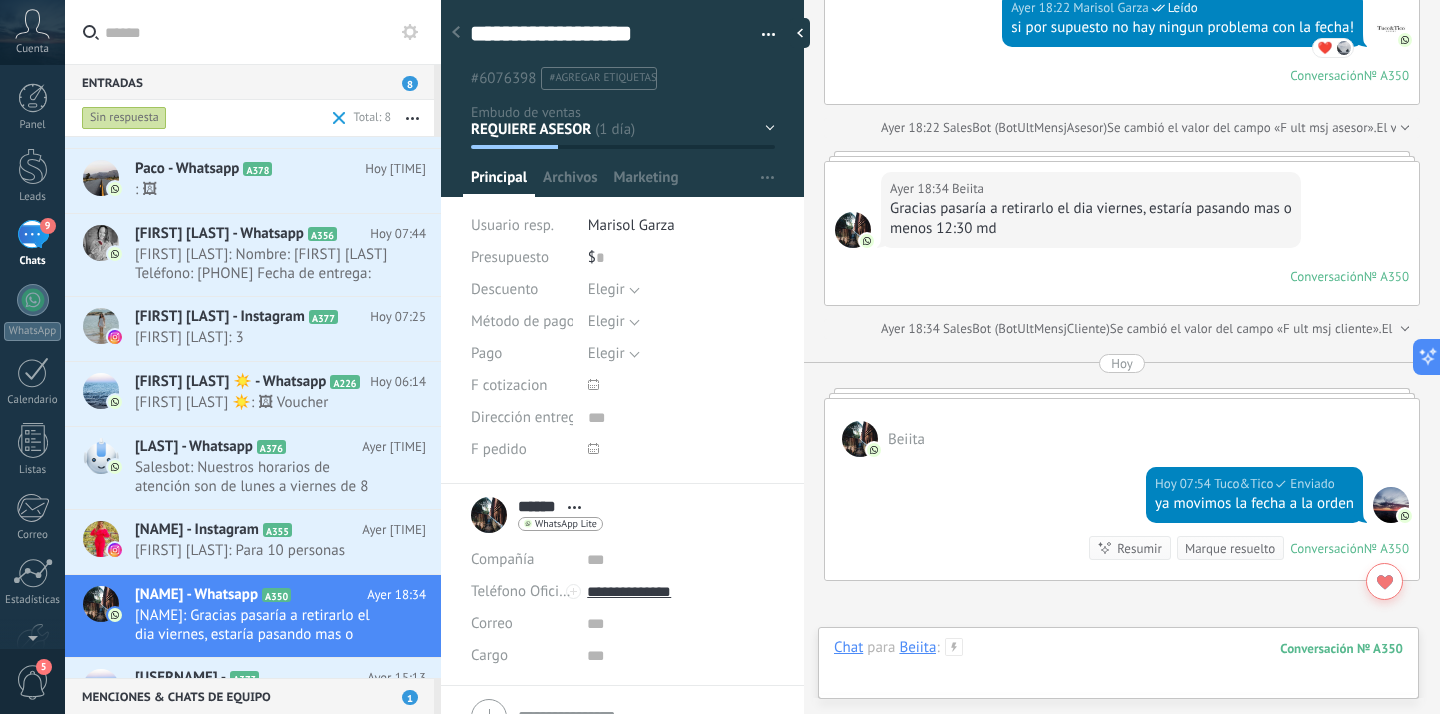 click at bounding box center (1118, 668) 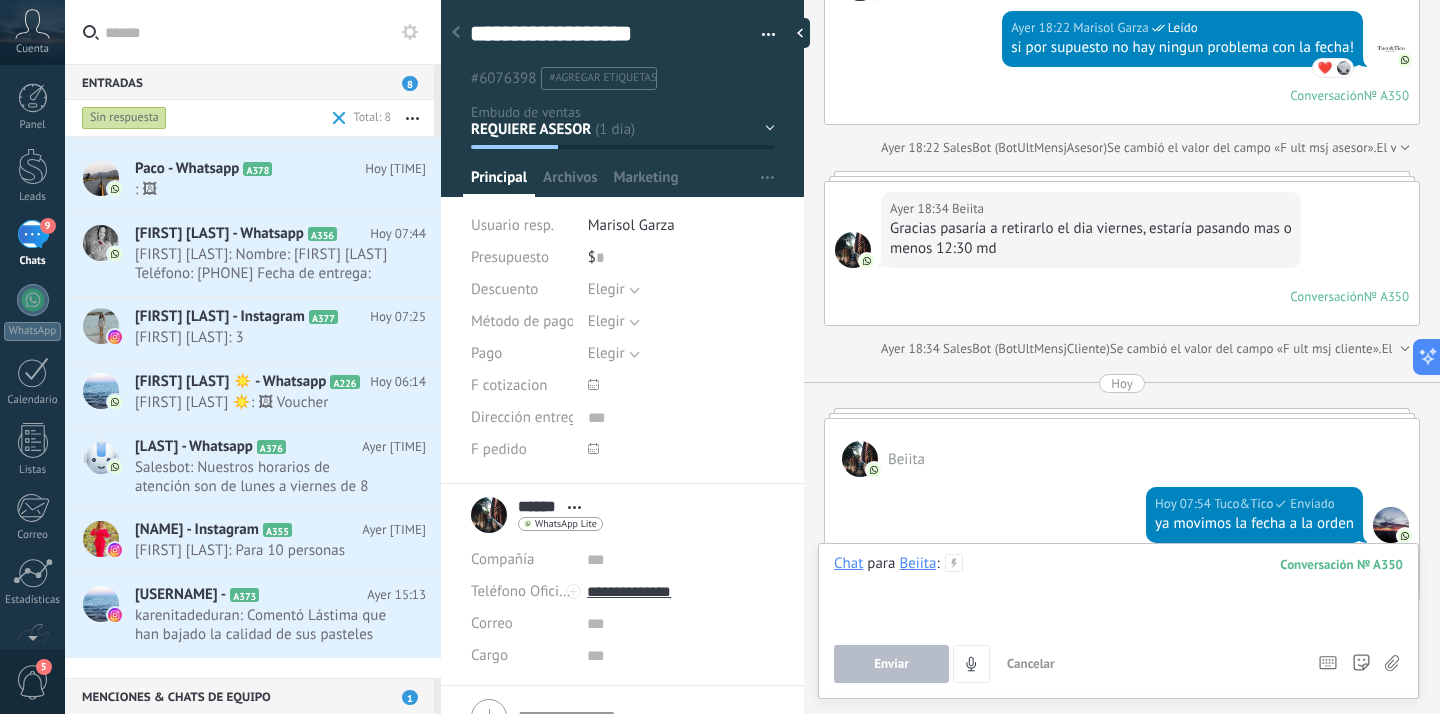 scroll, scrollTop: 7153, scrollLeft: 0, axis: vertical 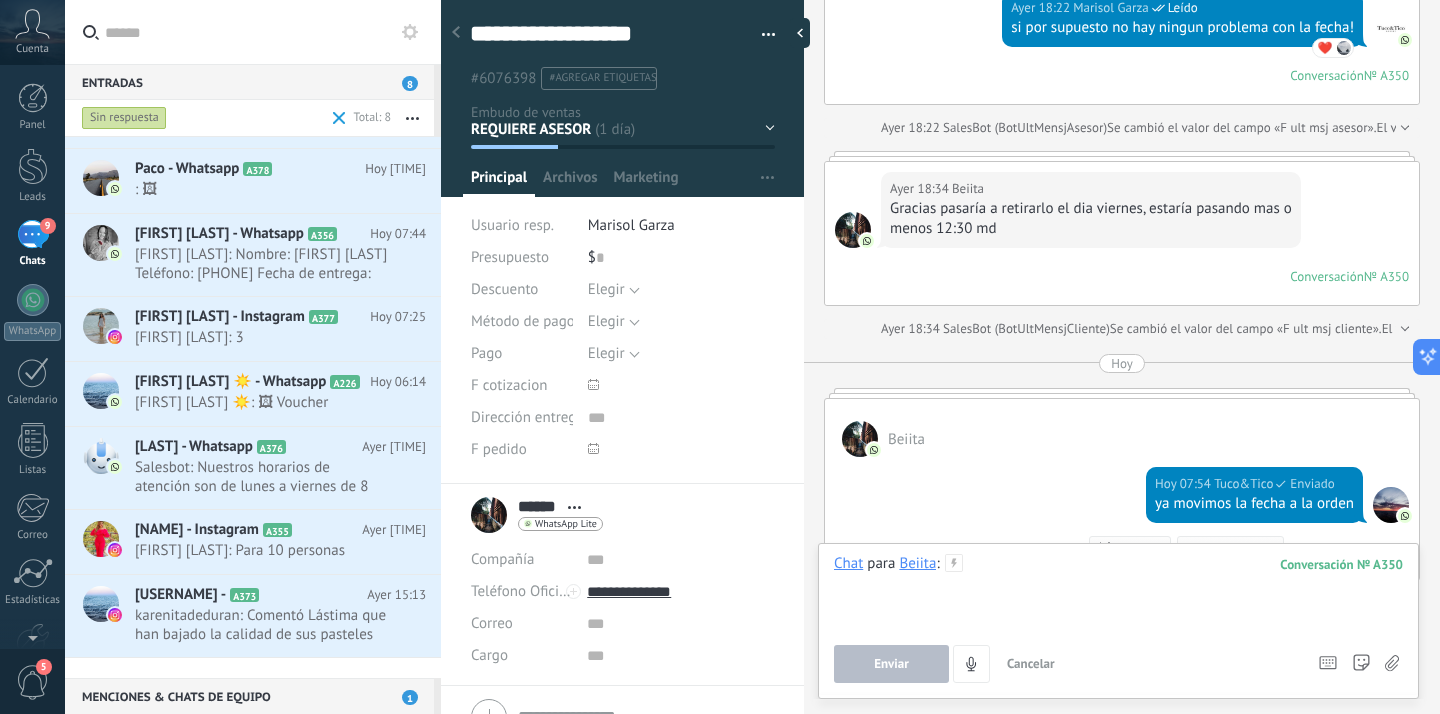 type 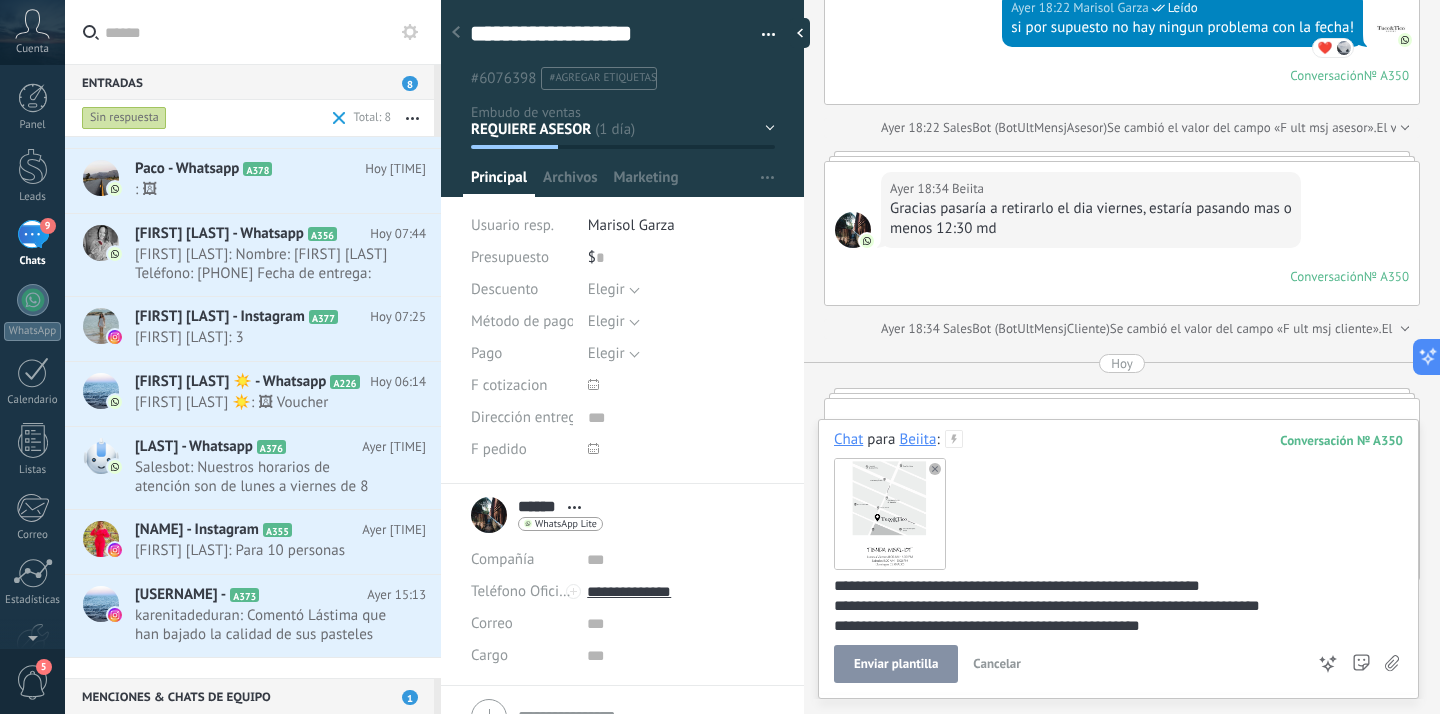 click on "Enviar plantilla" at bounding box center [896, 664] 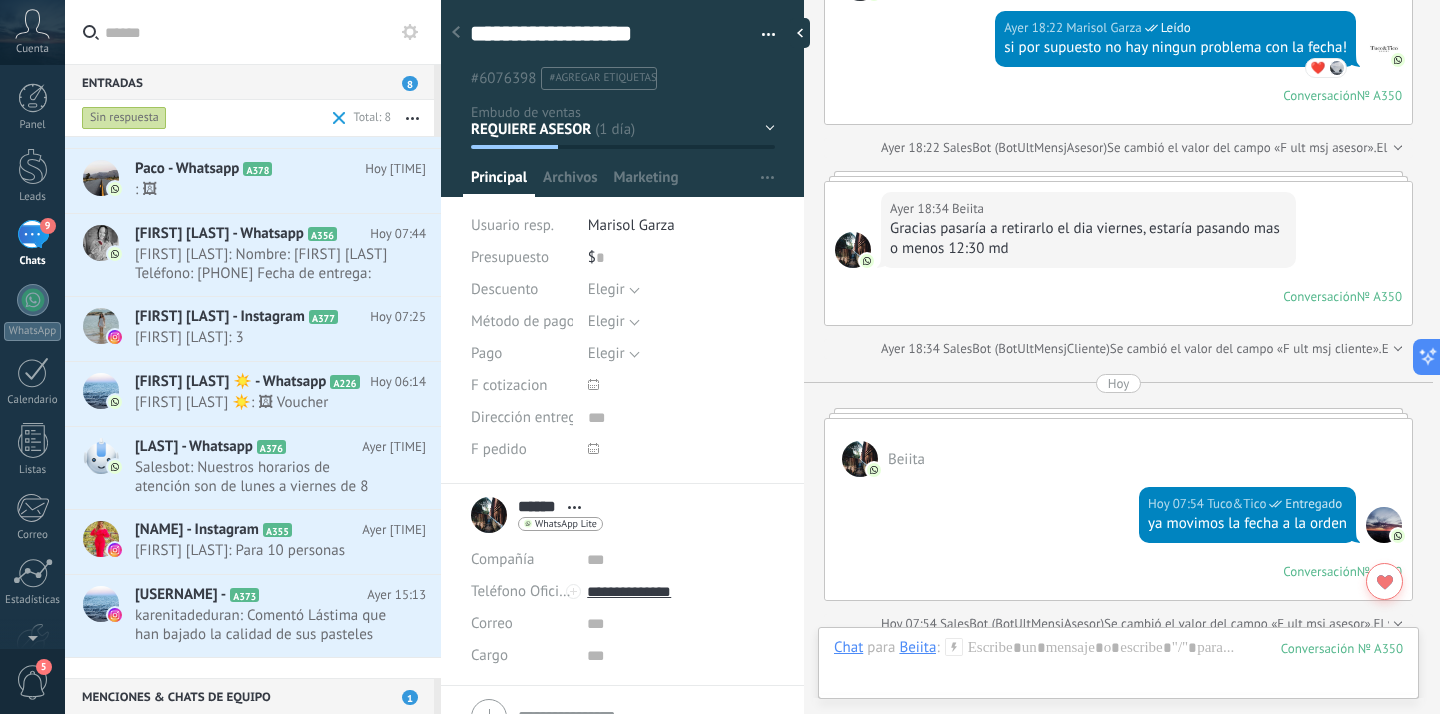 scroll, scrollTop: 7408, scrollLeft: 0, axis: vertical 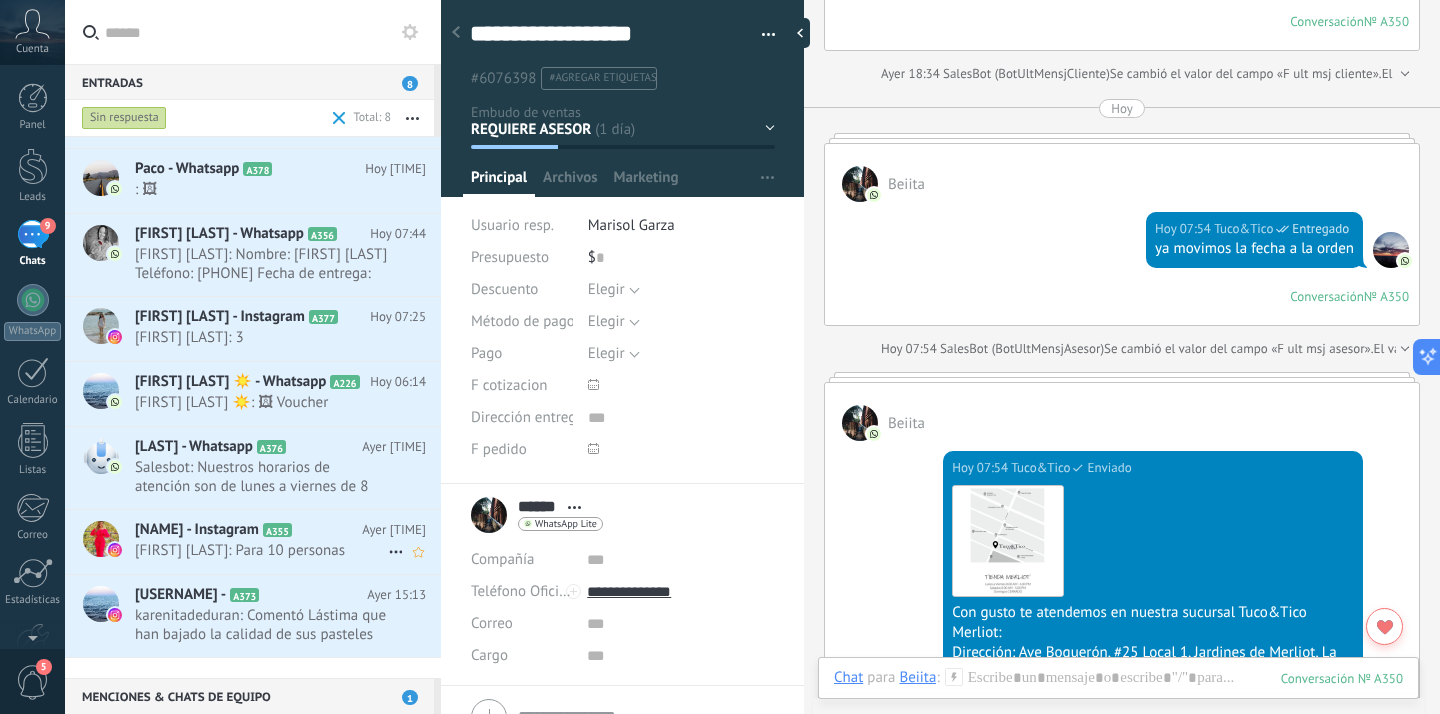 click on "[FIRST] [LAST]: Para 10 personas" at bounding box center (261, 550) 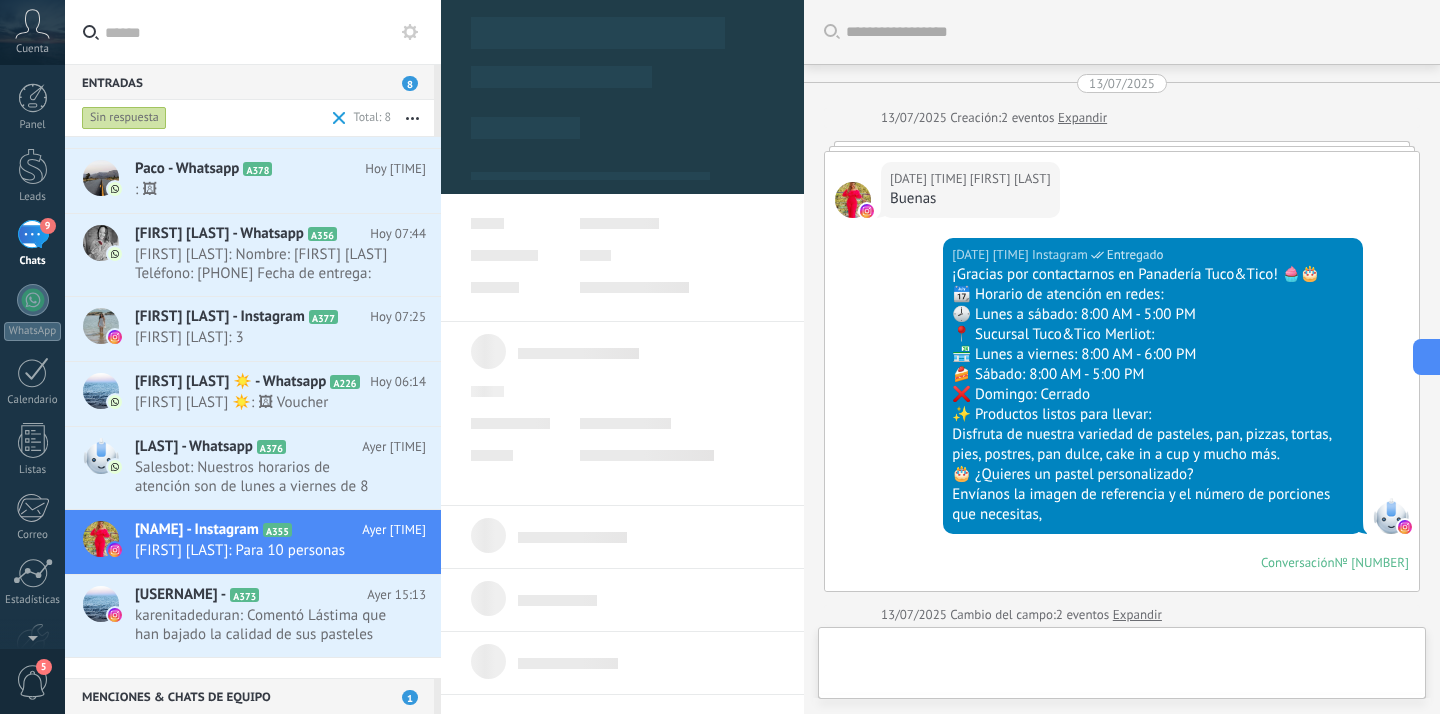 scroll, scrollTop: 2041, scrollLeft: 0, axis: vertical 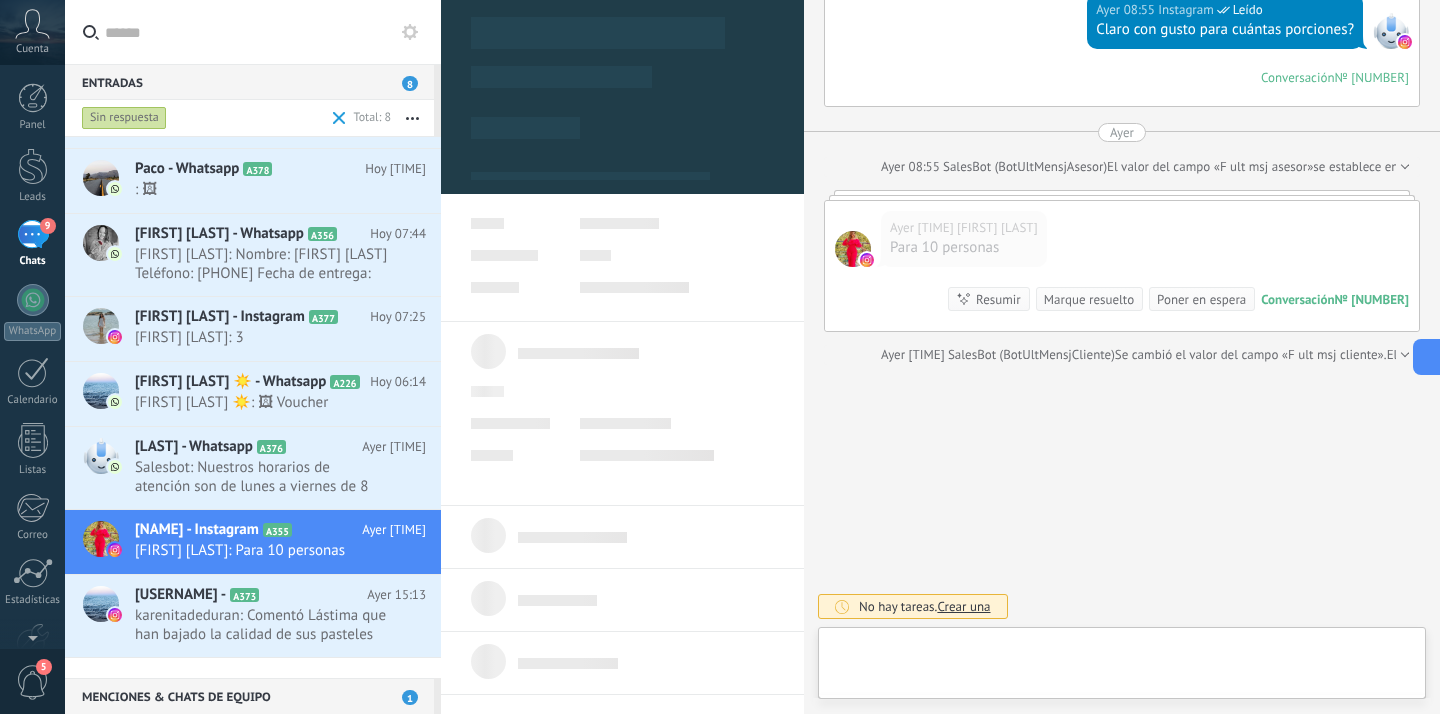 type on "**********" 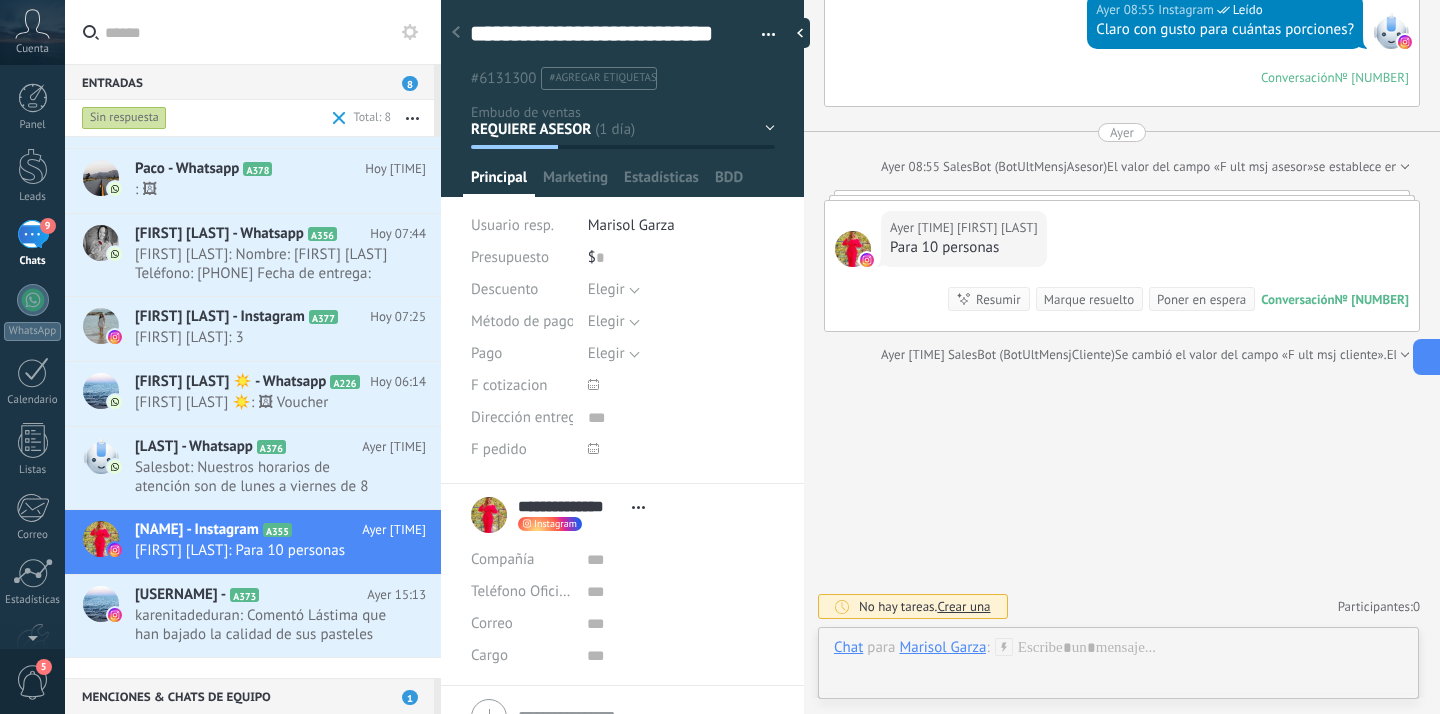 scroll, scrollTop: 30, scrollLeft: 0, axis: vertical 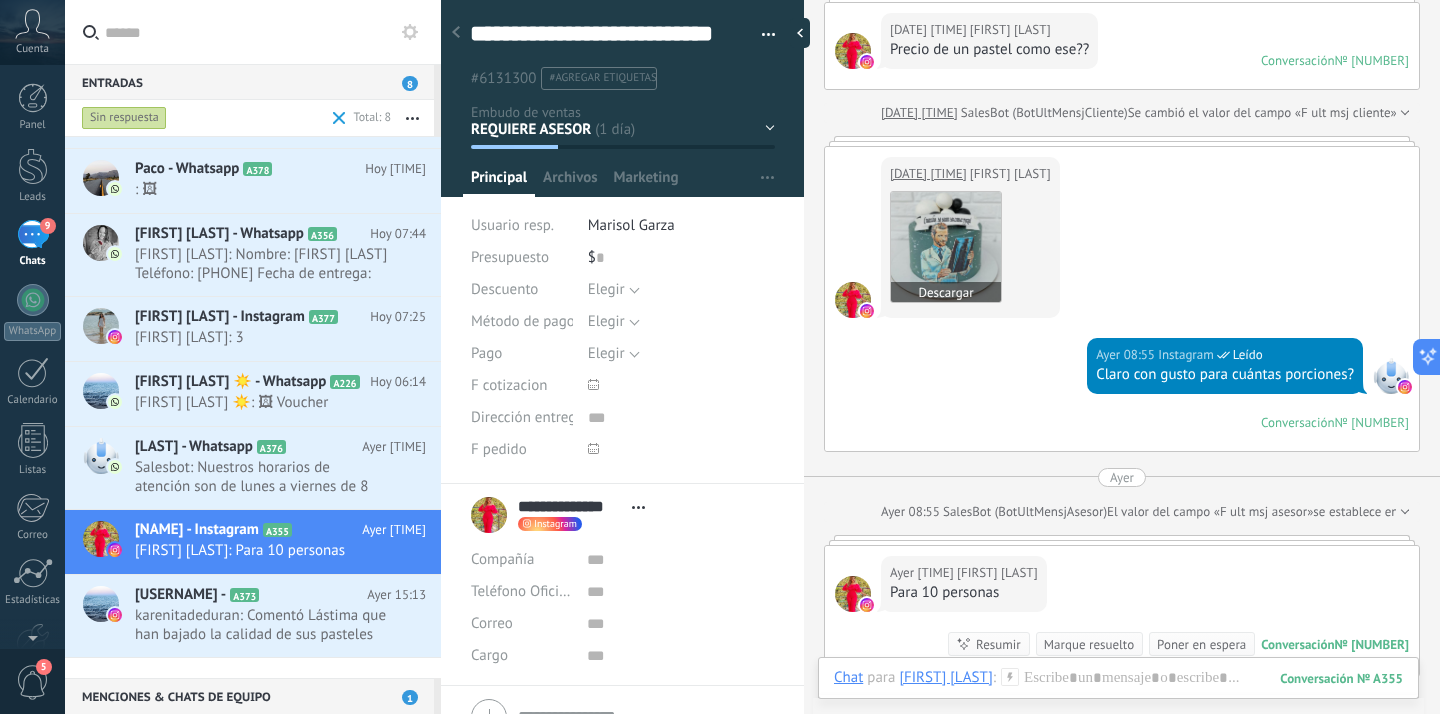 click at bounding box center [946, 247] 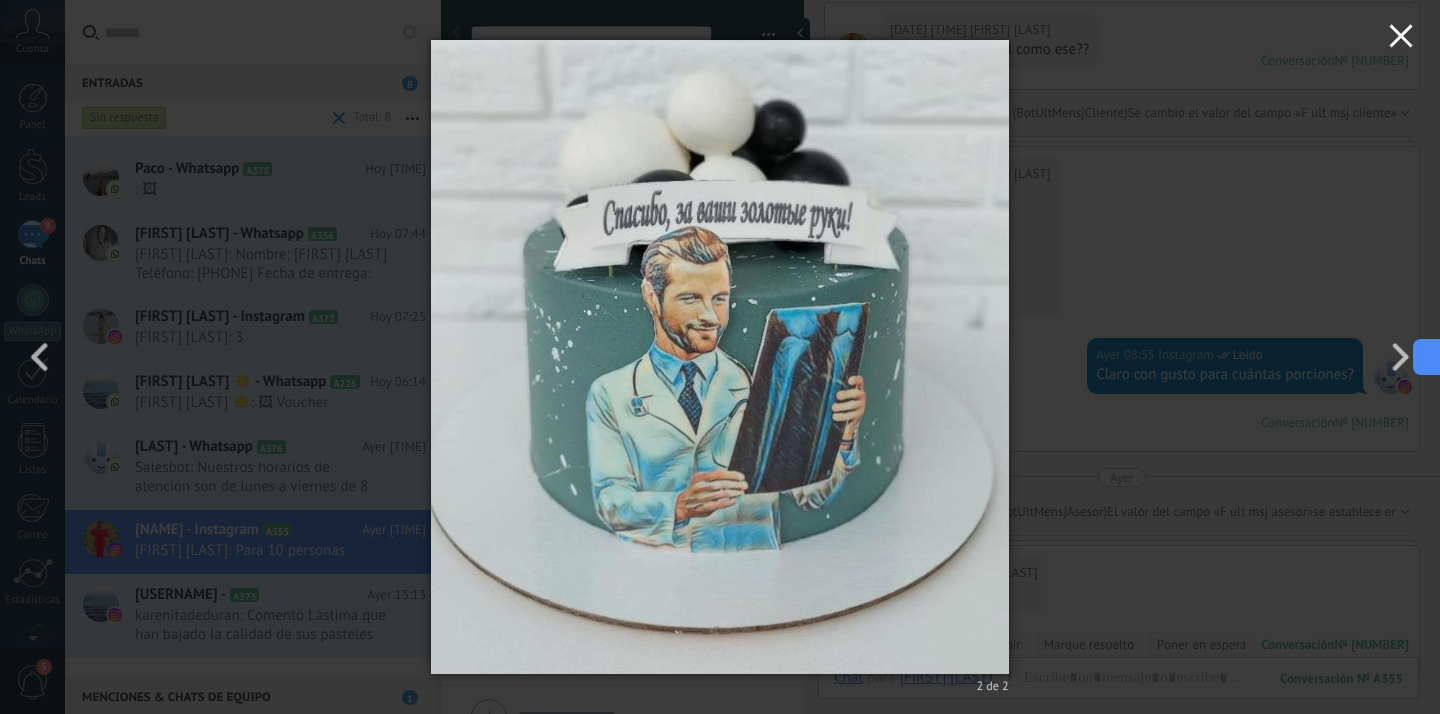 click at bounding box center [1401, 39] 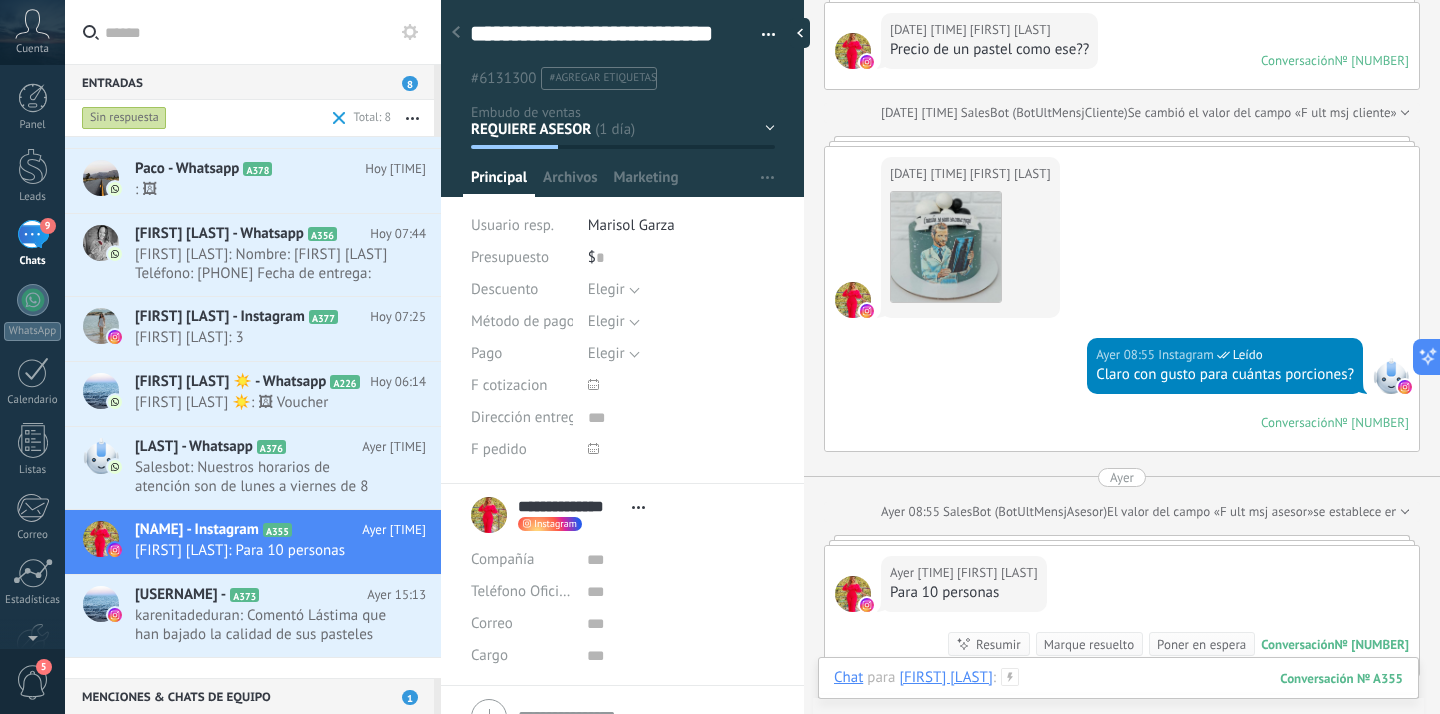 click at bounding box center [1118, 698] 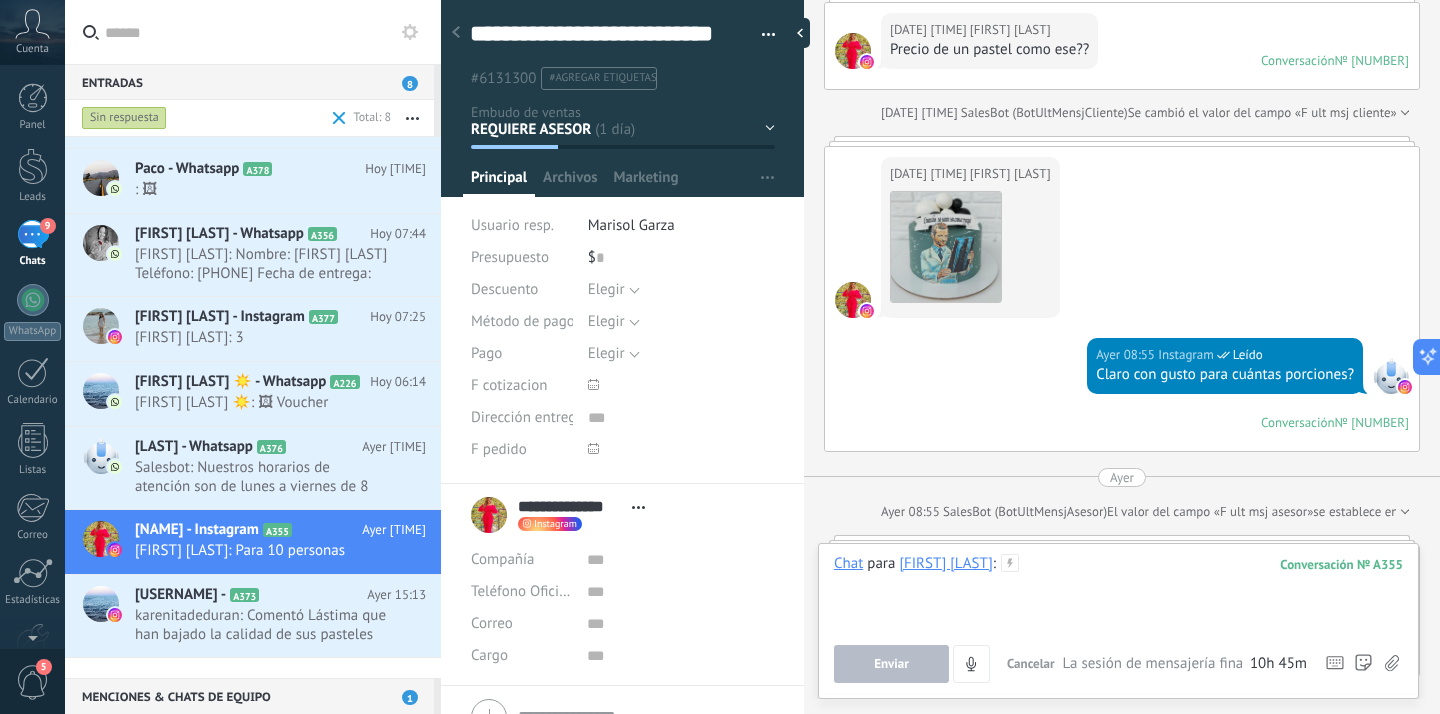 type 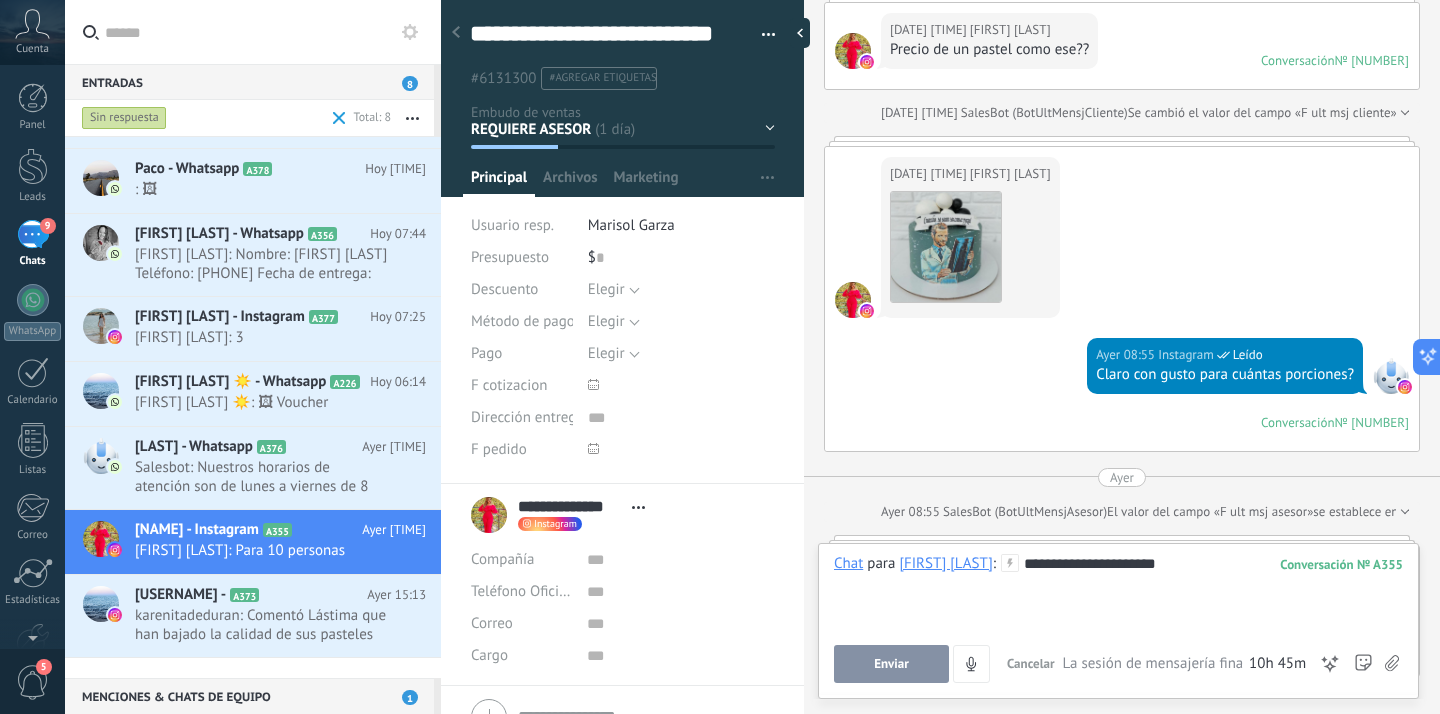 click on "**********" at bounding box center (1118, 618) 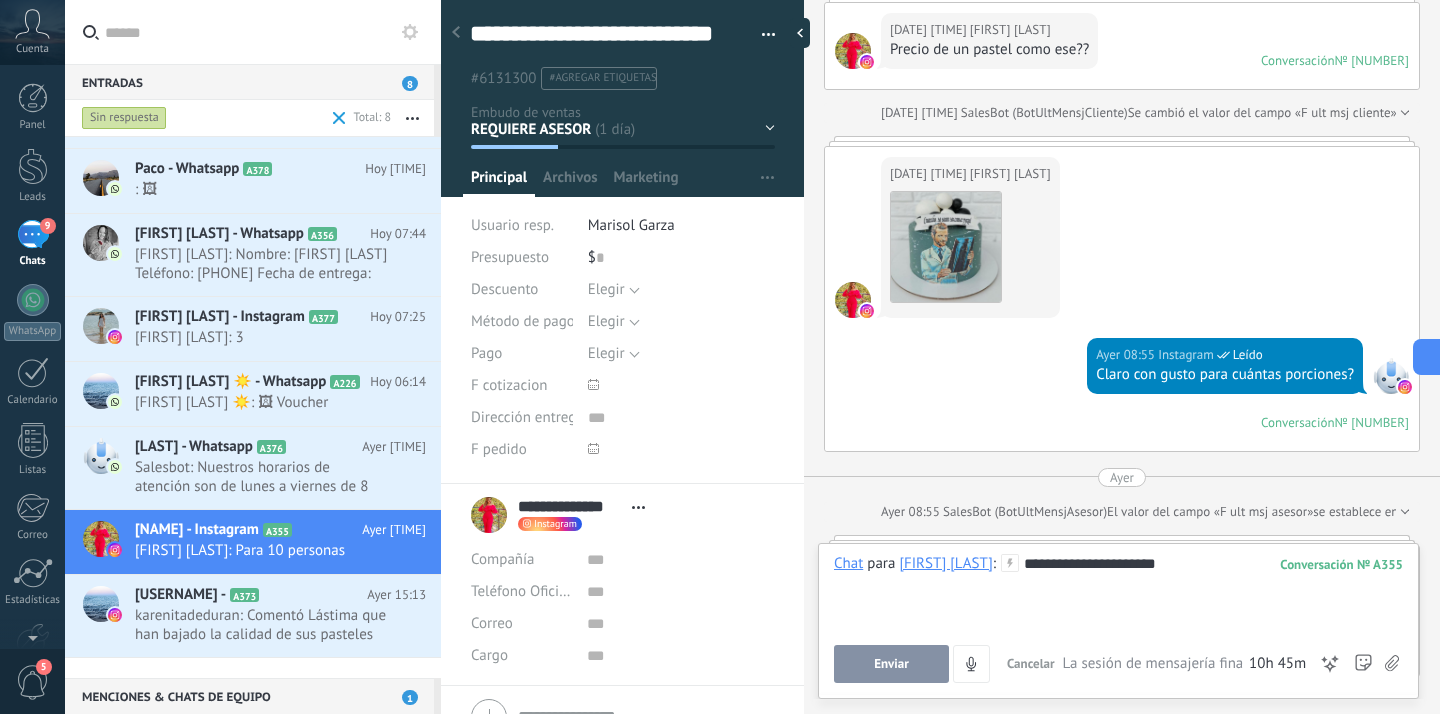 click on "Enviar" at bounding box center (891, 664) 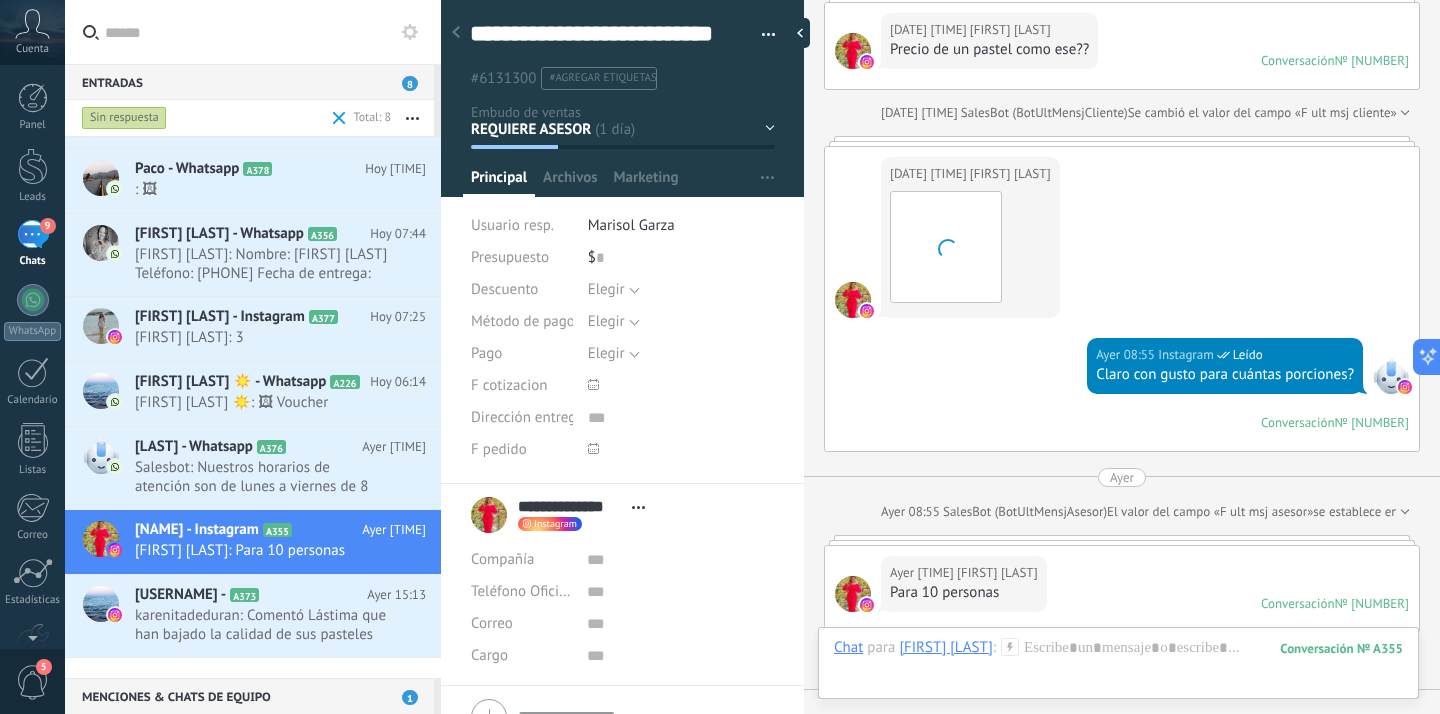 scroll, scrollTop: 1984, scrollLeft: 0, axis: vertical 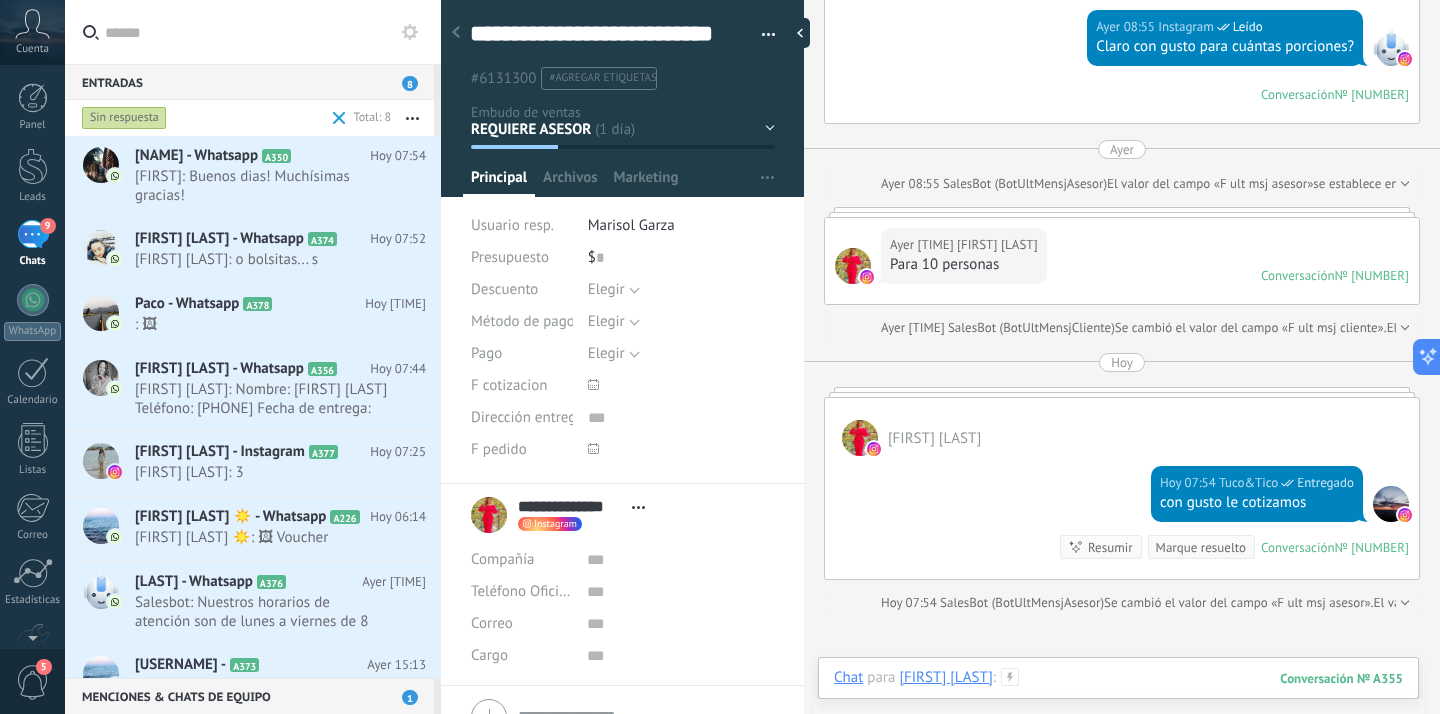 click at bounding box center [1118, 698] 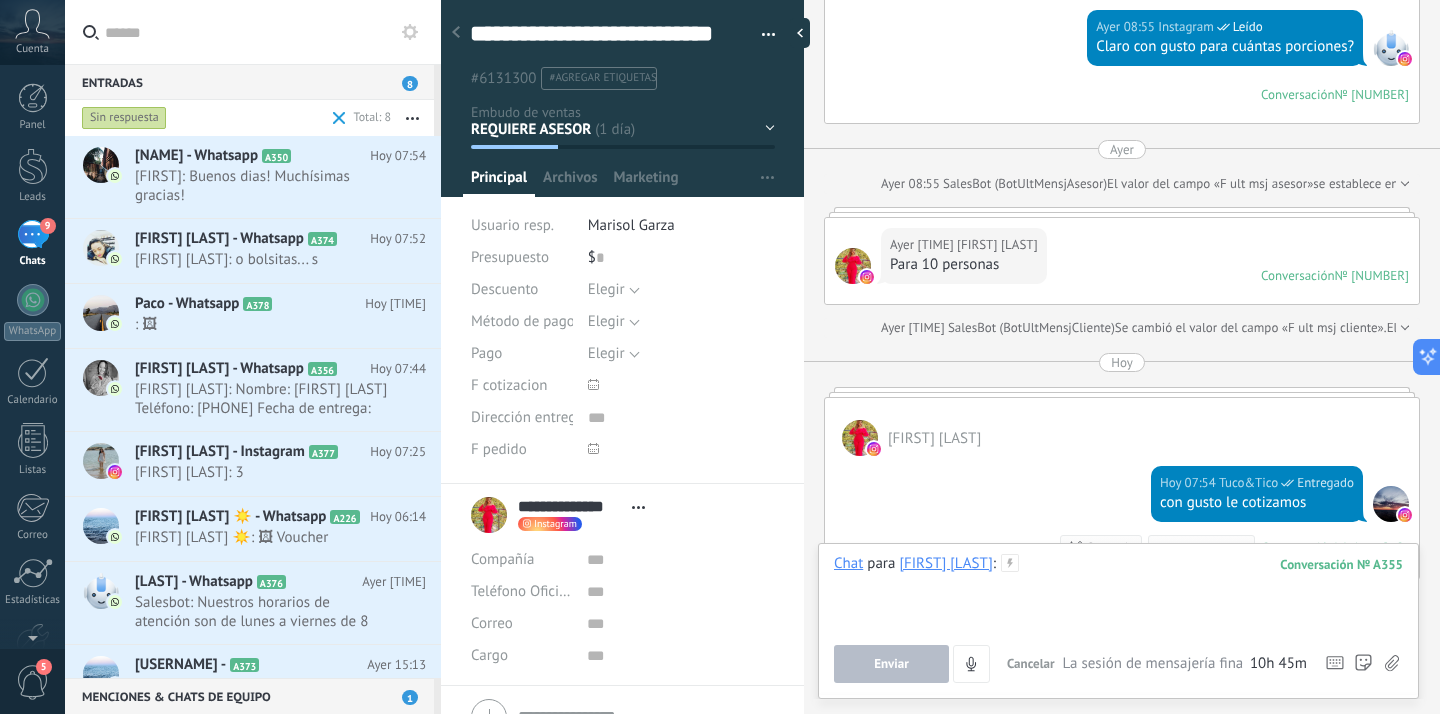paste 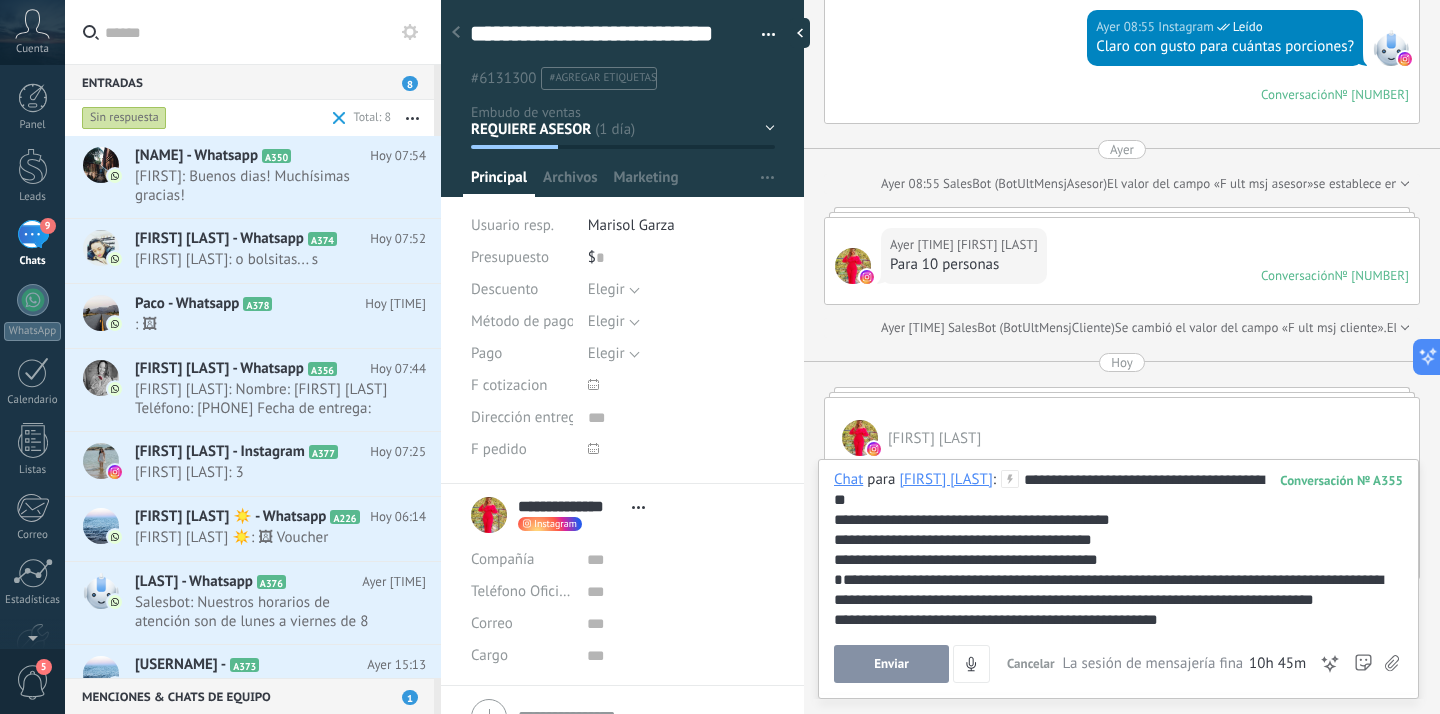 click on "**********" at bounding box center (1118, 550) 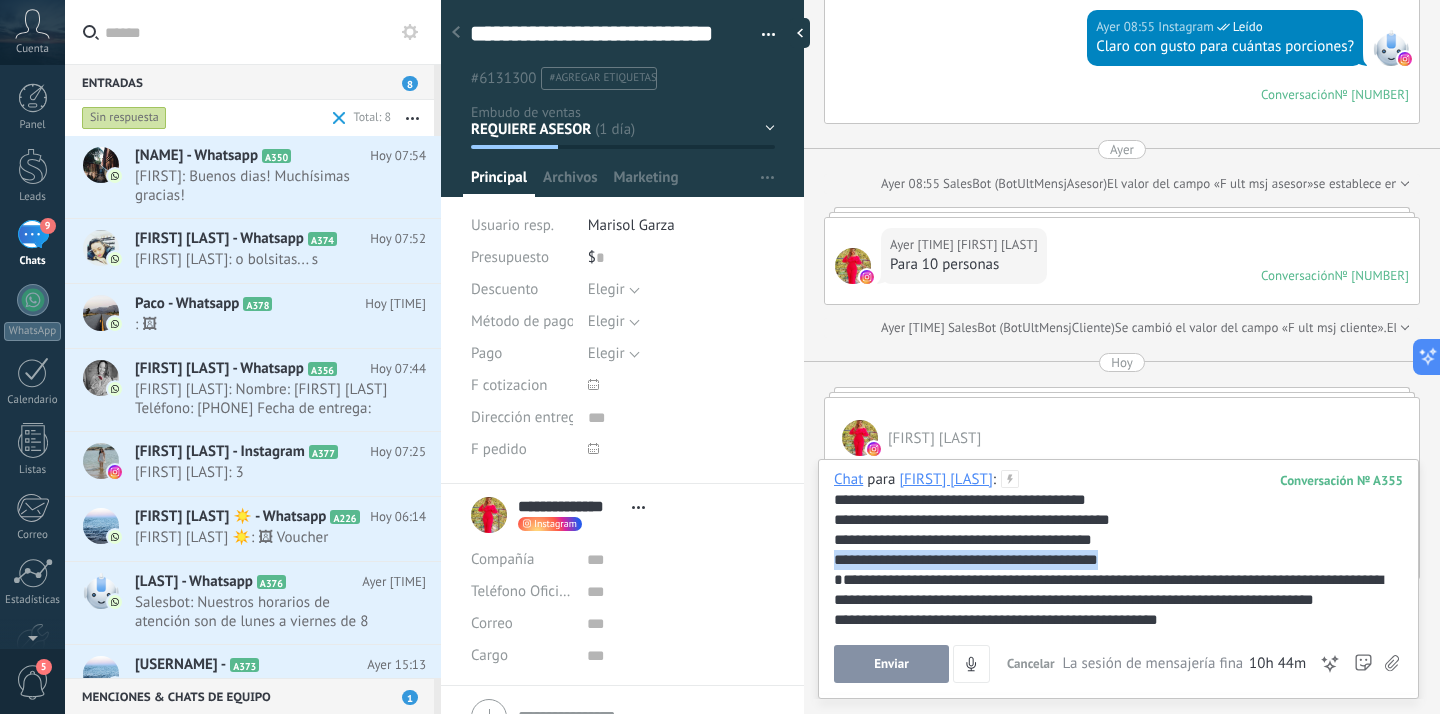 drag, startPoint x: 1142, startPoint y: 566, endPoint x: 804, endPoint y: 554, distance: 338.21295 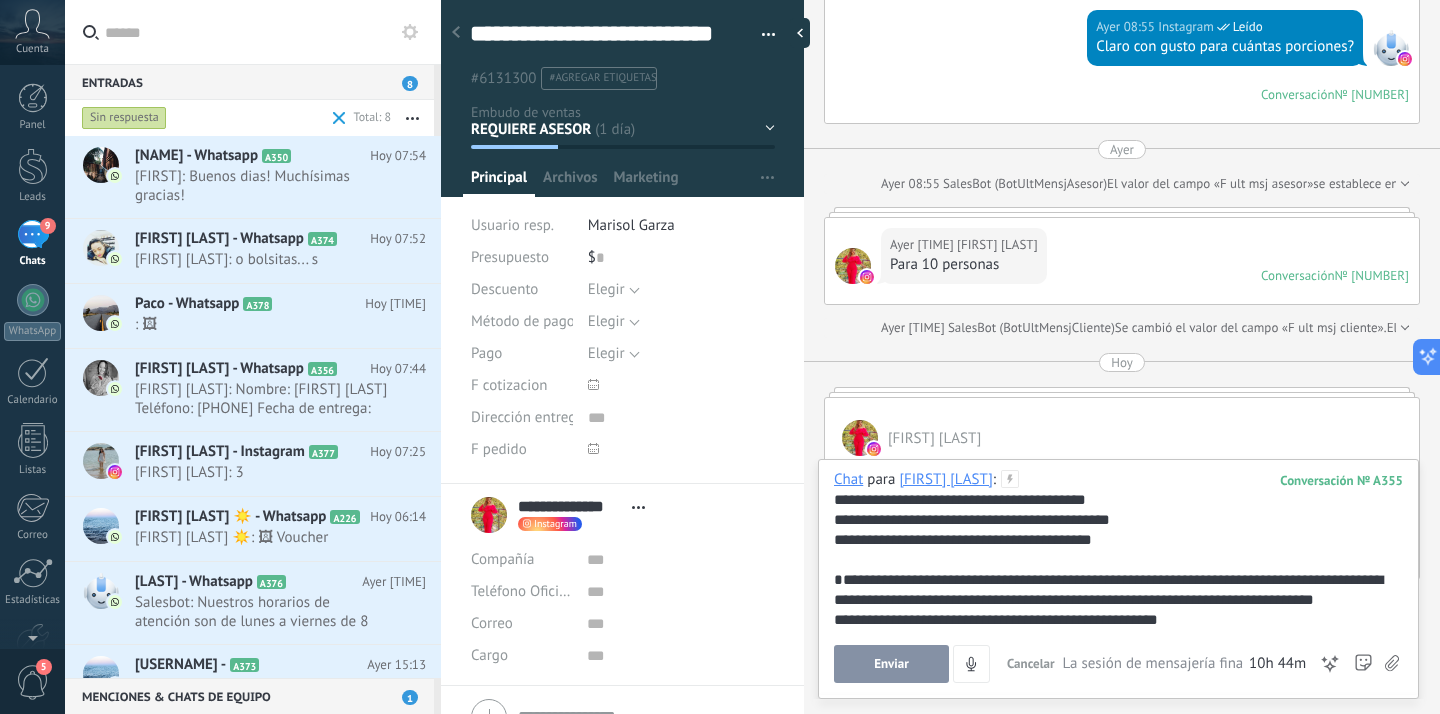 click on "**********" at bounding box center [1118, 550] 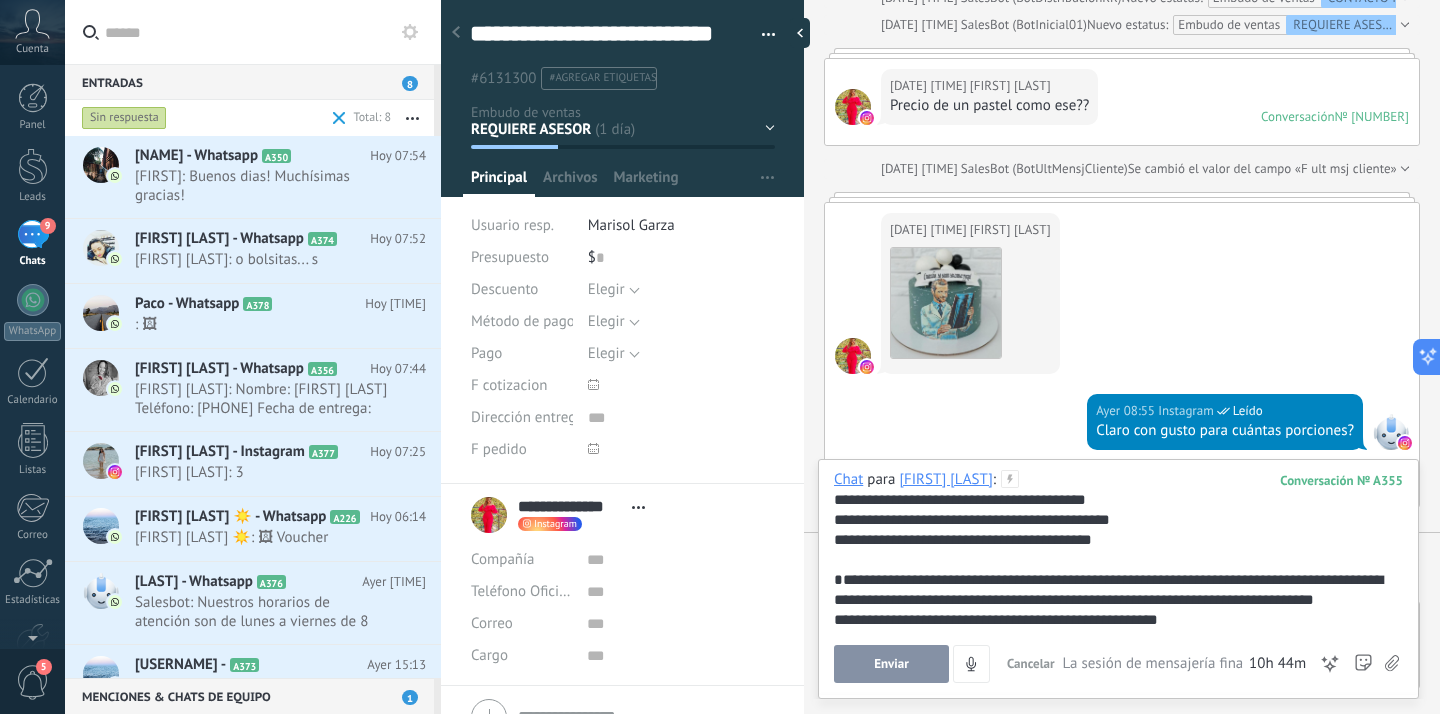 scroll, scrollTop: 1617, scrollLeft: 0, axis: vertical 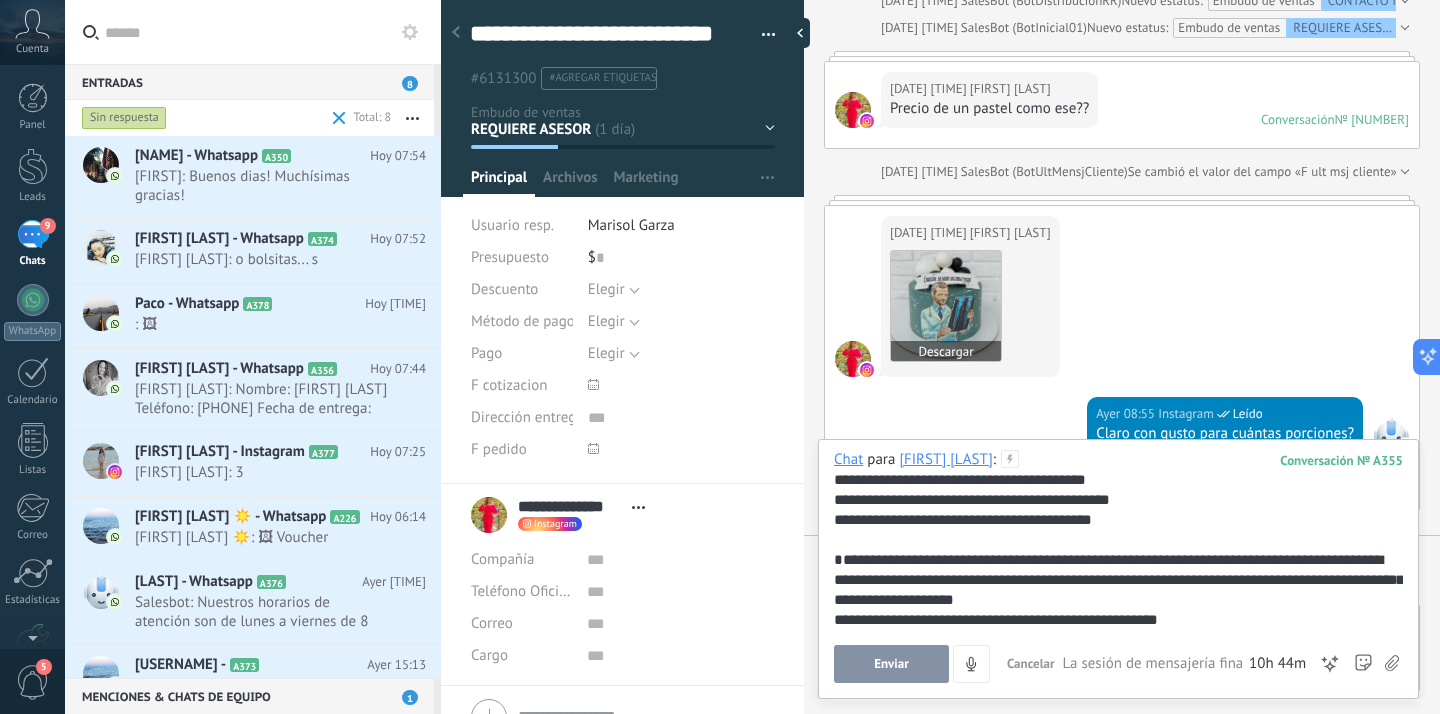 click at bounding box center (946, 306) 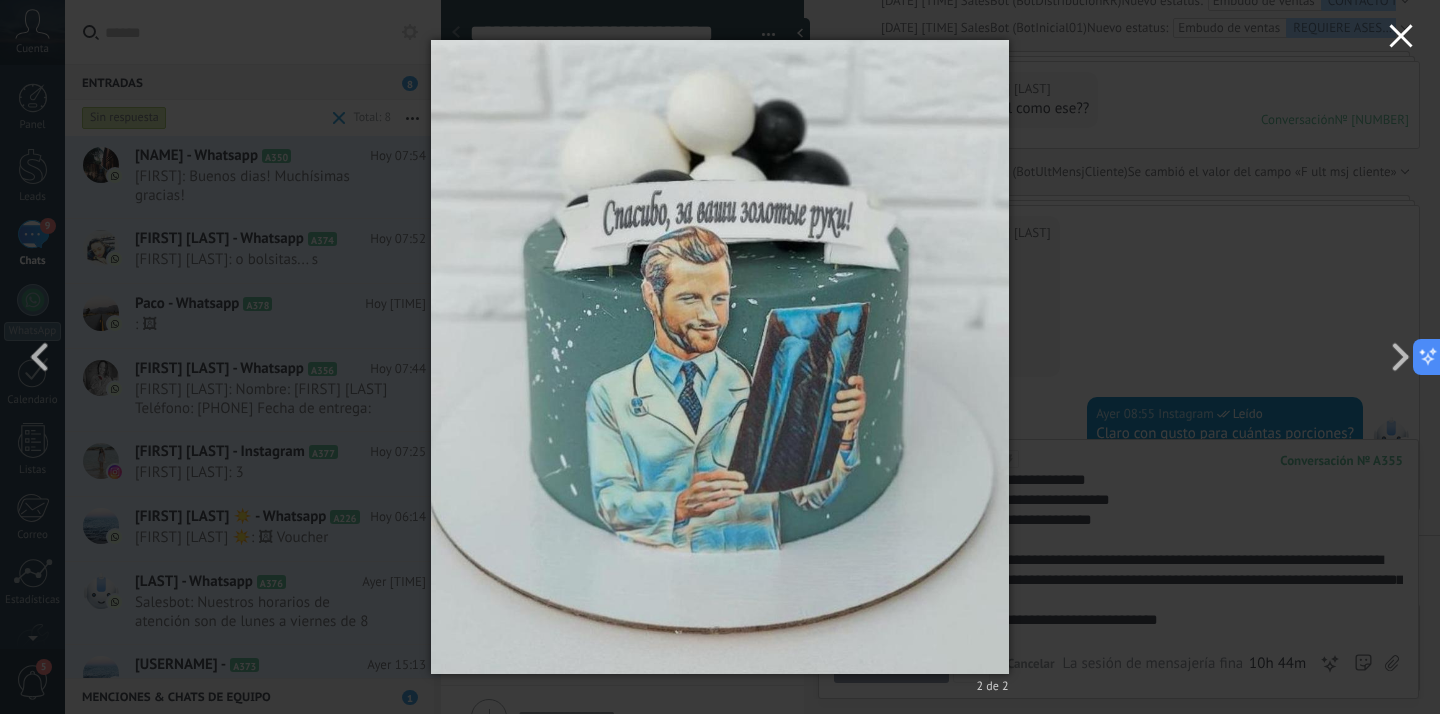 click 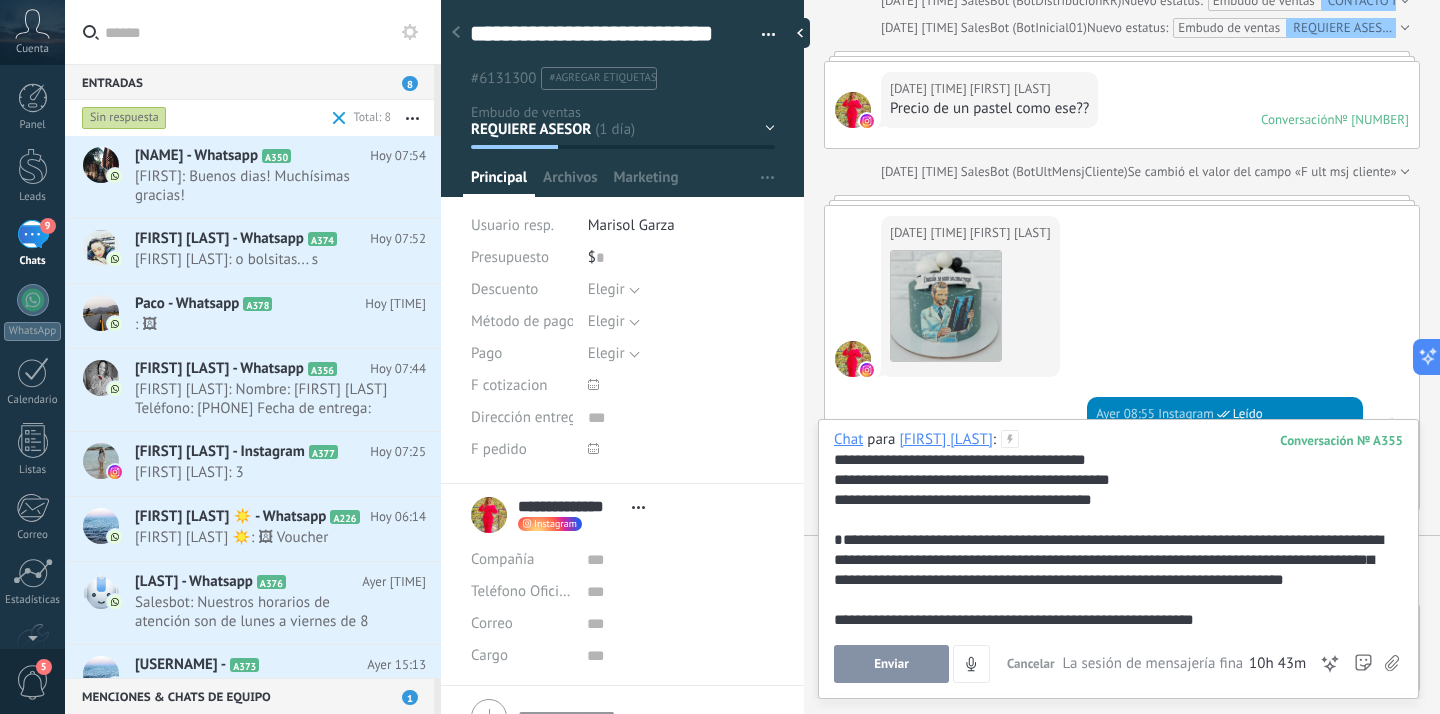 click on "Enviar" at bounding box center (891, 664) 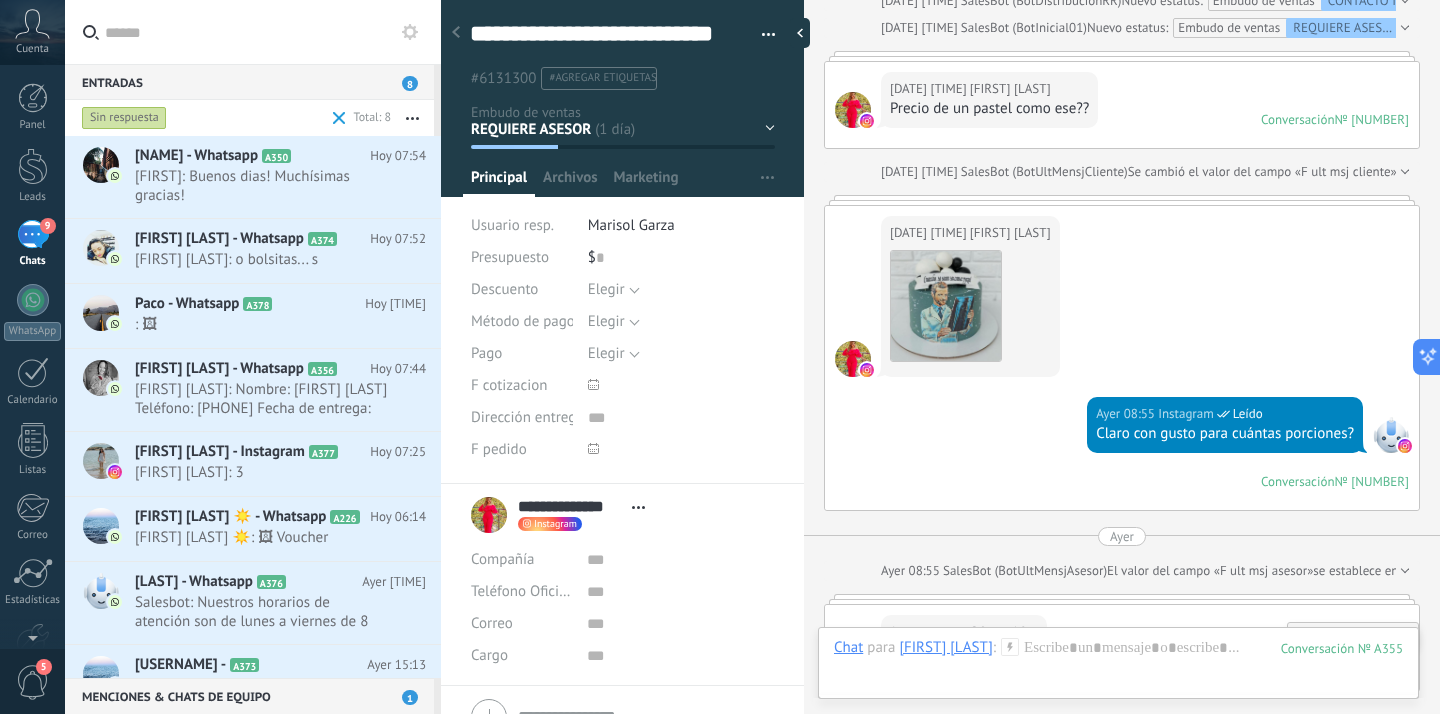 scroll, scrollTop: 2259, scrollLeft: 0, axis: vertical 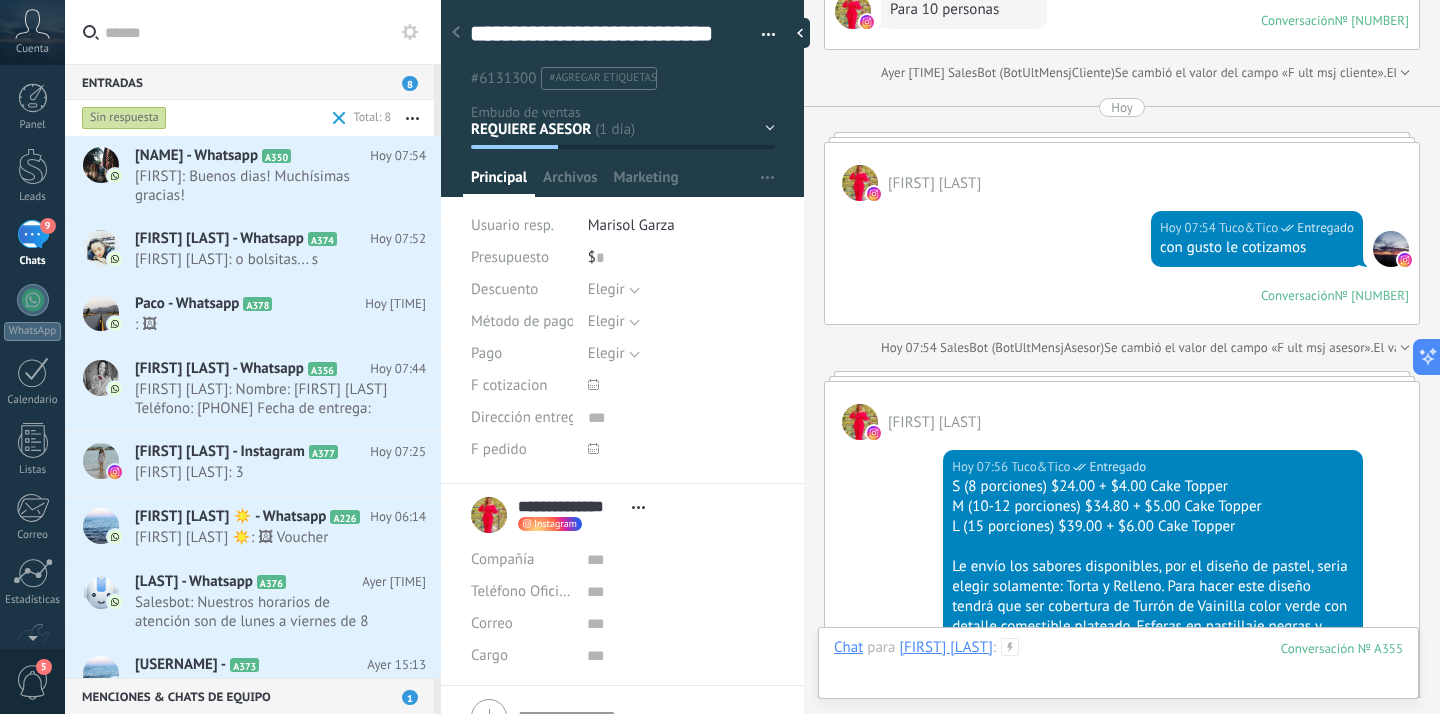 click at bounding box center (1118, 668) 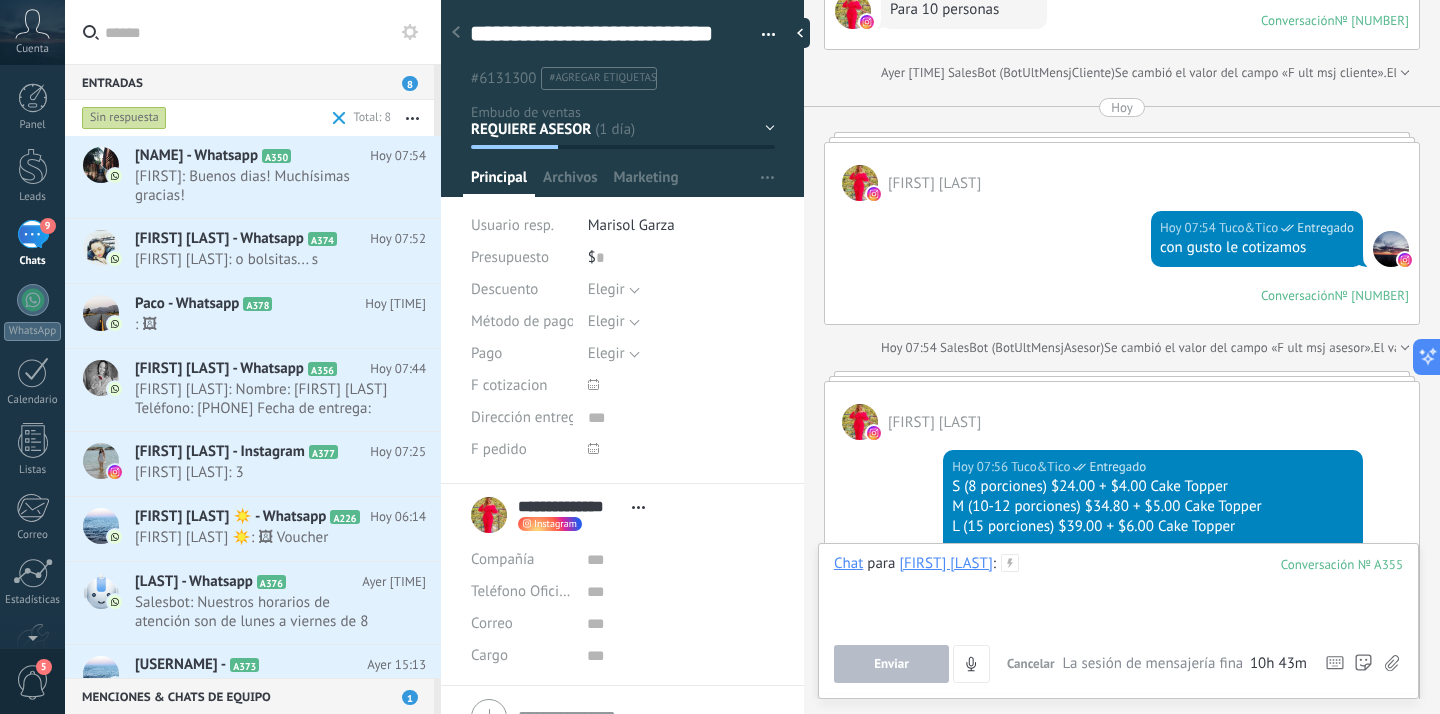 type 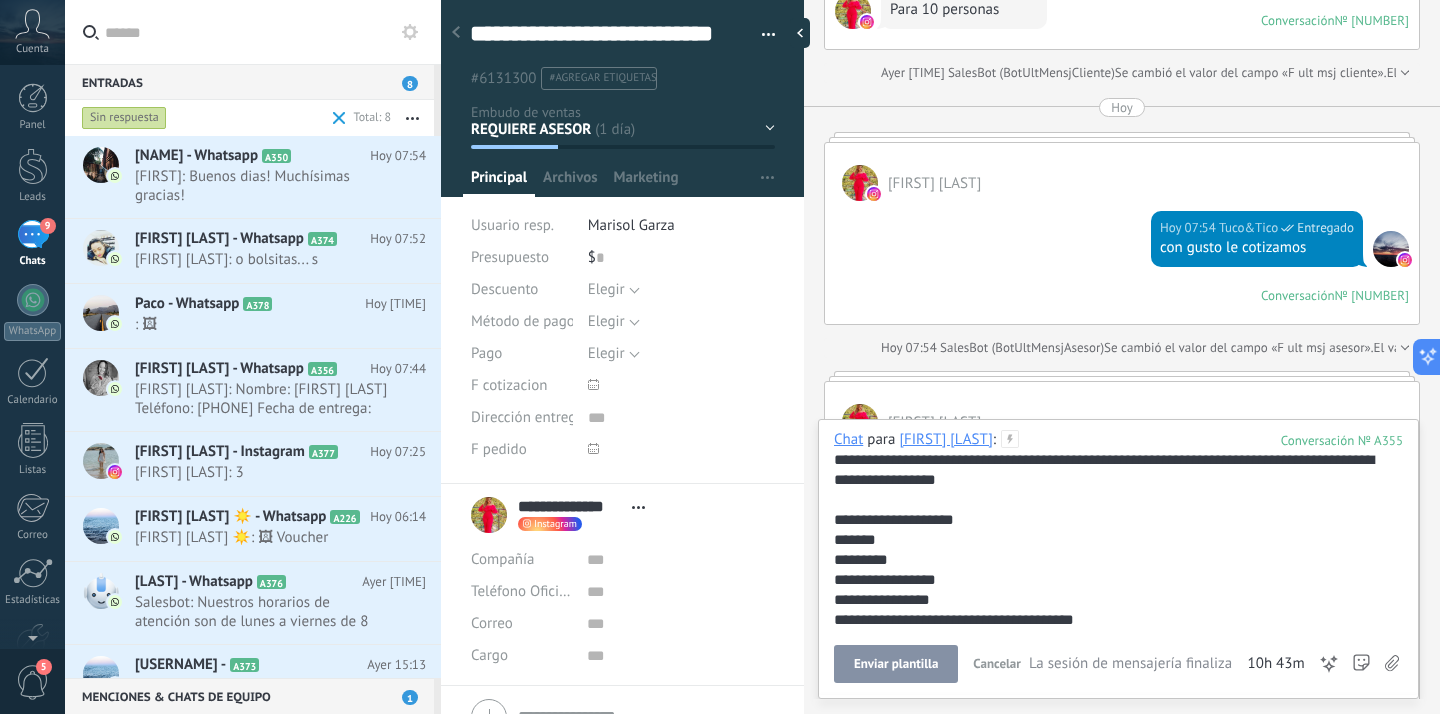 click on "Enviar plantilla" at bounding box center (896, 664) 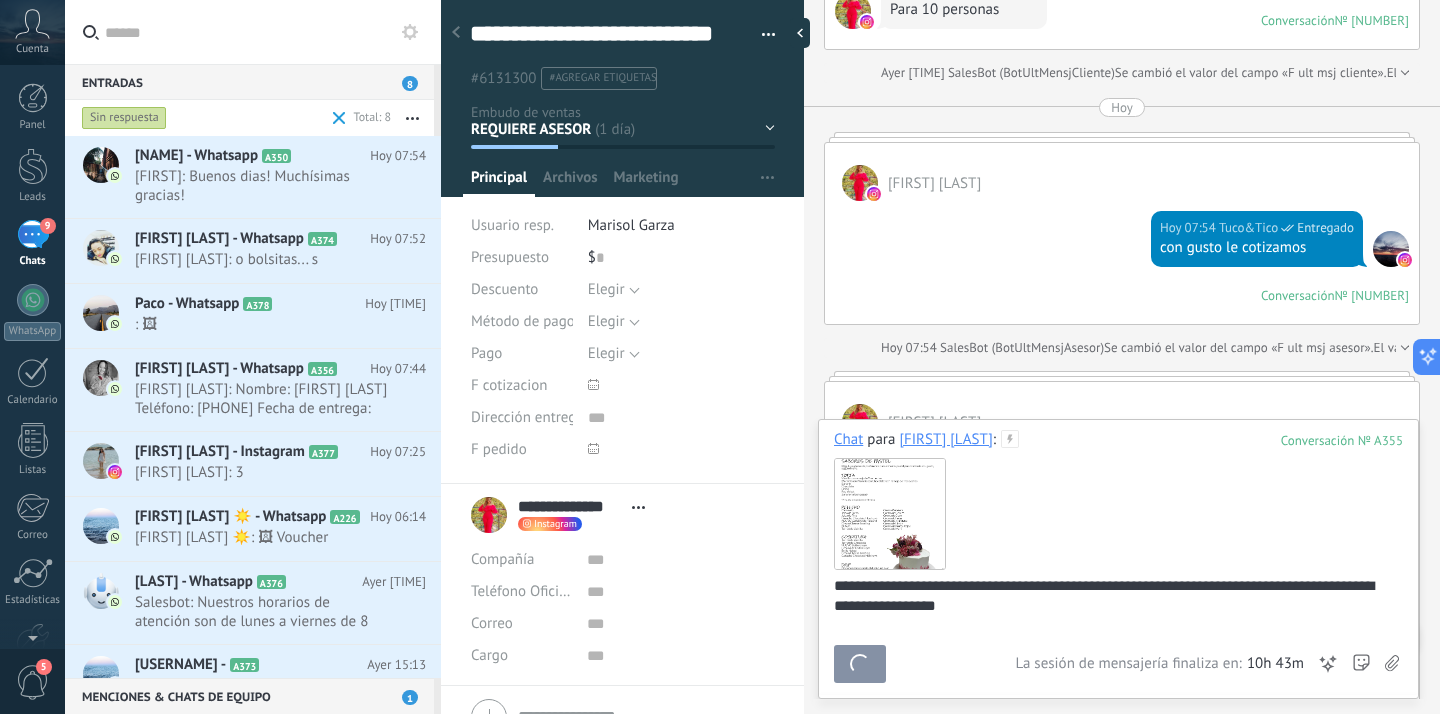scroll, scrollTop: 3364, scrollLeft: 0, axis: vertical 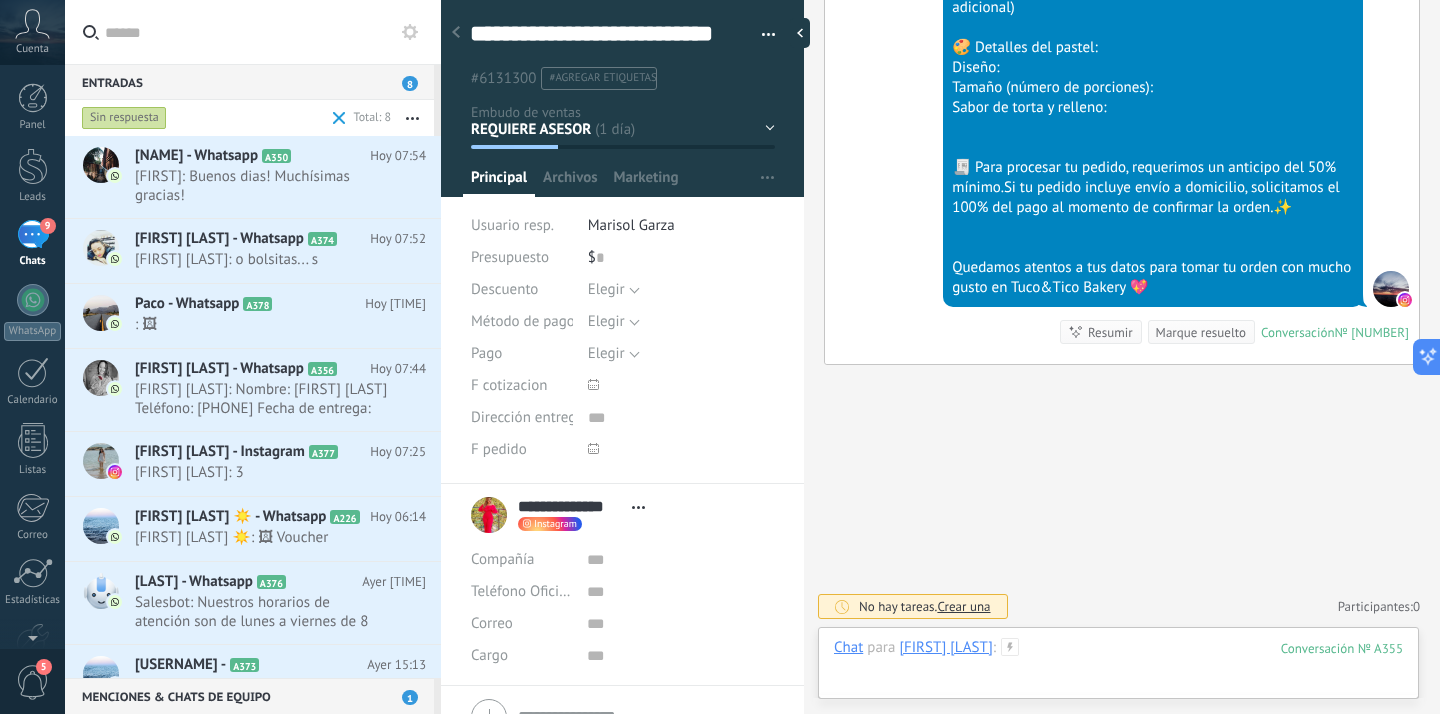 click at bounding box center (1118, 668) 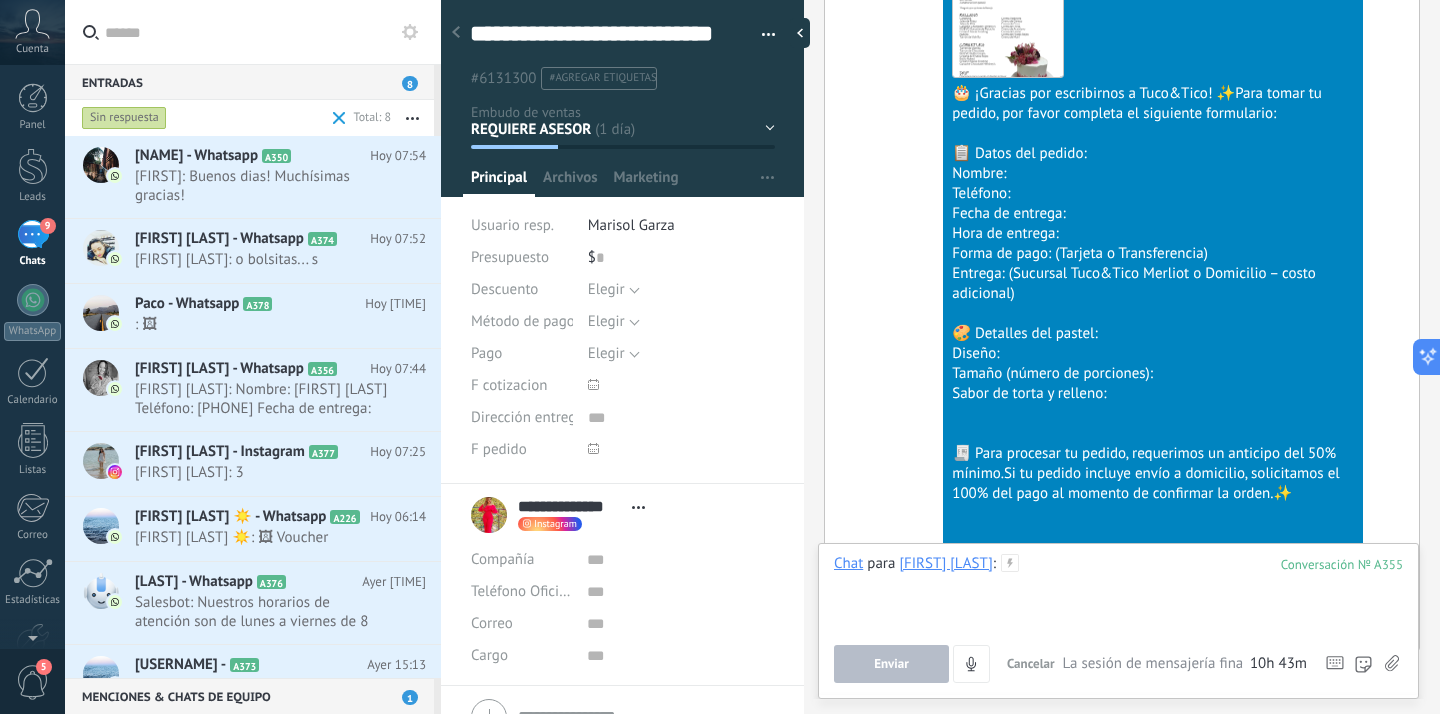 scroll, scrollTop: 3042, scrollLeft: 0, axis: vertical 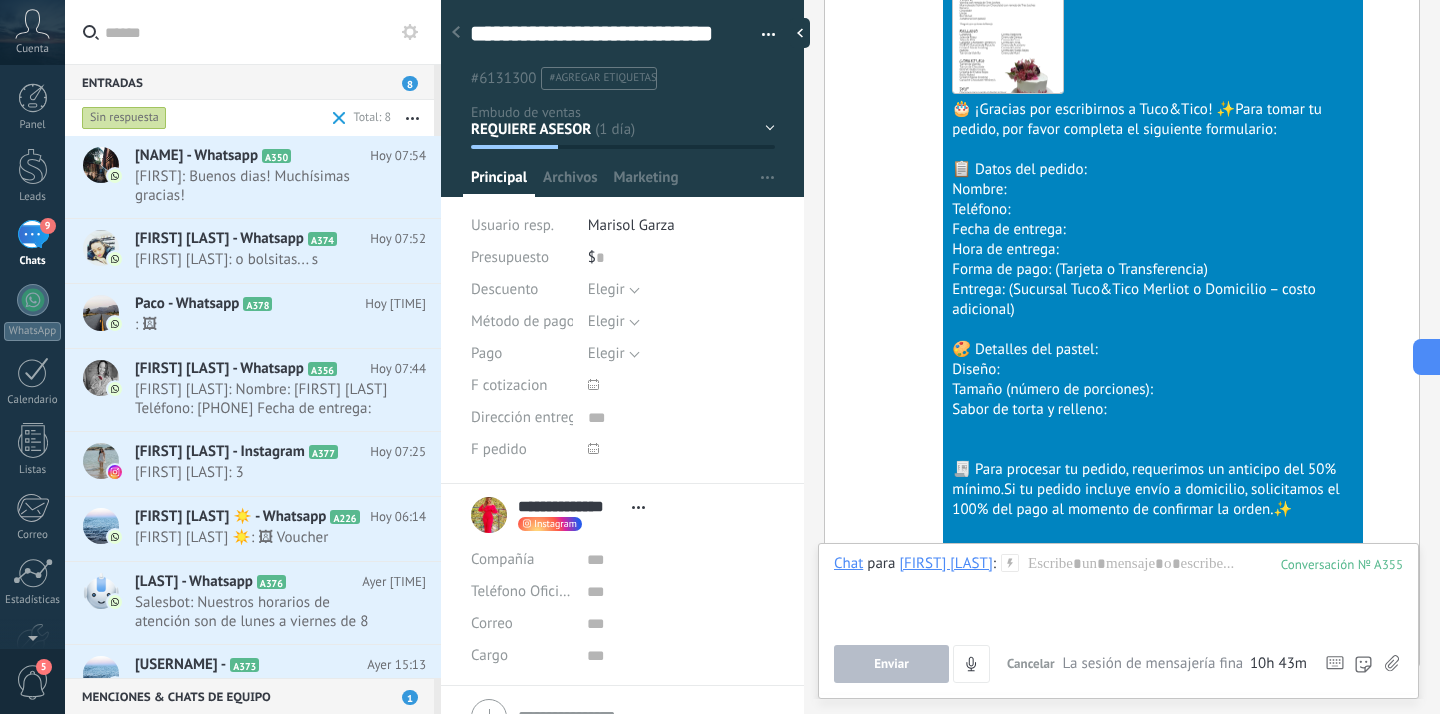 click at bounding box center [1392, 664] 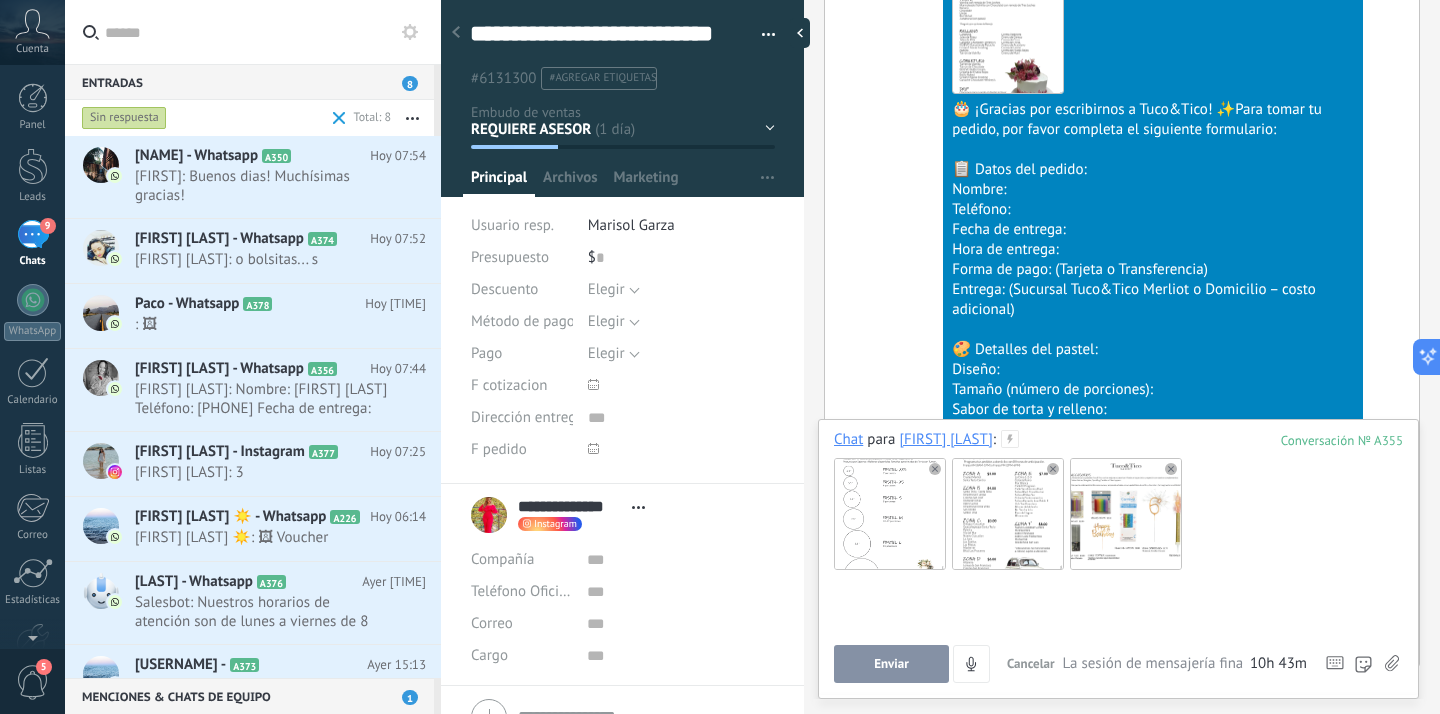 type 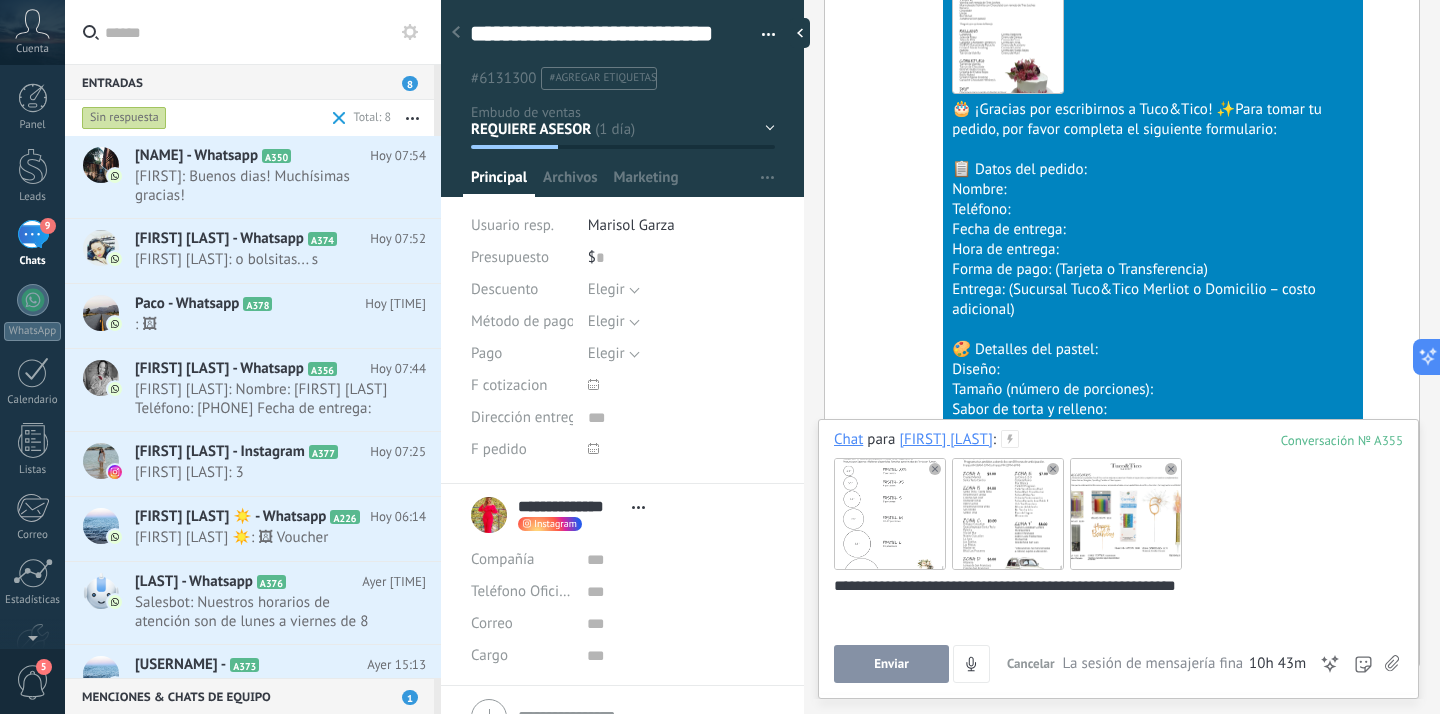 click on "Enviar" at bounding box center (891, 664) 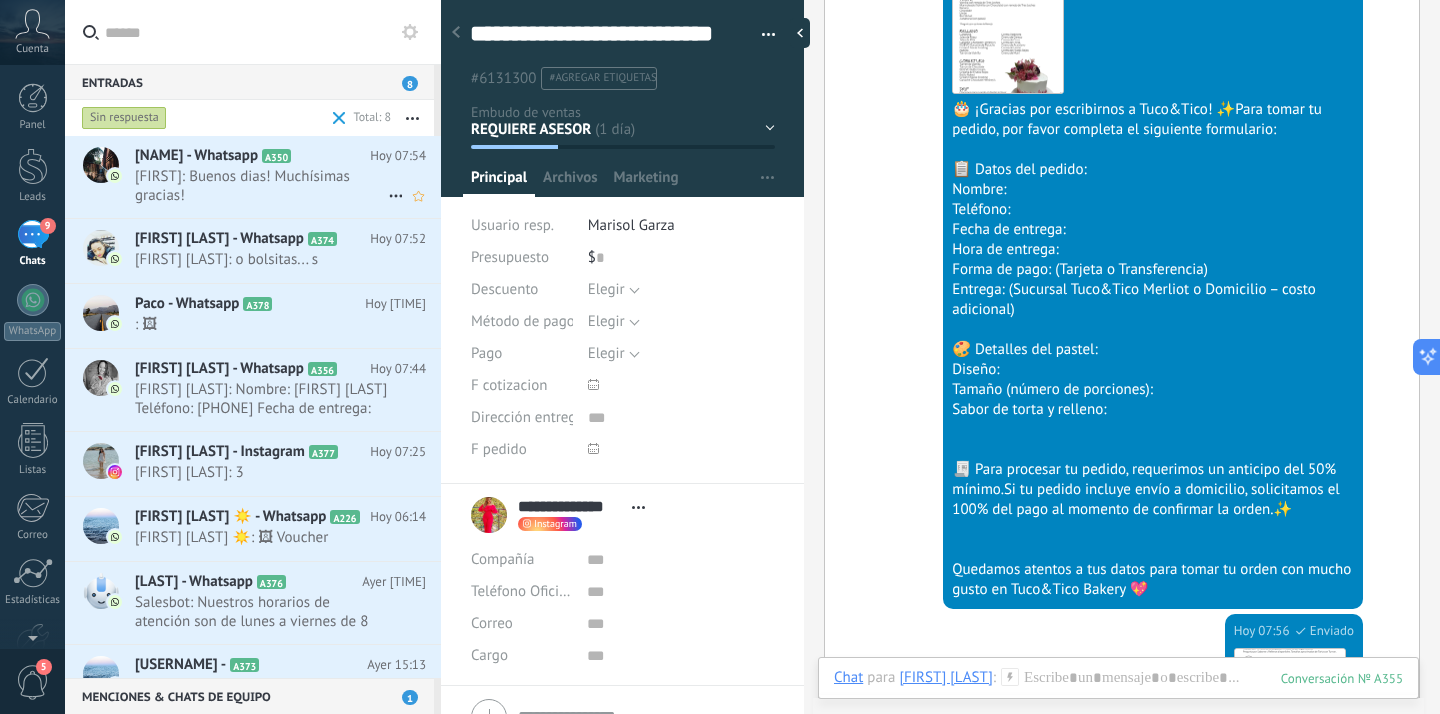 scroll, scrollTop: 3830, scrollLeft: 0, axis: vertical 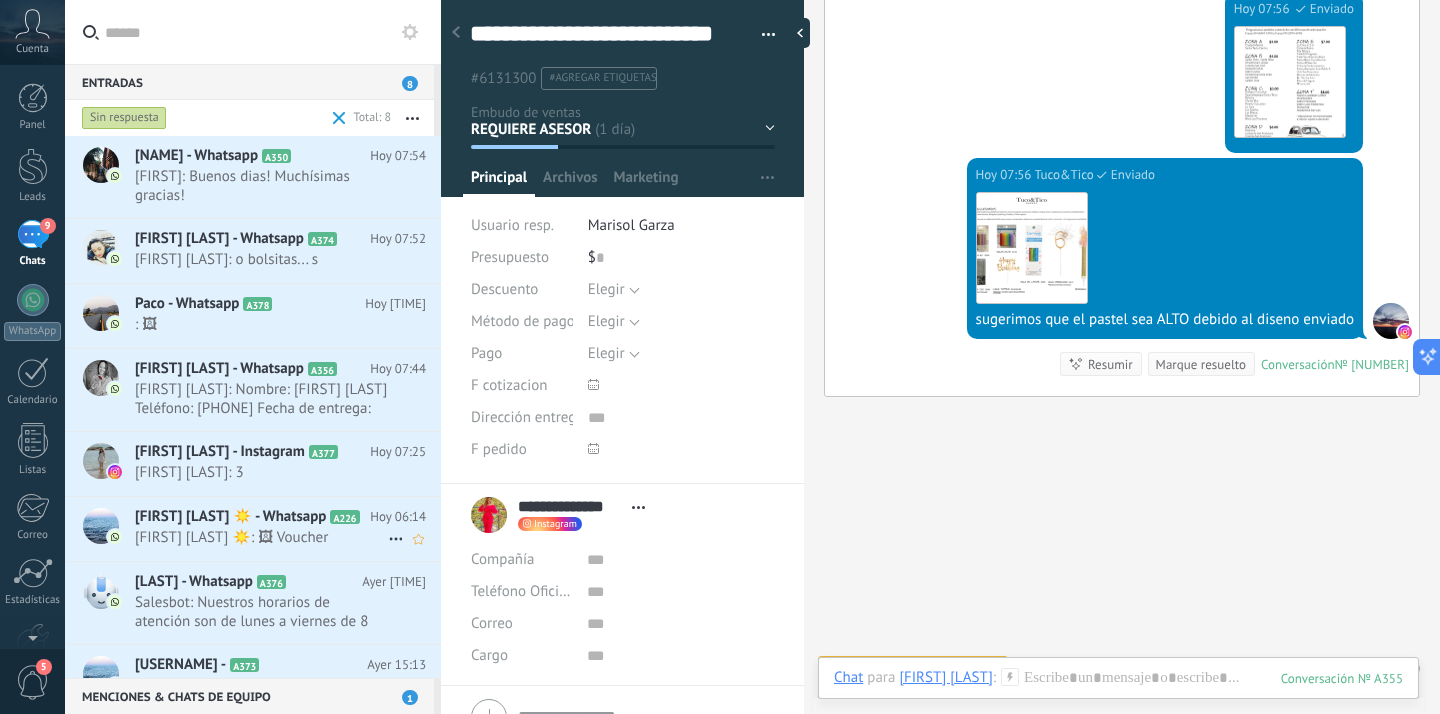 click on "[FIRST] [LAST] ☀️: 🖼 Voucher" at bounding box center [261, 537] 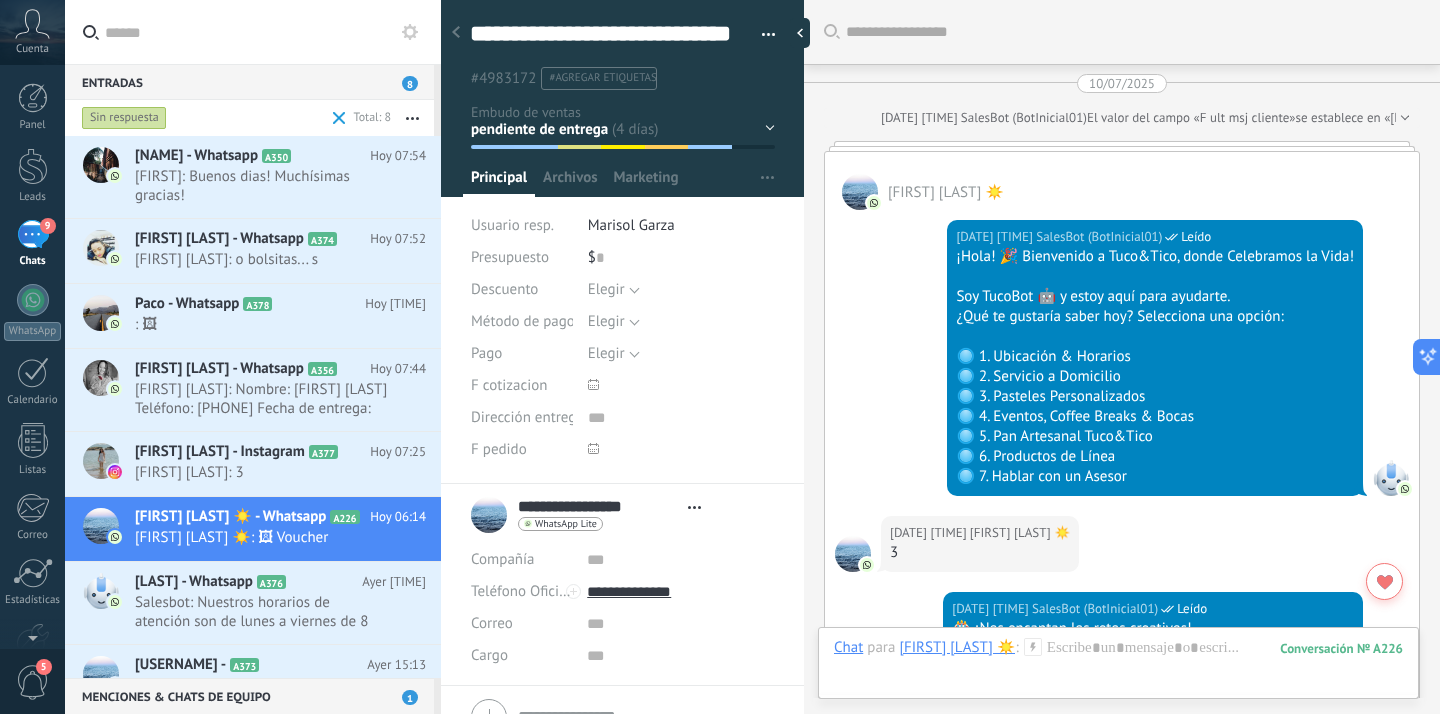 type on "**********" 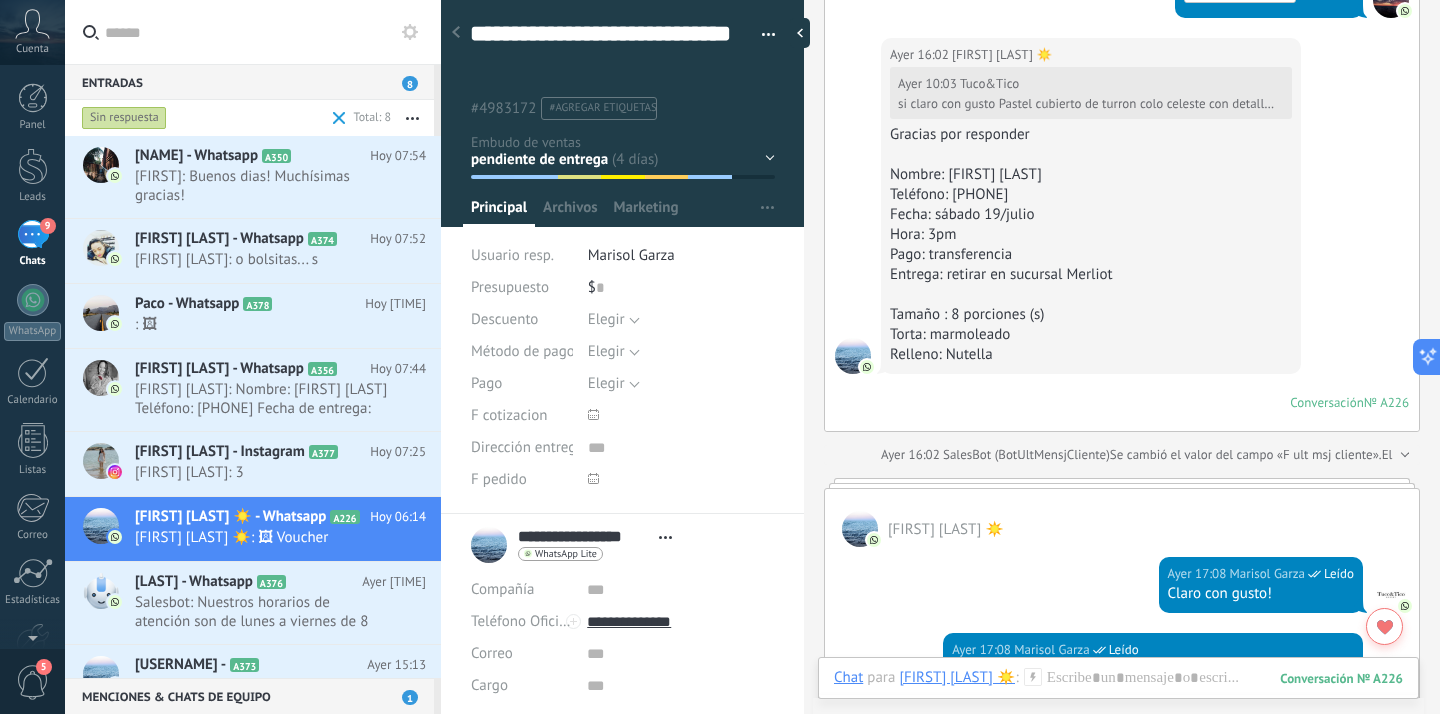 scroll, scrollTop: 8182, scrollLeft: 0, axis: vertical 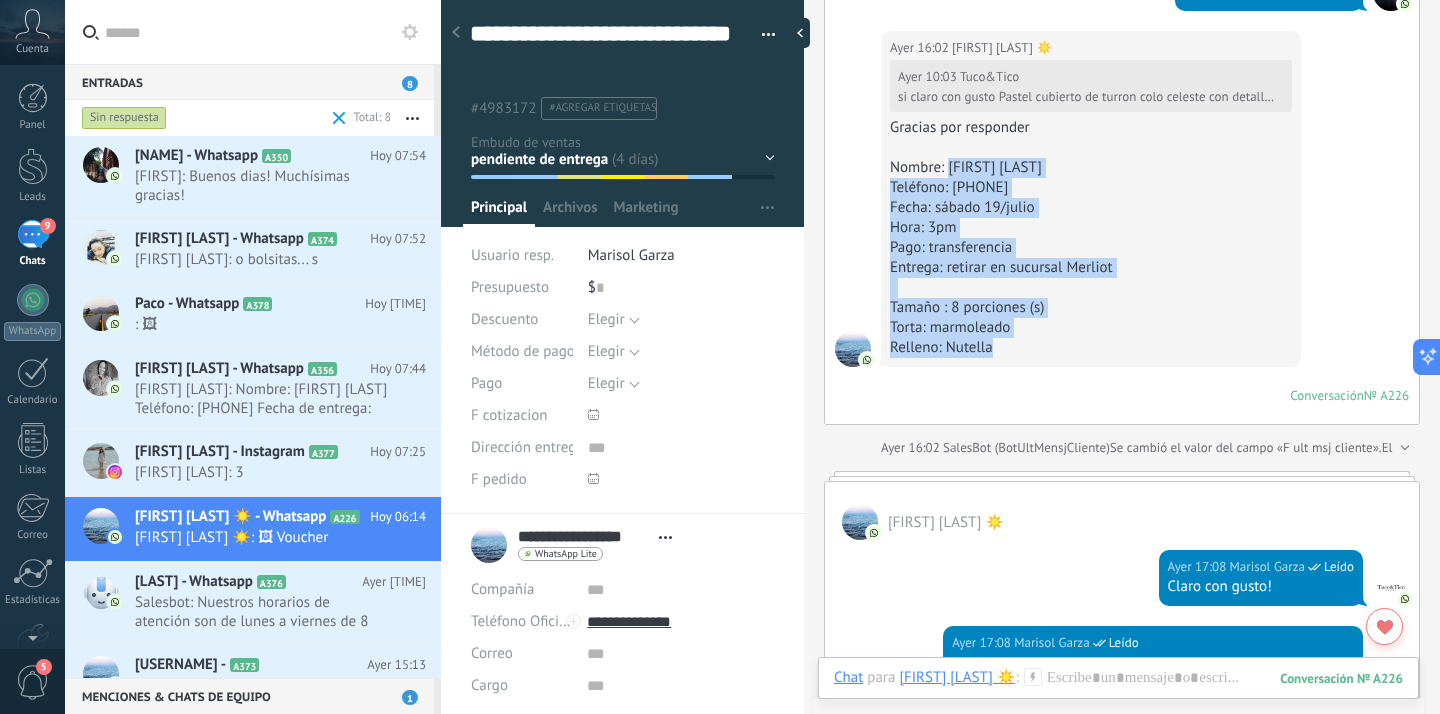 drag, startPoint x: 950, startPoint y: 185, endPoint x: 1073, endPoint y: 366, distance: 218.83784 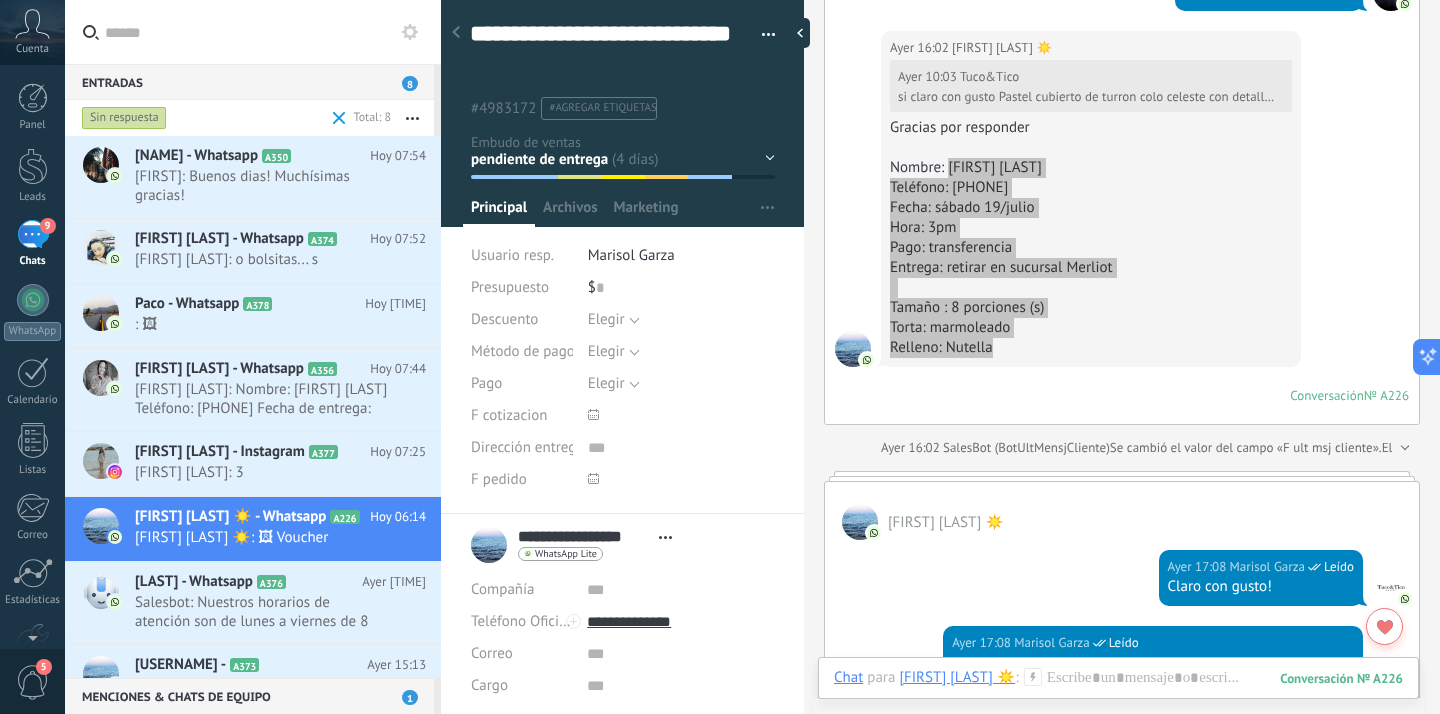 drag, startPoint x: 287, startPoint y: 692, endPoint x: 1344, endPoint y: 327, distance: 1118.246 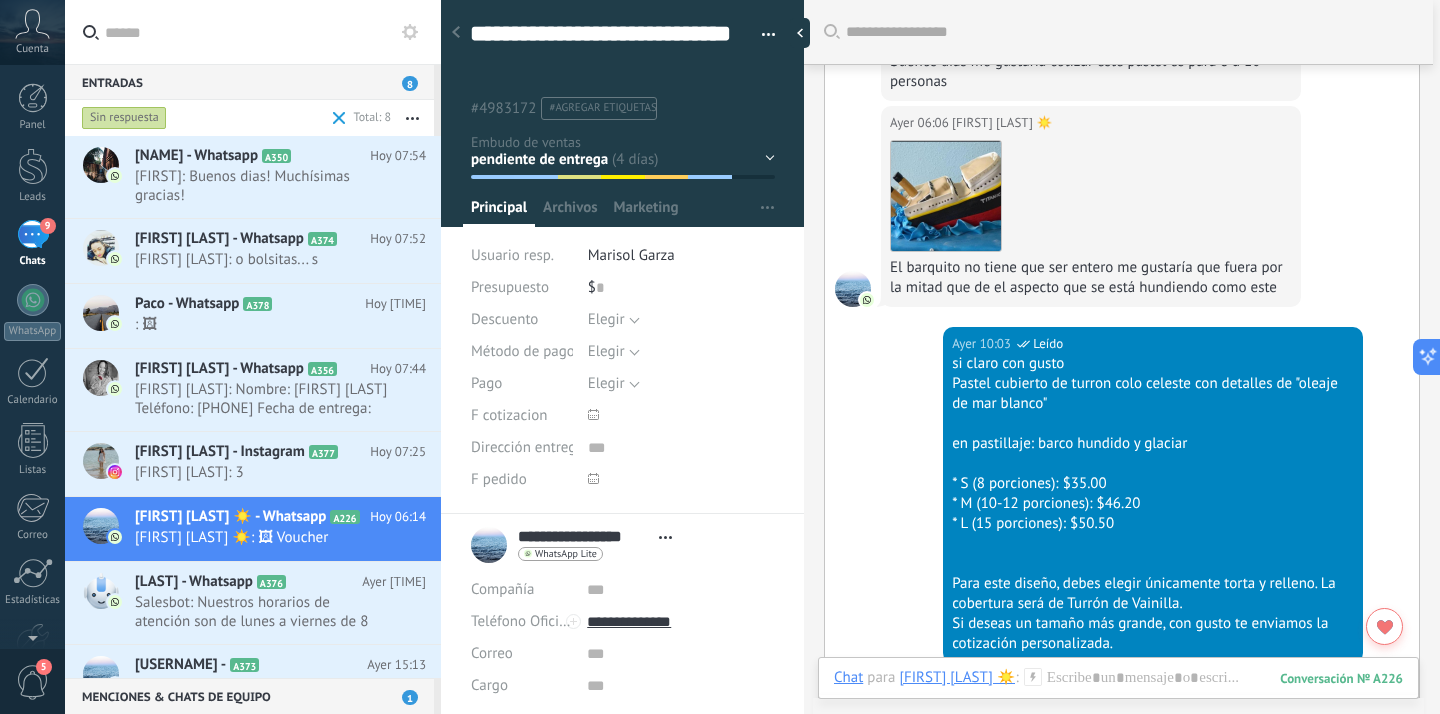 scroll, scrollTop: 6198, scrollLeft: 0, axis: vertical 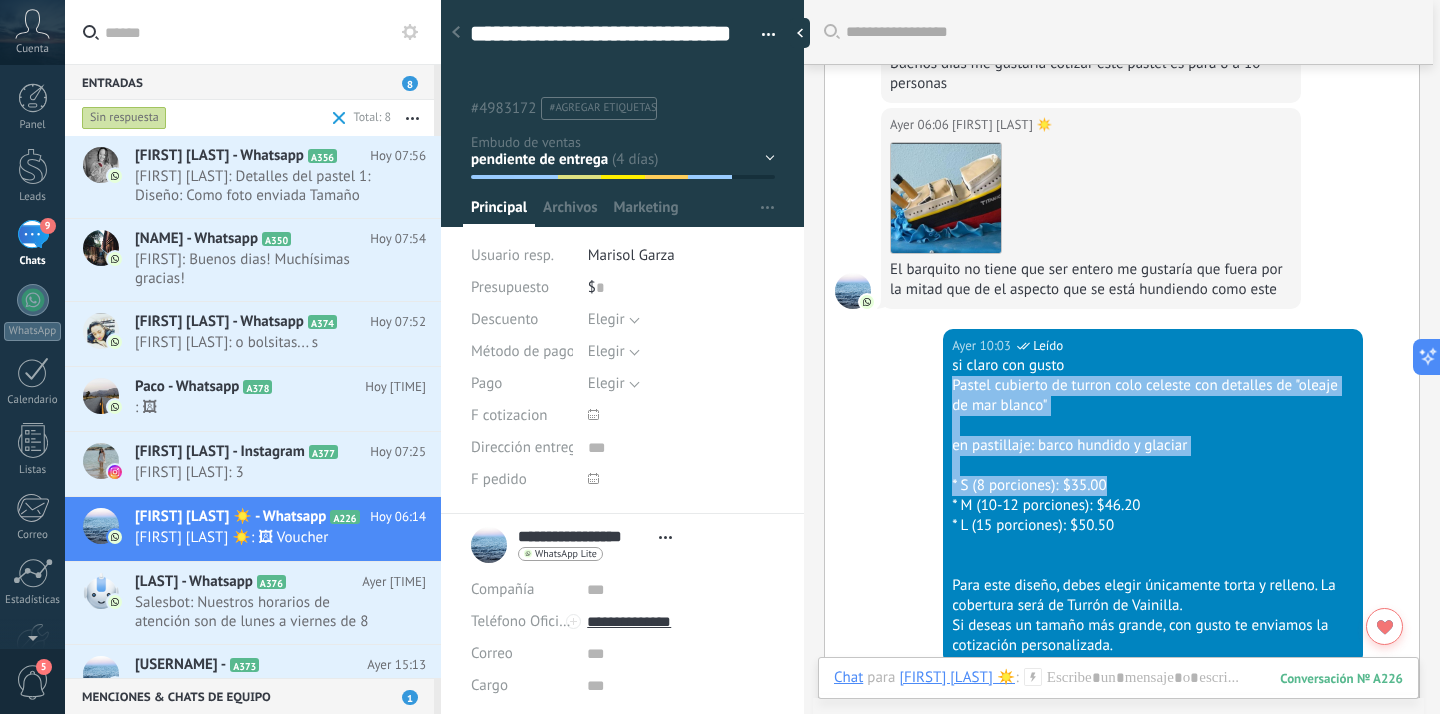 drag, startPoint x: 1113, startPoint y: 507, endPoint x: 937, endPoint y: 410, distance: 200.96019 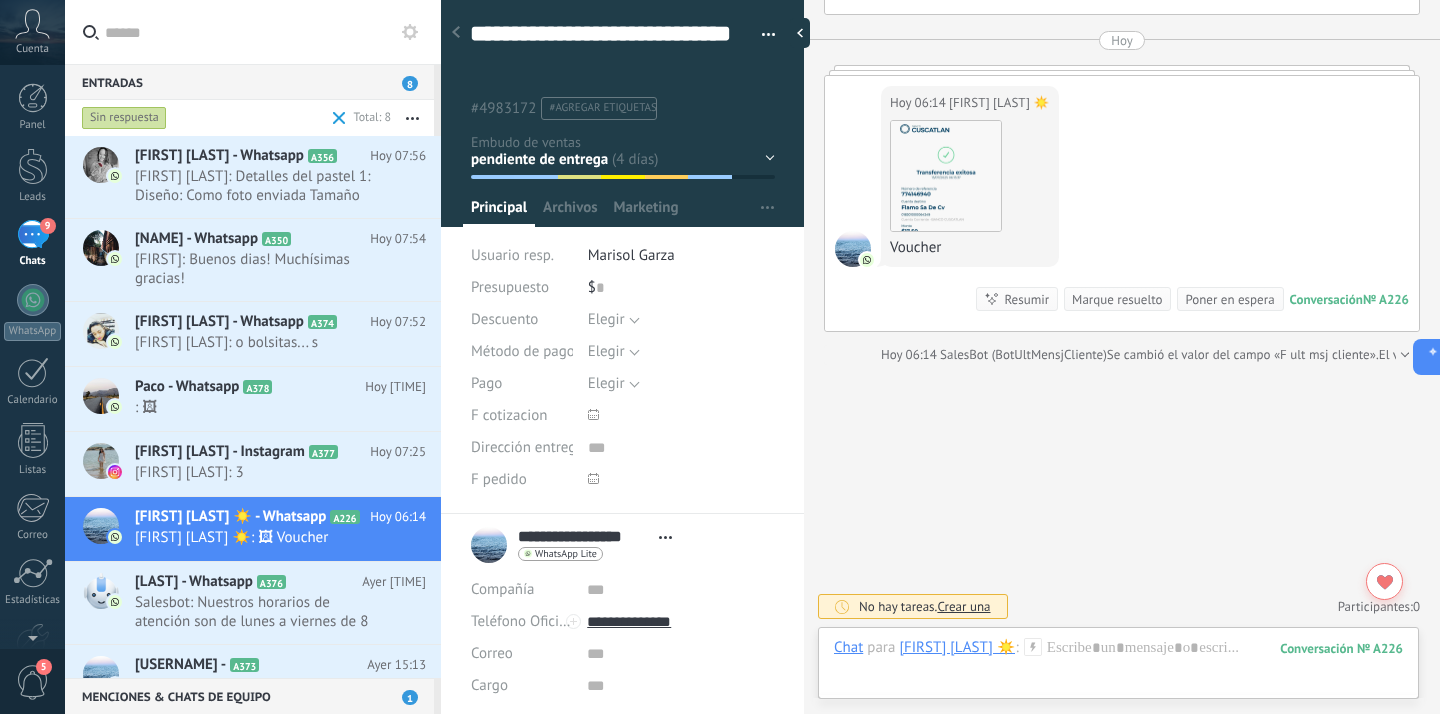 scroll, scrollTop: 9272, scrollLeft: 0, axis: vertical 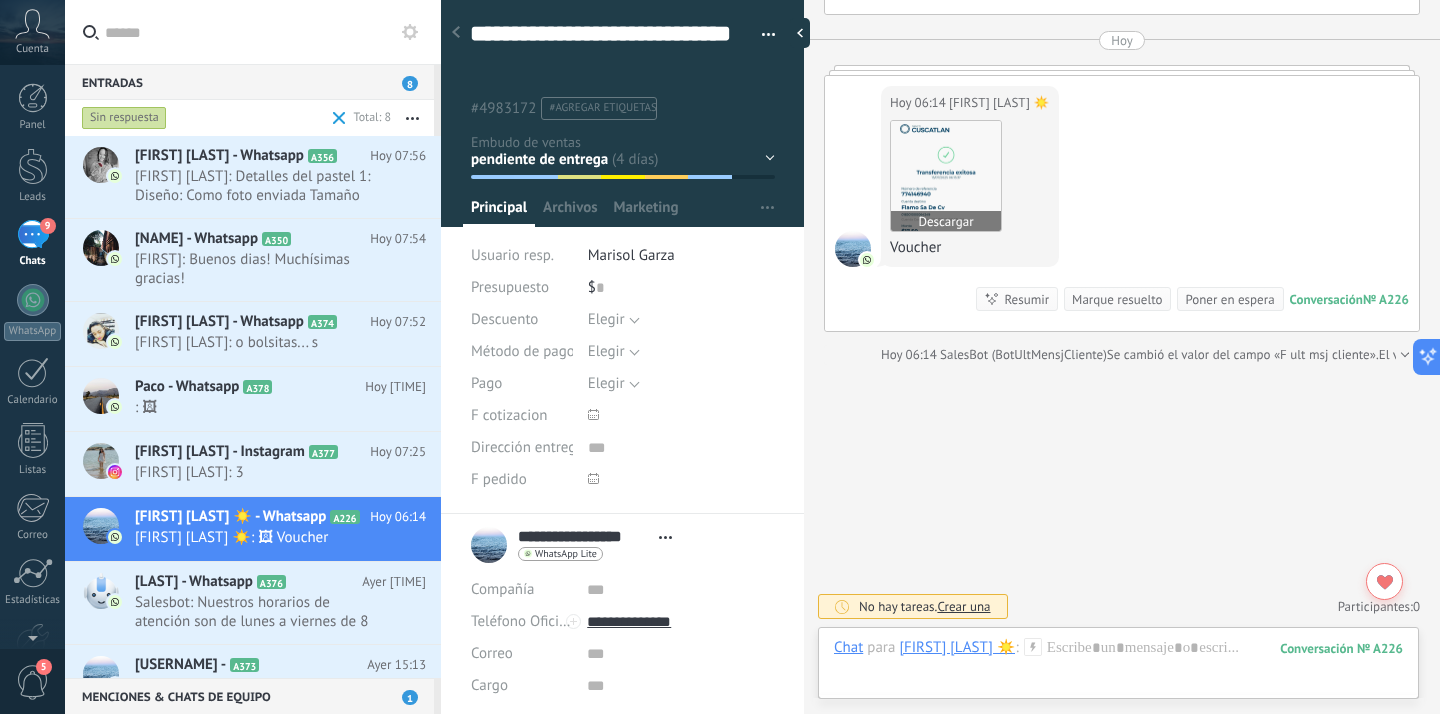 click at bounding box center [946, 176] 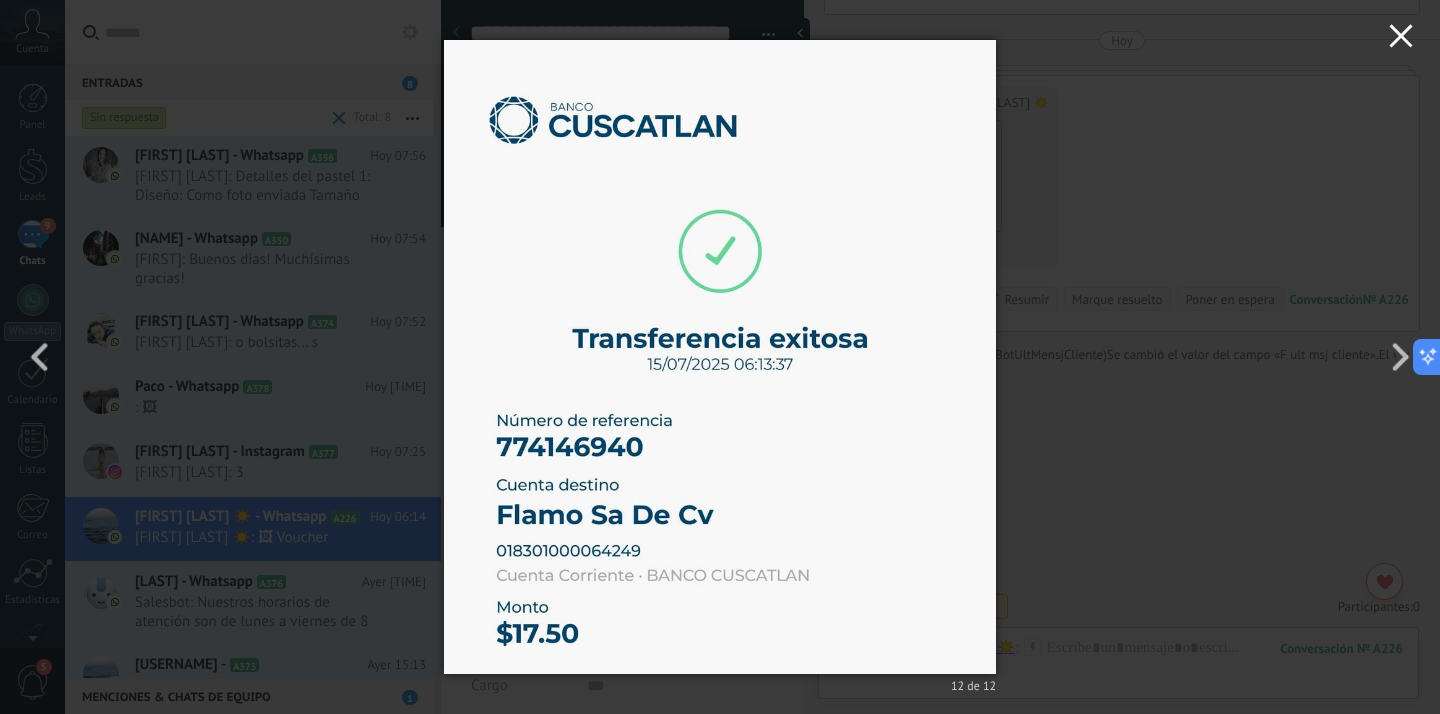 click 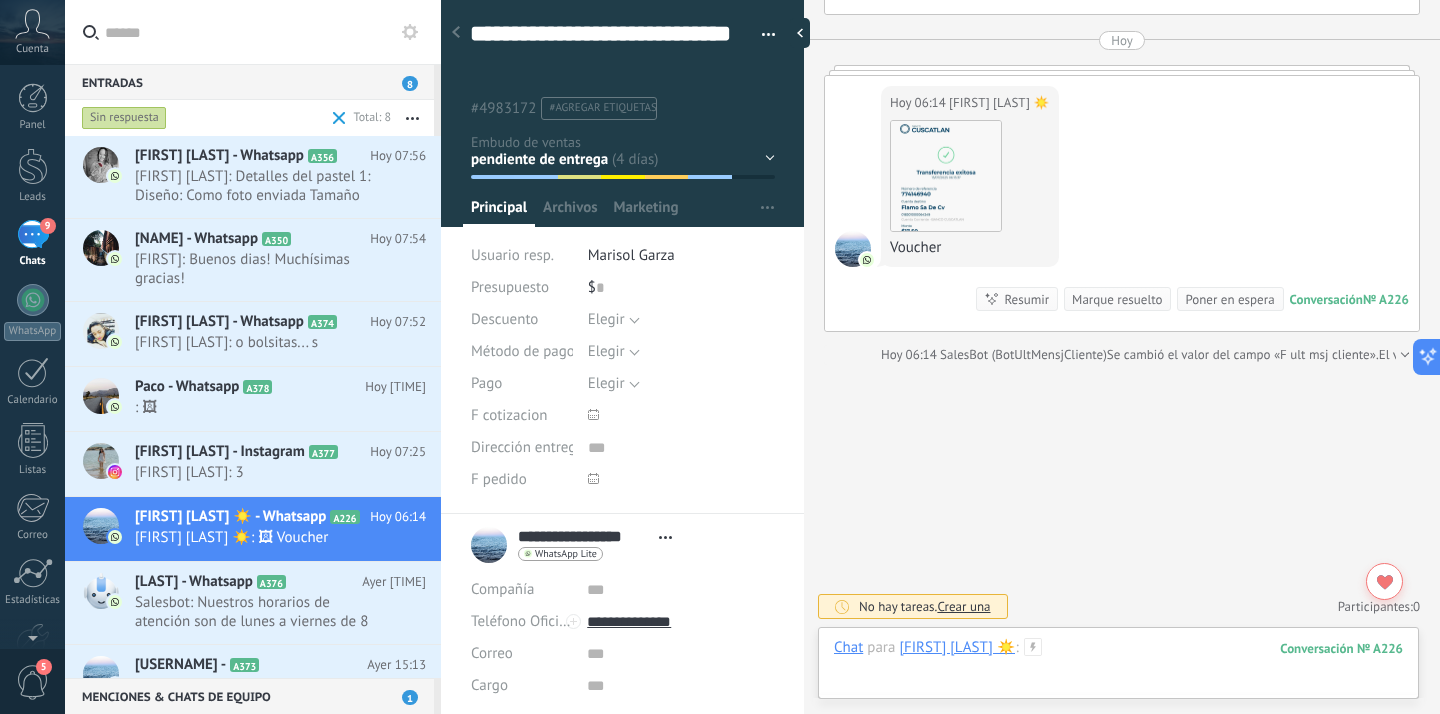 click at bounding box center (1118, 668) 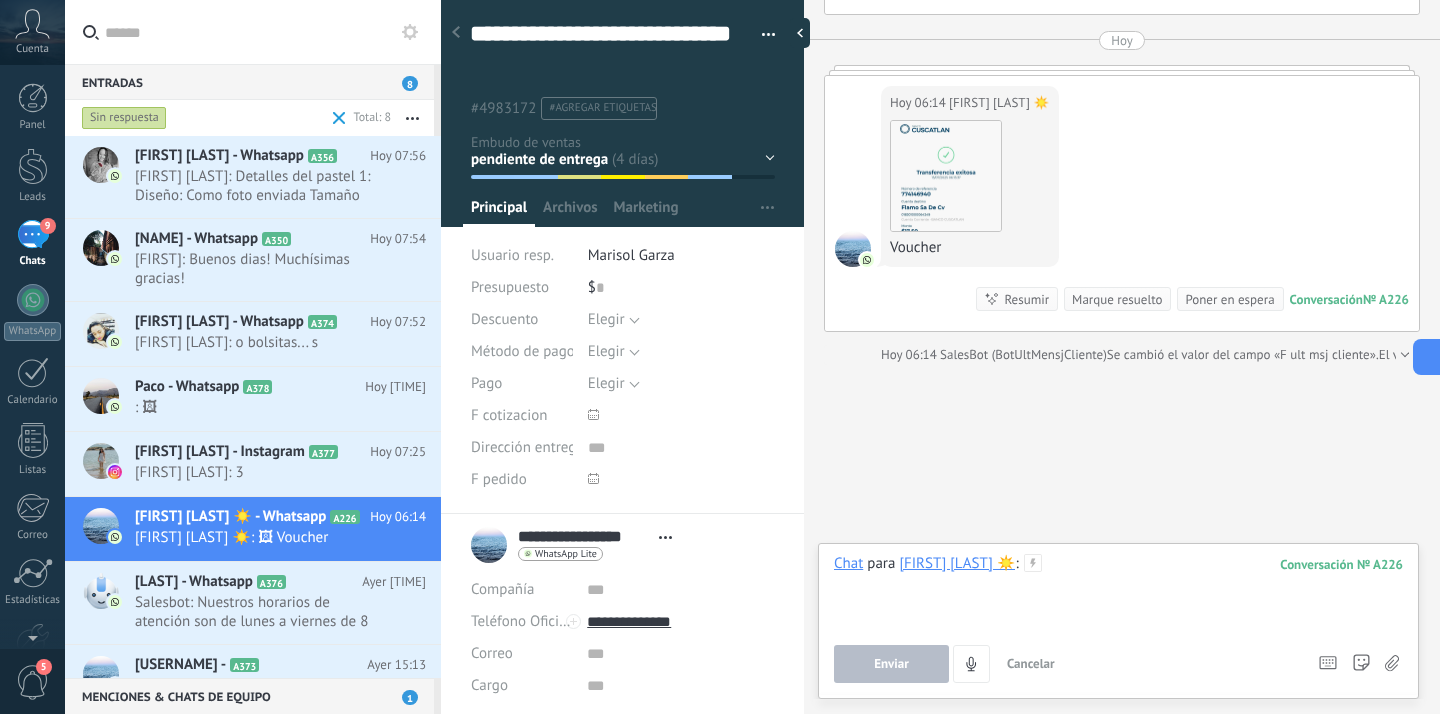 type 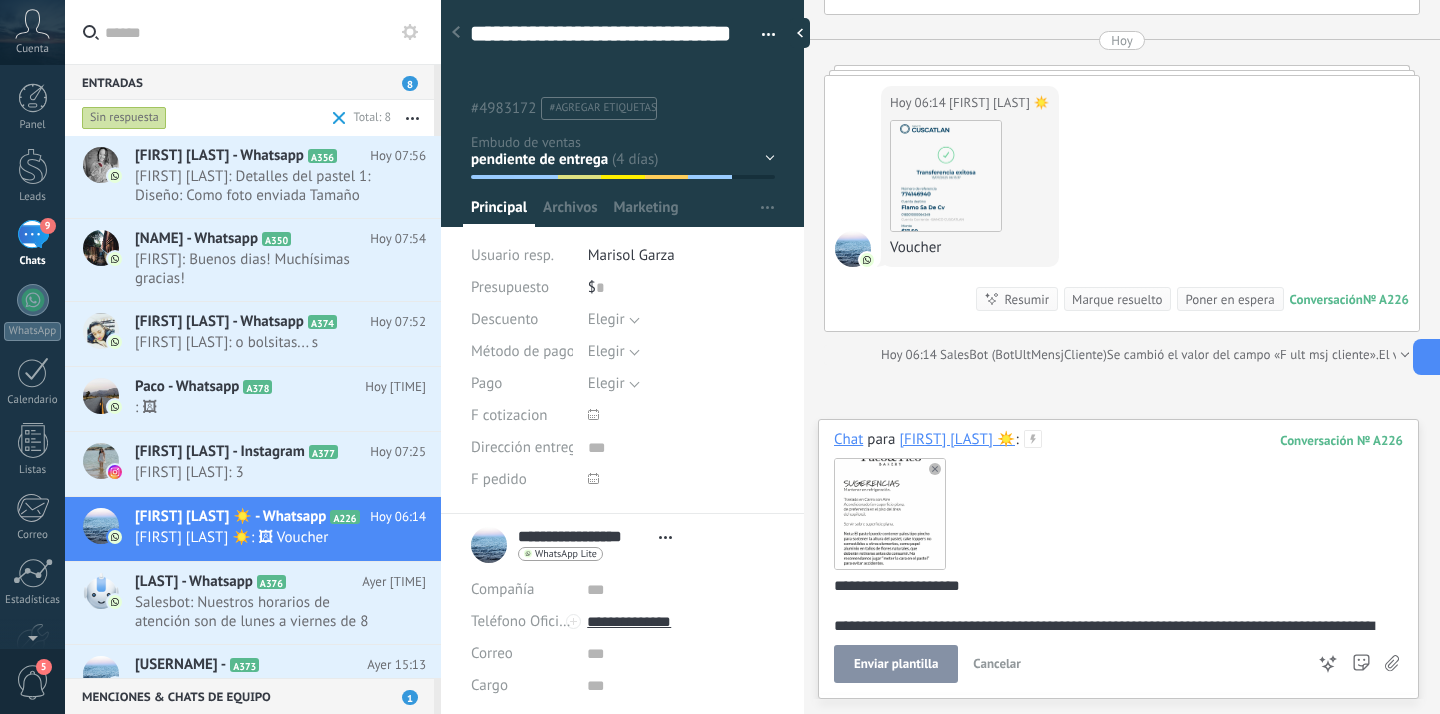 click on "Enviar plantilla" at bounding box center (896, 664) 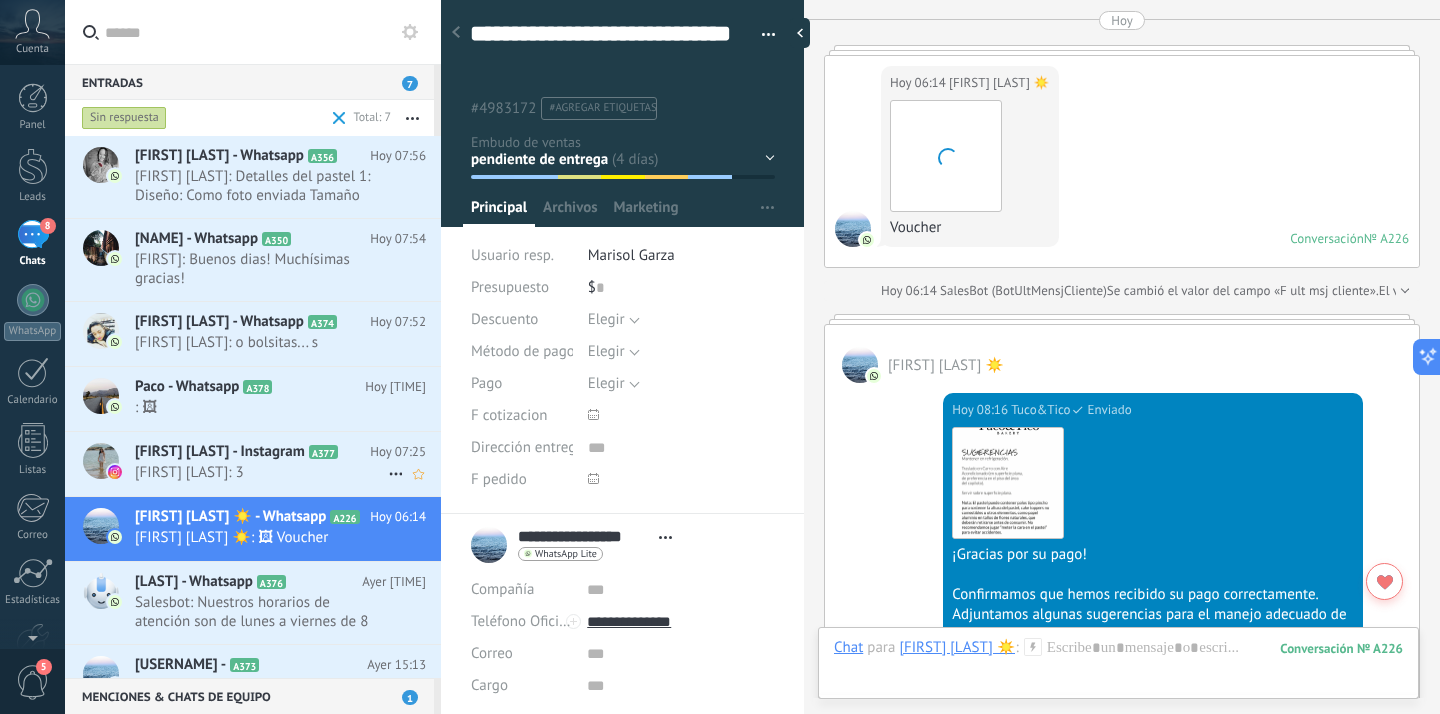 scroll, scrollTop: 9215, scrollLeft: 0, axis: vertical 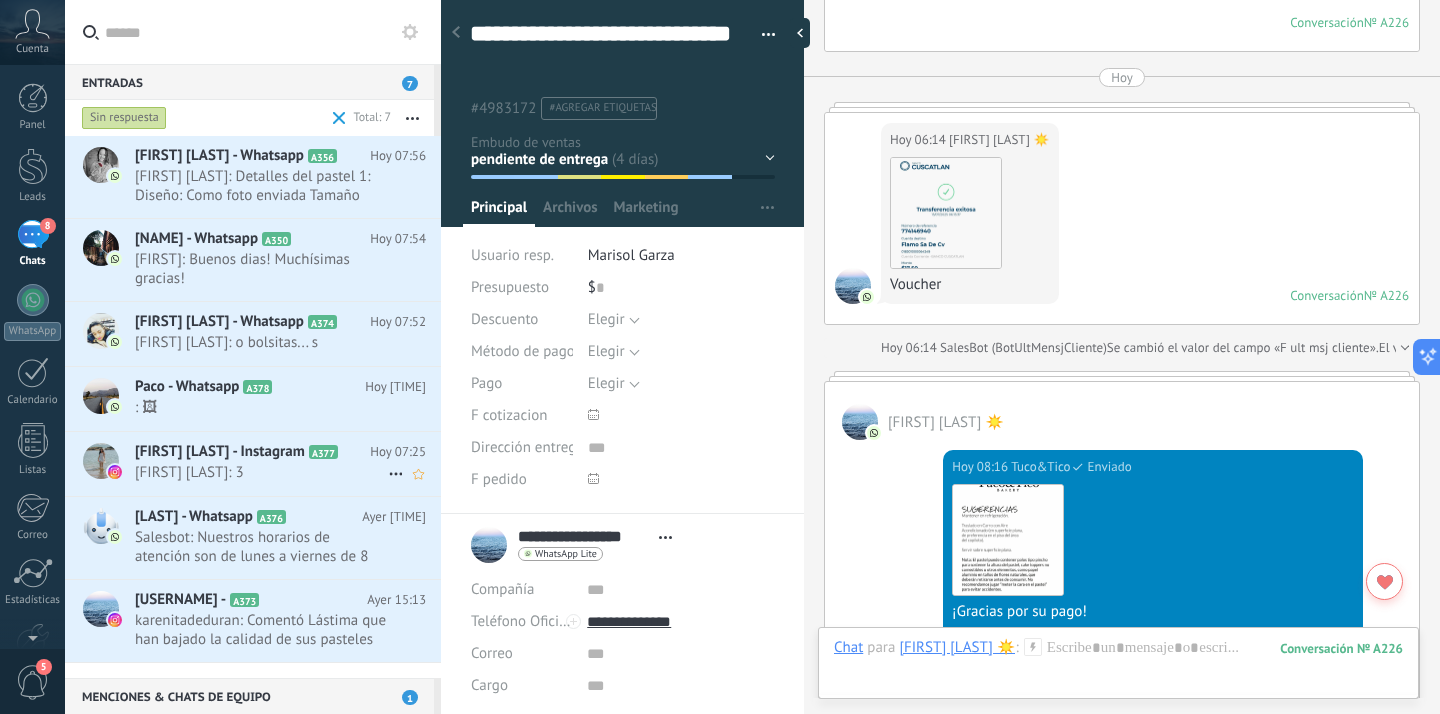click on "[FIRST] [LAST]: 3" at bounding box center [261, 472] 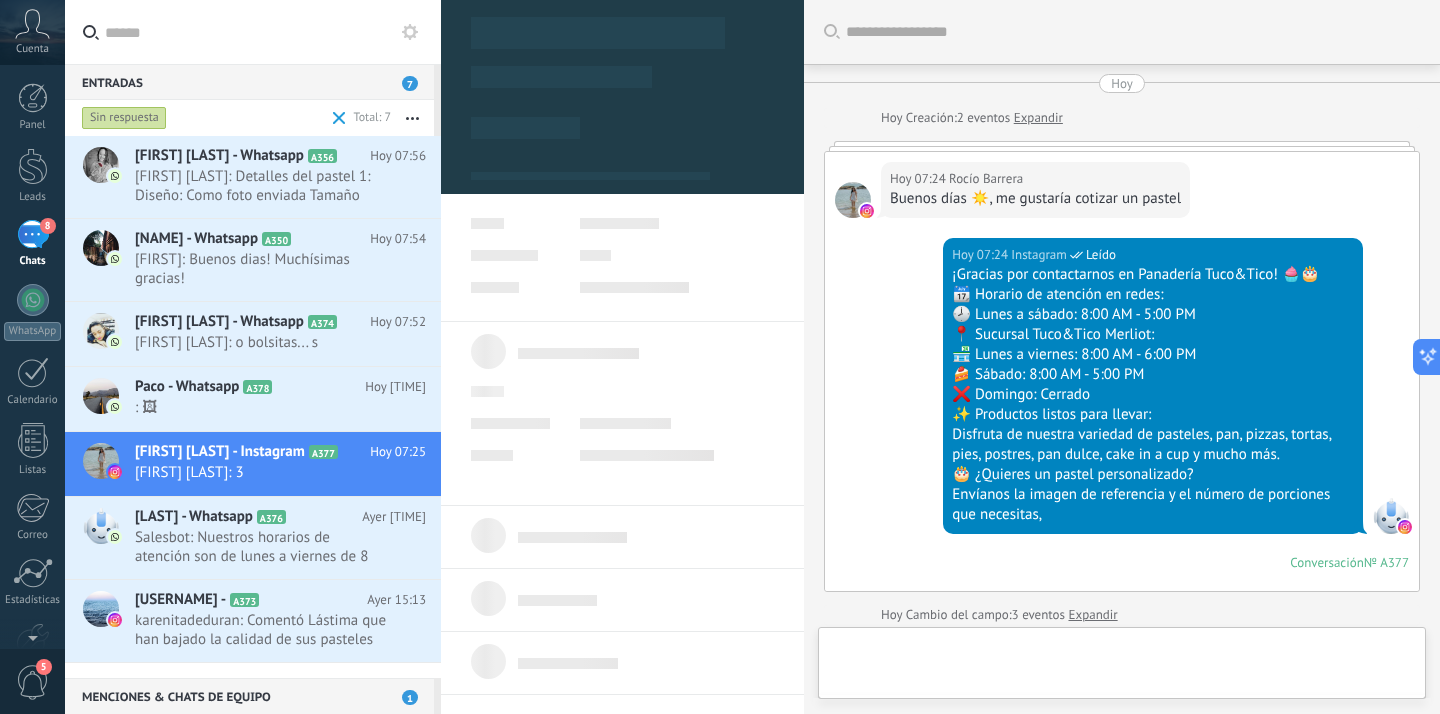 scroll, scrollTop: 1510, scrollLeft: 0, axis: vertical 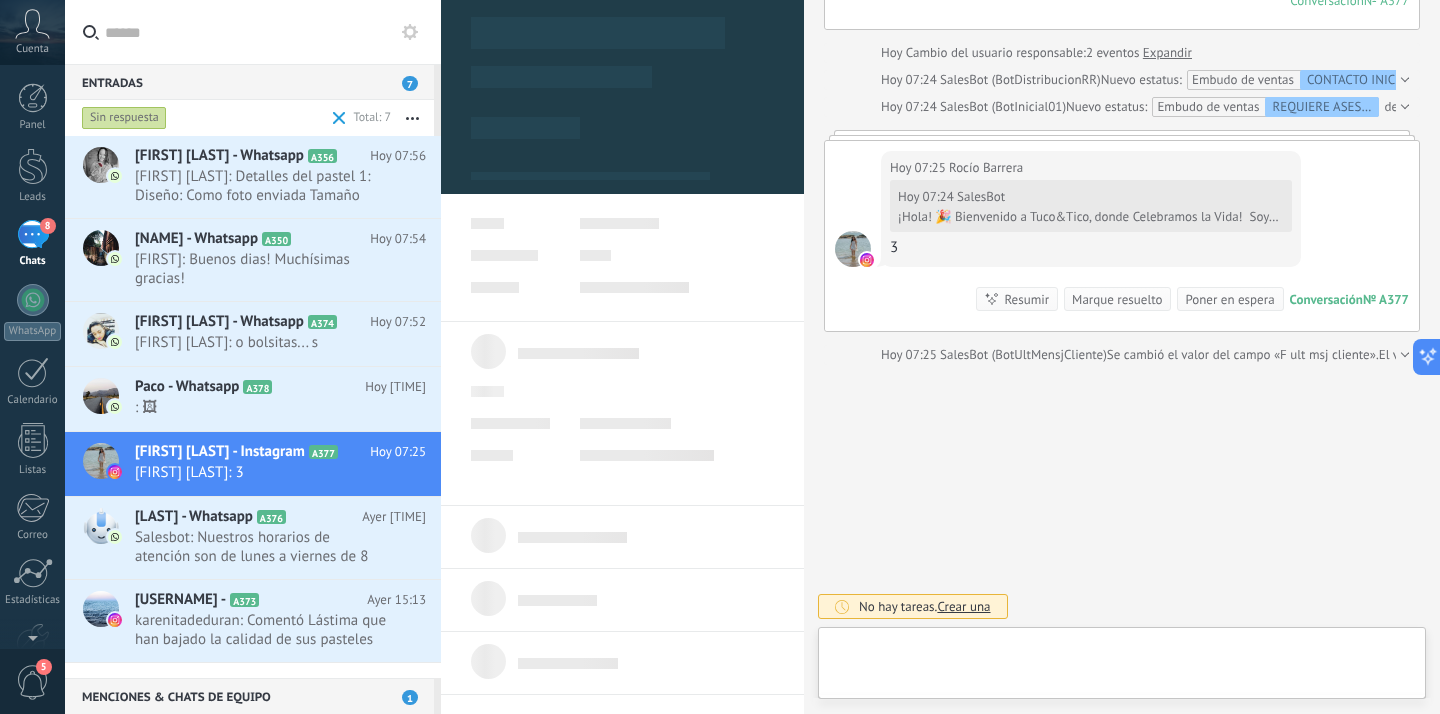 type on "**********" 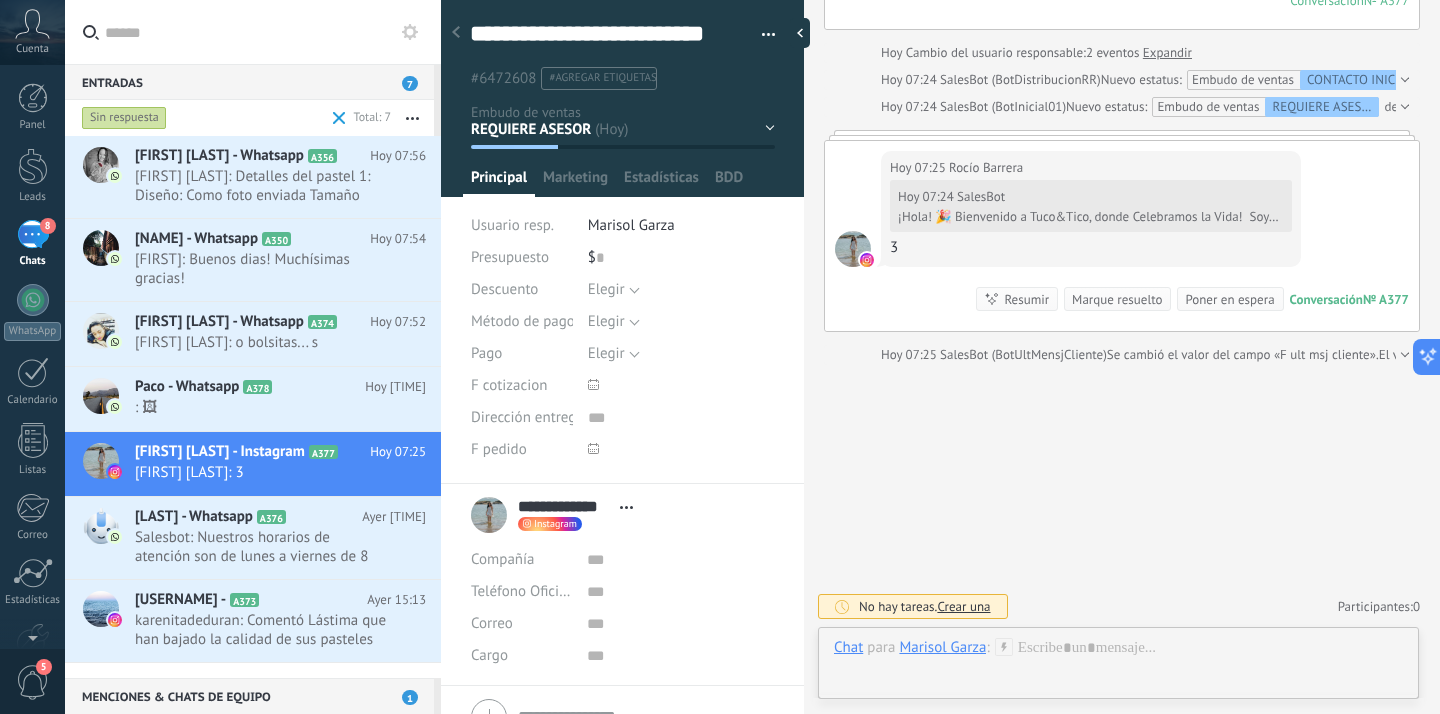 scroll, scrollTop: 30, scrollLeft: 0, axis: vertical 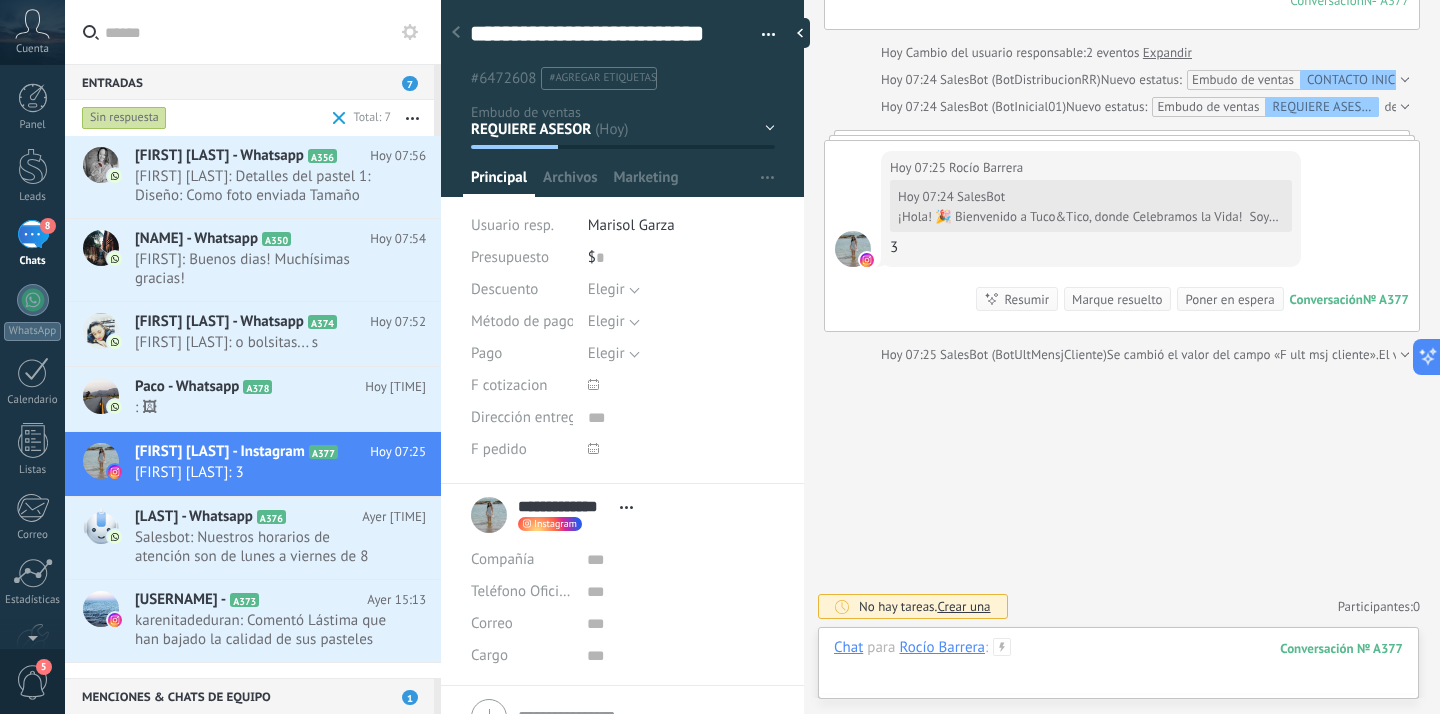 click at bounding box center [1118, 668] 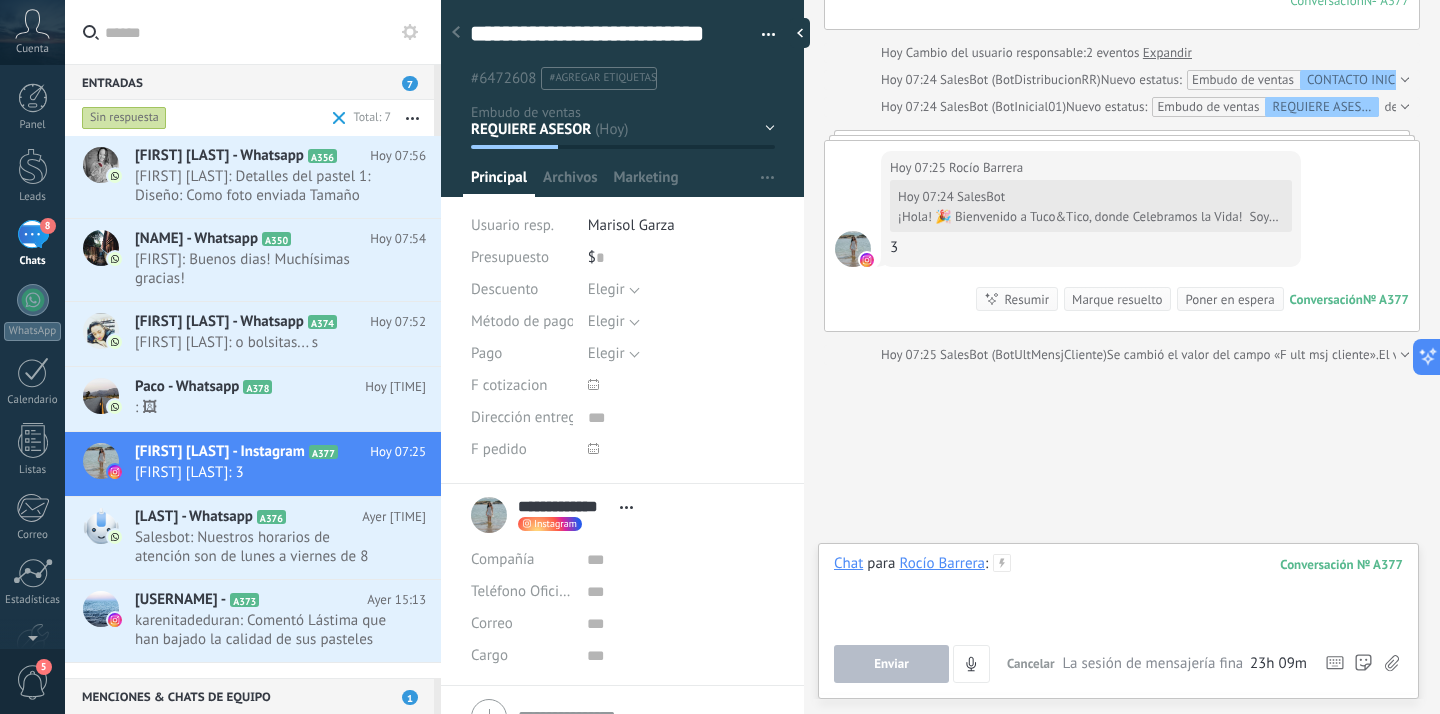 type 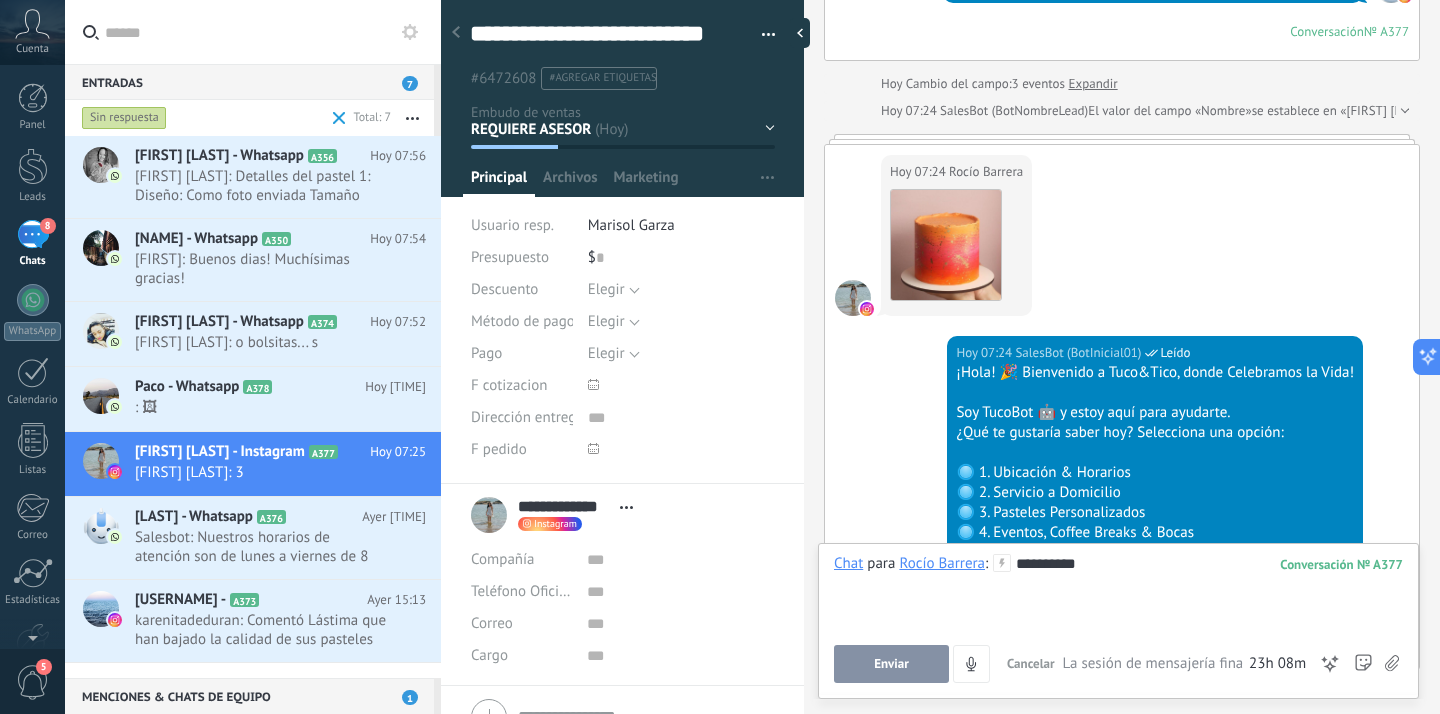 scroll, scrollTop: 530, scrollLeft: 0, axis: vertical 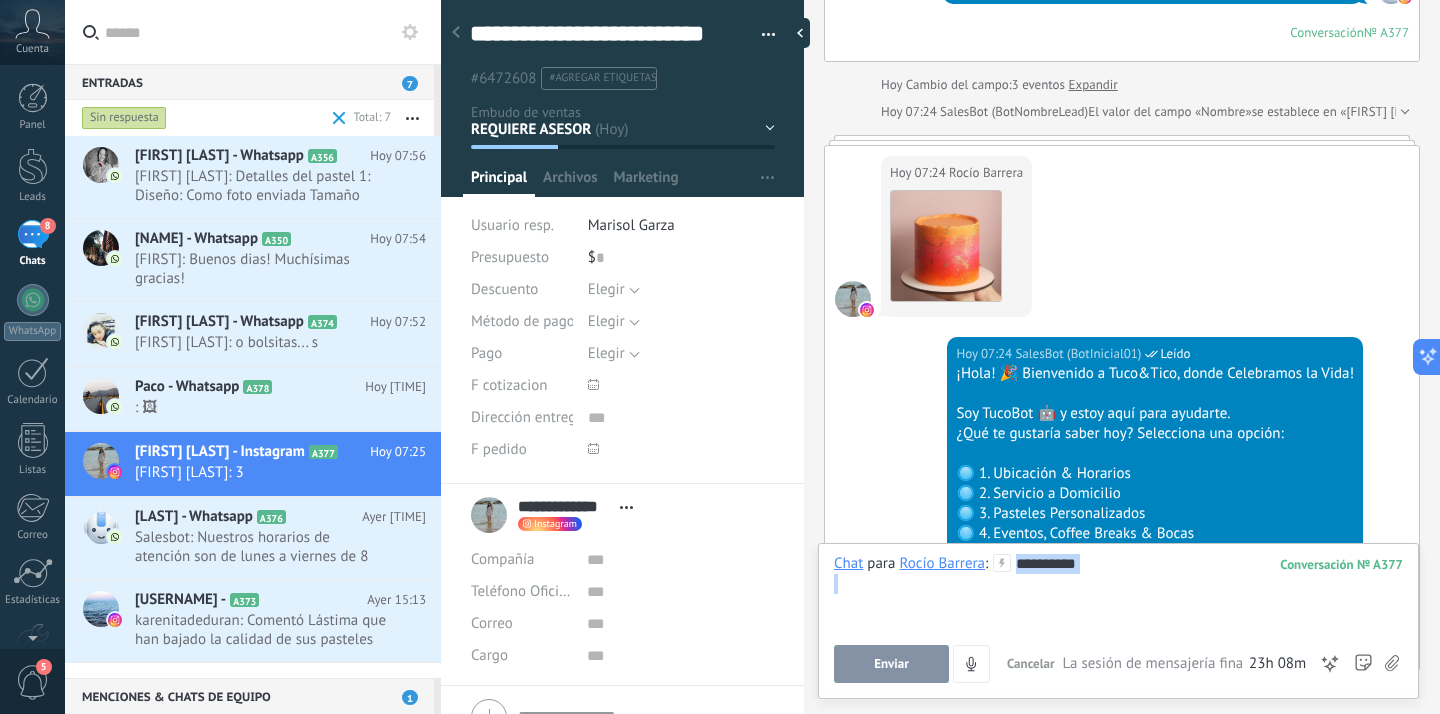 drag, startPoint x: 1018, startPoint y: 567, endPoint x: 1238, endPoint y: 573, distance: 220.0818 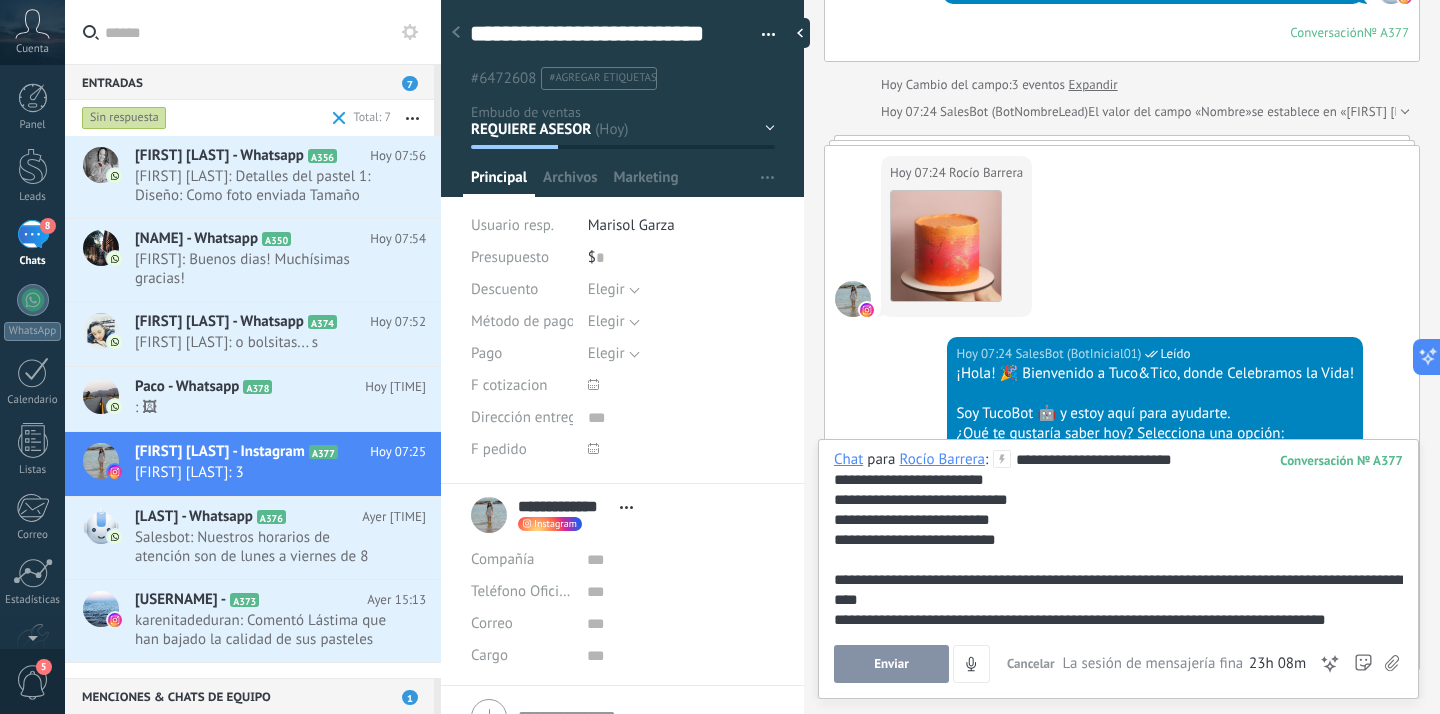 click on "**********" at bounding box center (1118, 590) 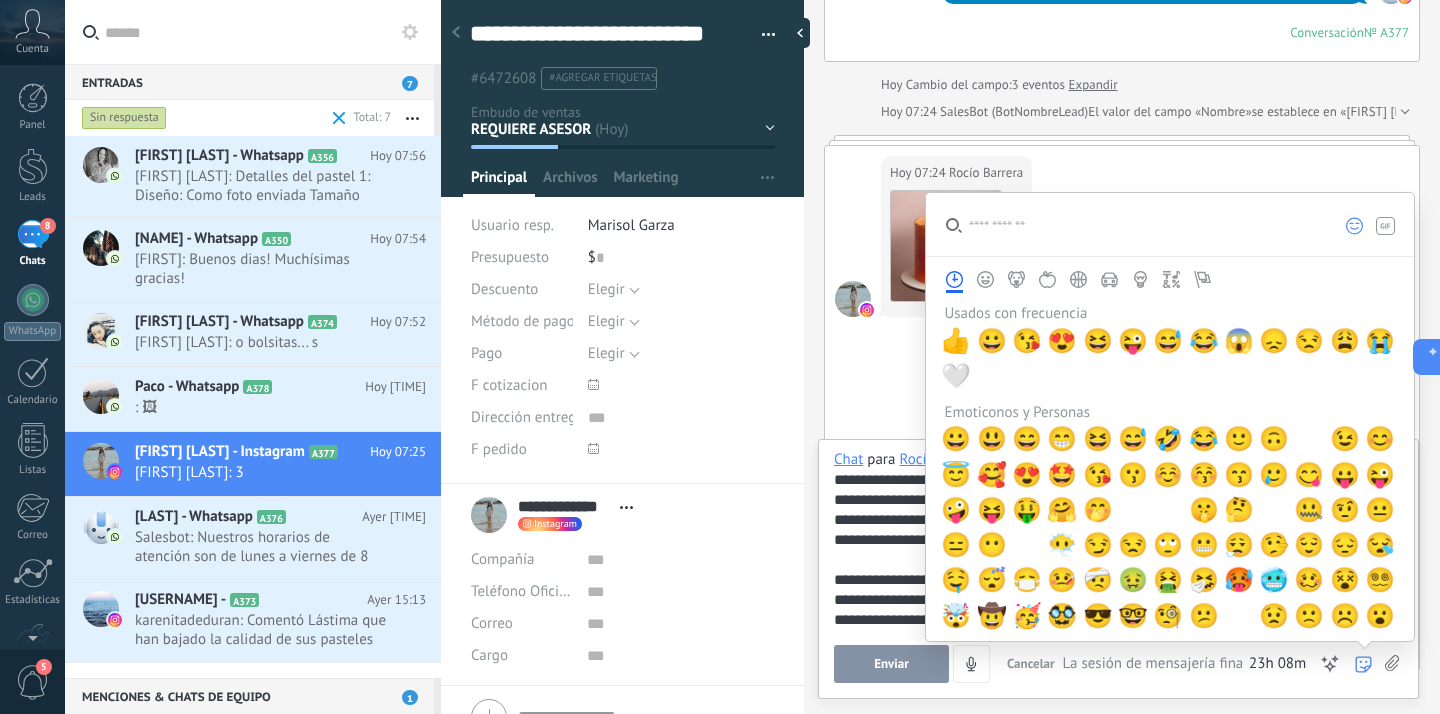 click on "**********" at bounding box center (1118, 590) 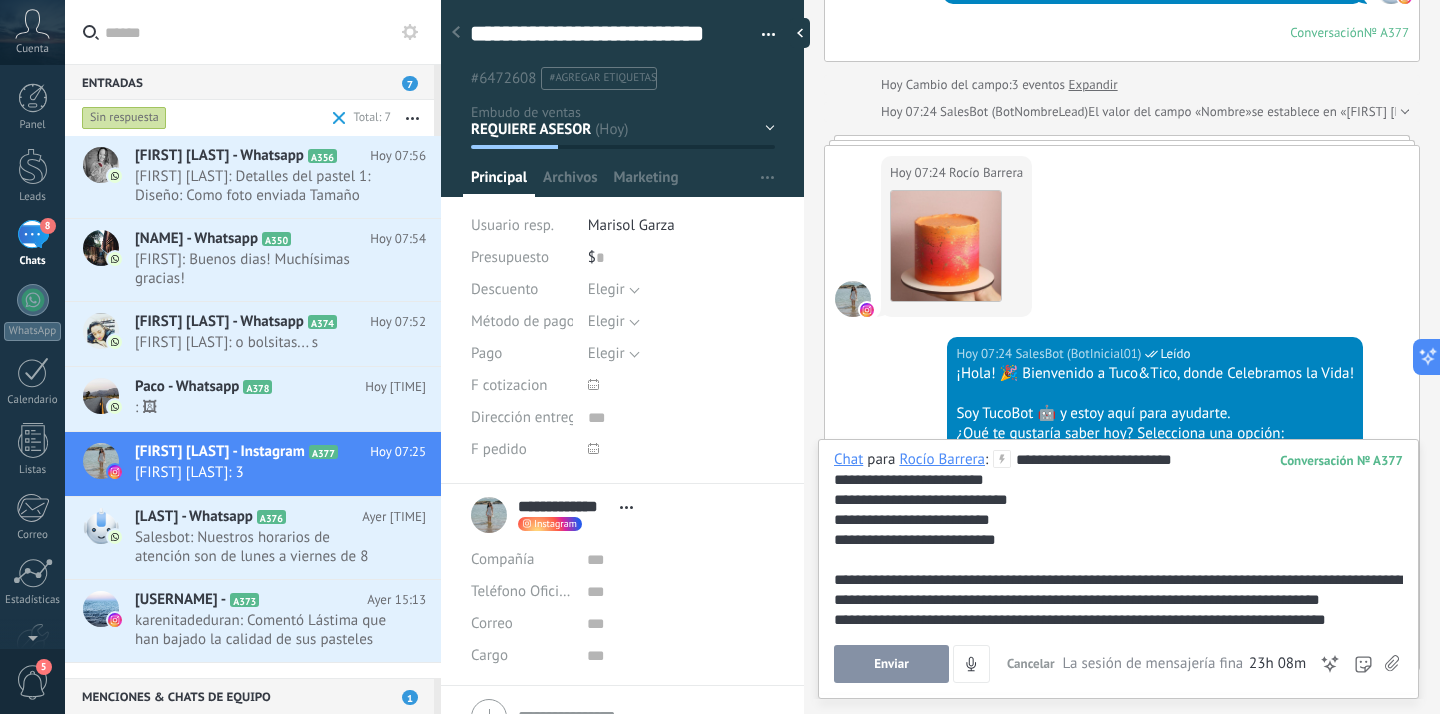 click on "**********" at bounding box center [1118, 590] 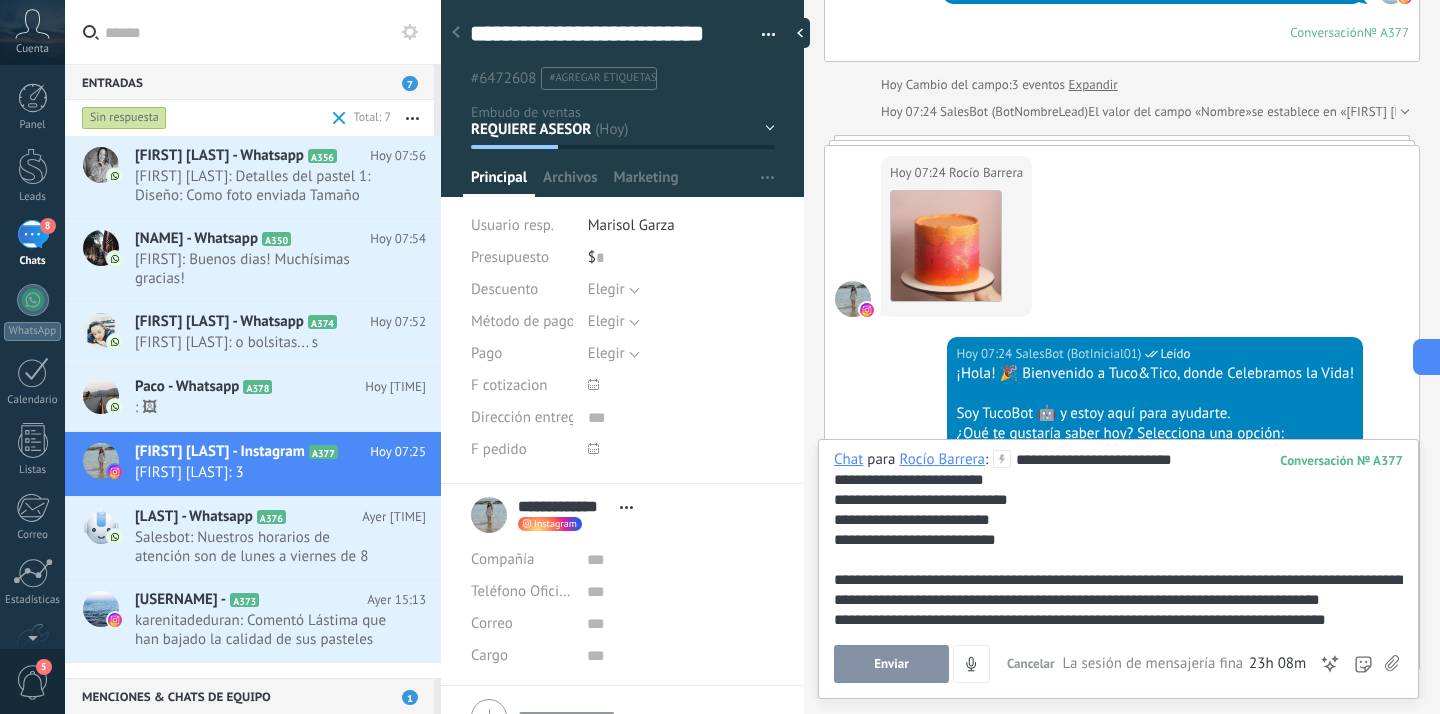 click on "**********" at bounding box center (1118, 500) 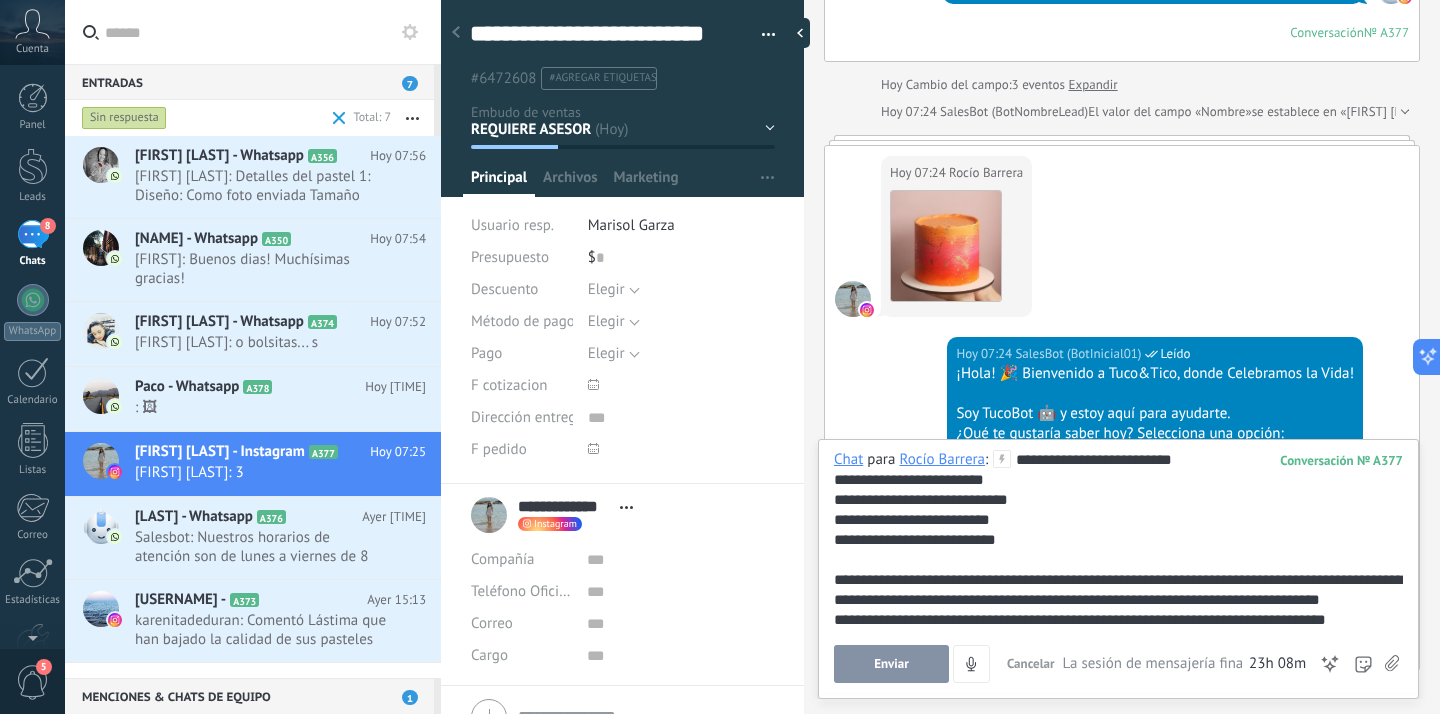 click on "**********" at bounding box center (1118, 520) 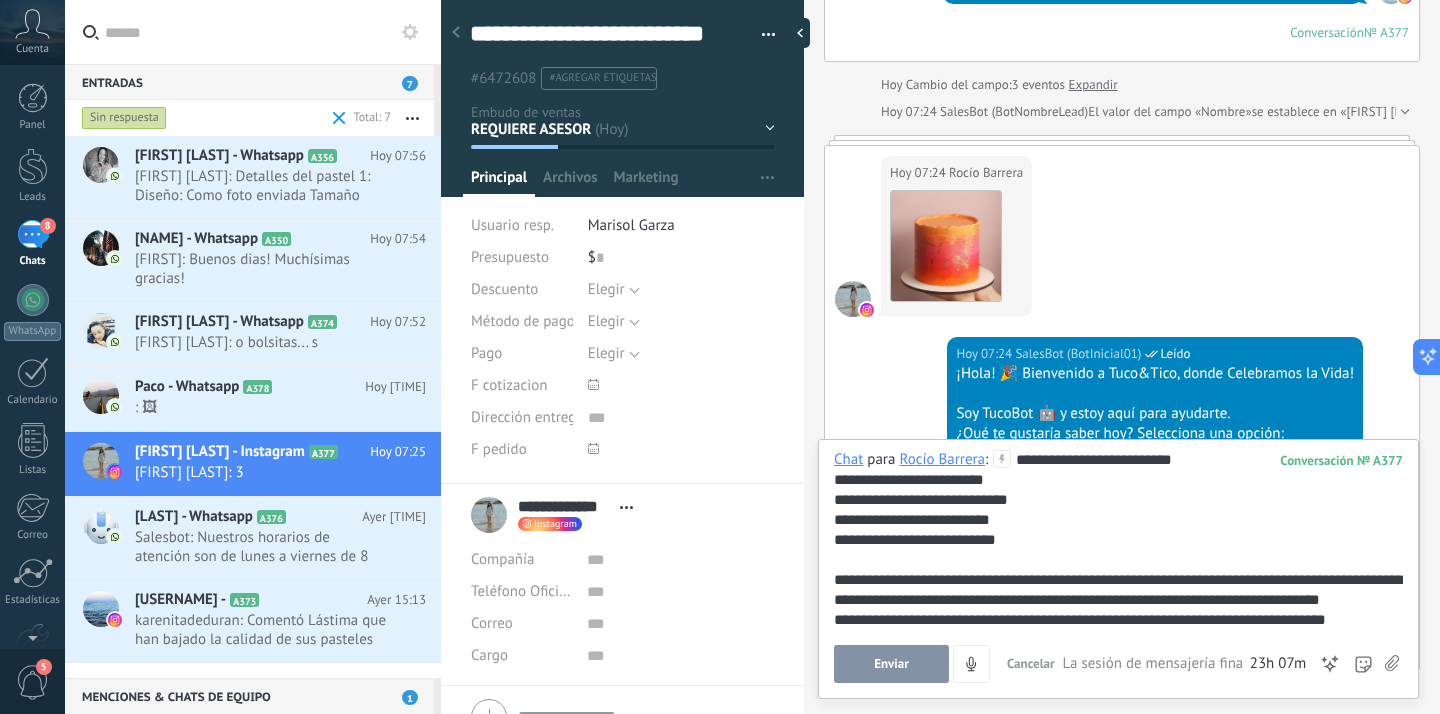 click on "**********" at bounding box center (1118, 500) 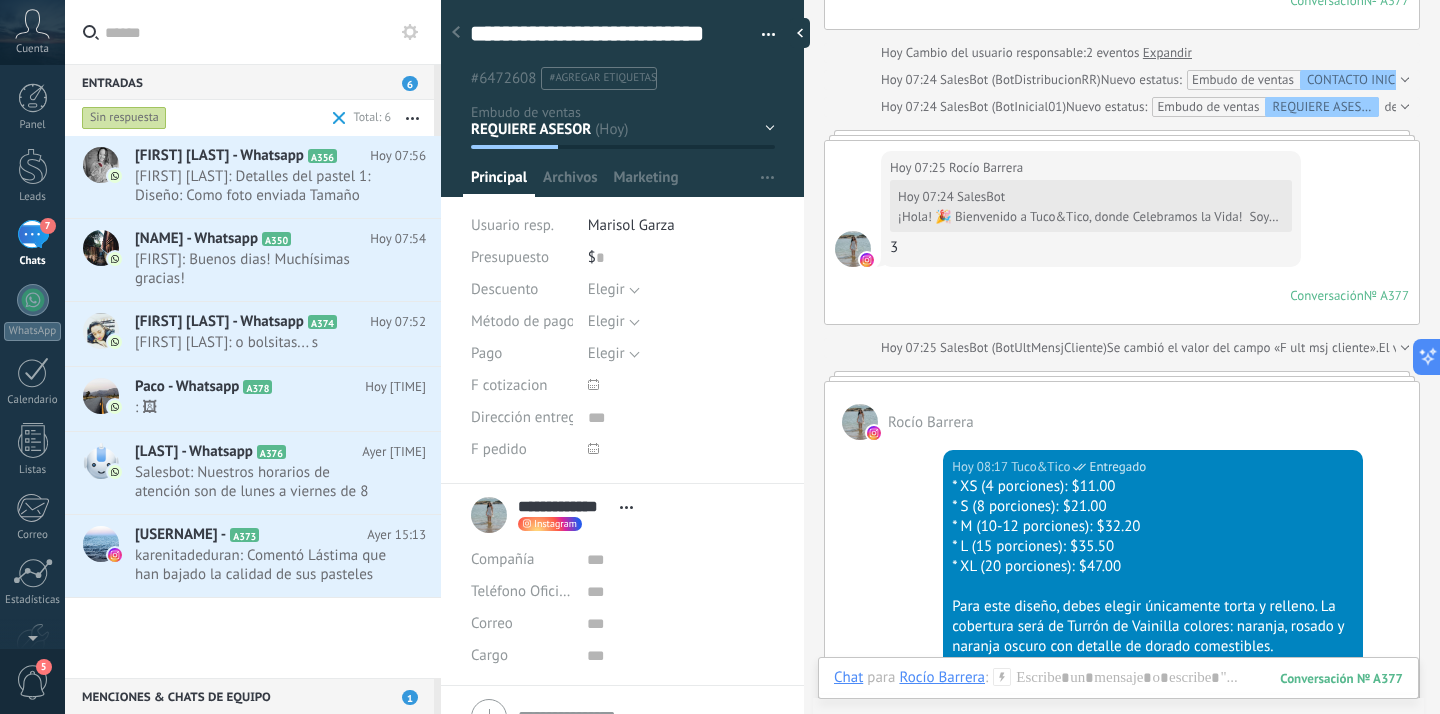 scroll, scrollTop: 1510, scrollLeft: 0, axis: vertical 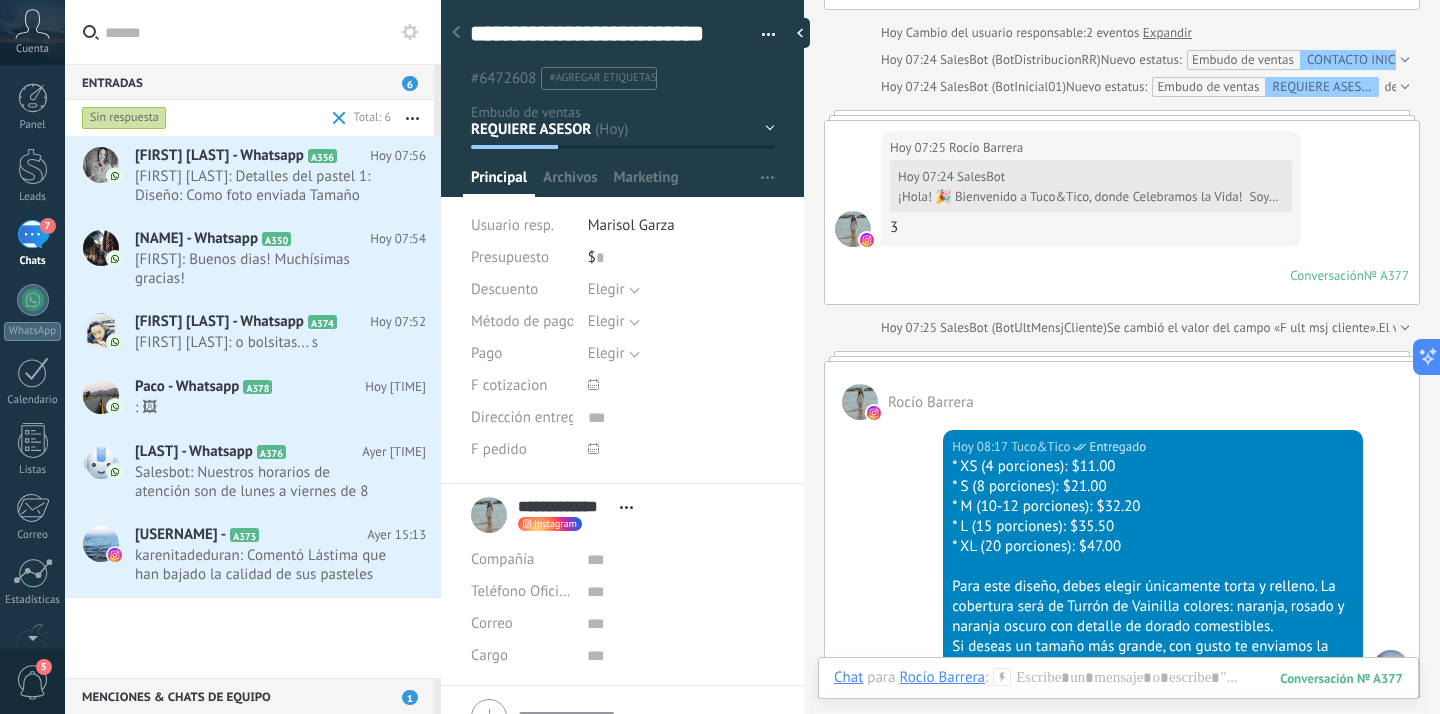 click on "Para este diseño, debes elegir únicamente torta y relleno. La cobertura será de Turrón de Vainilla colores: naranja, rosado y naranja oscuro con detalle de dorado comestibles." at bounding box center [1153, 607] 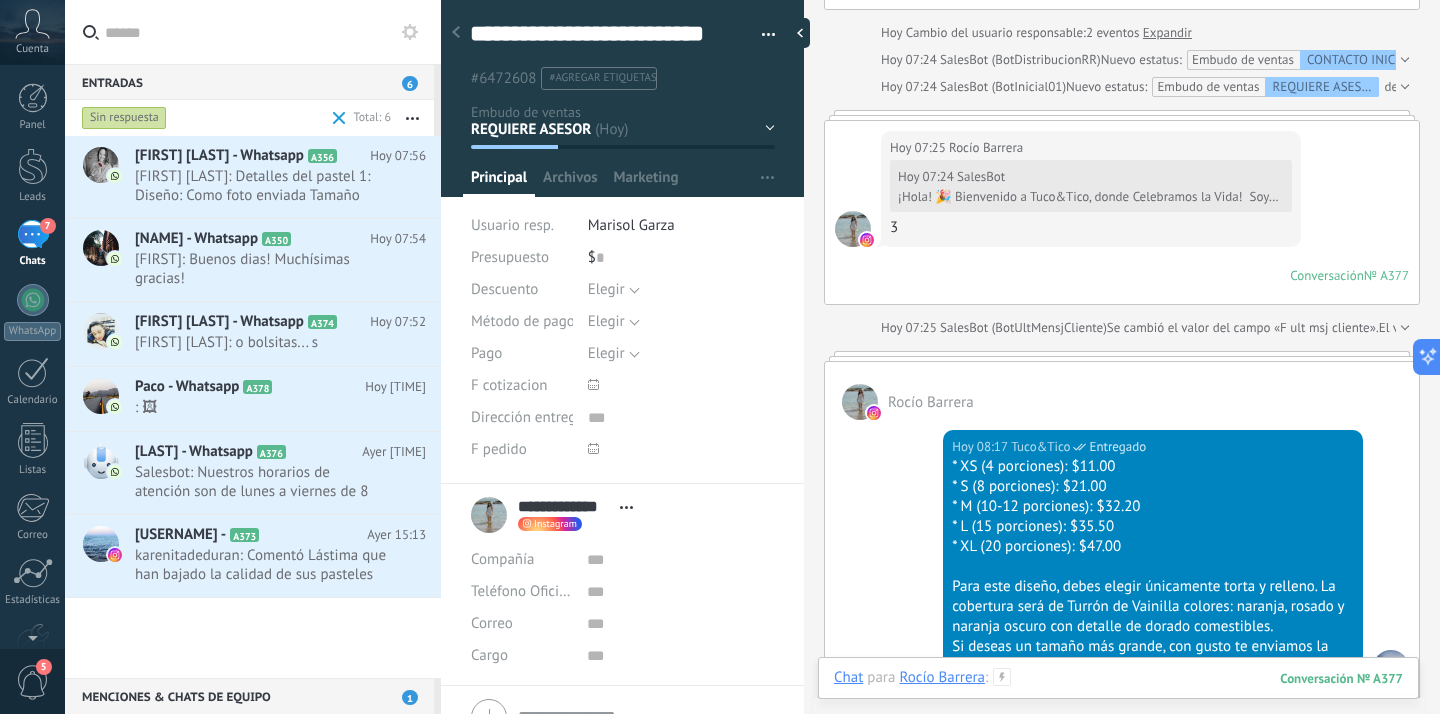 click at bounding box center (1118, 698) 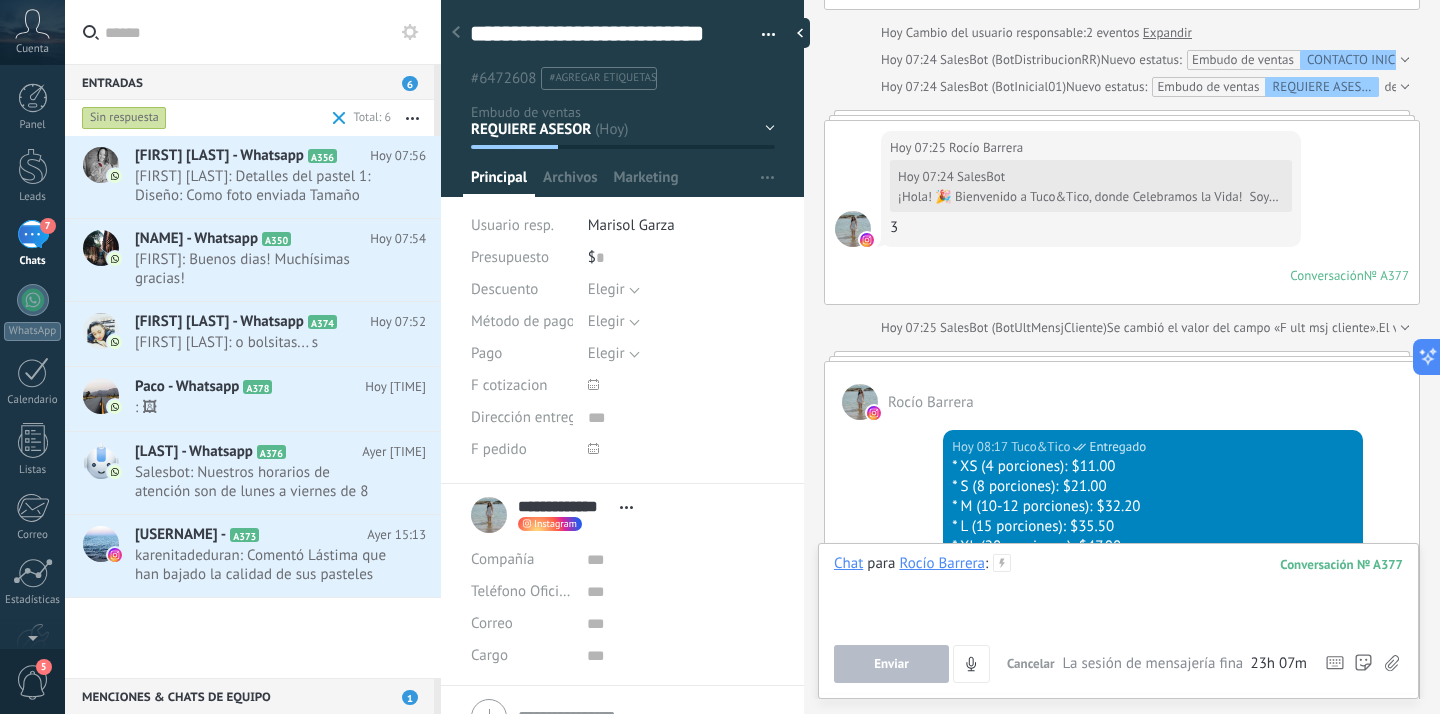 type 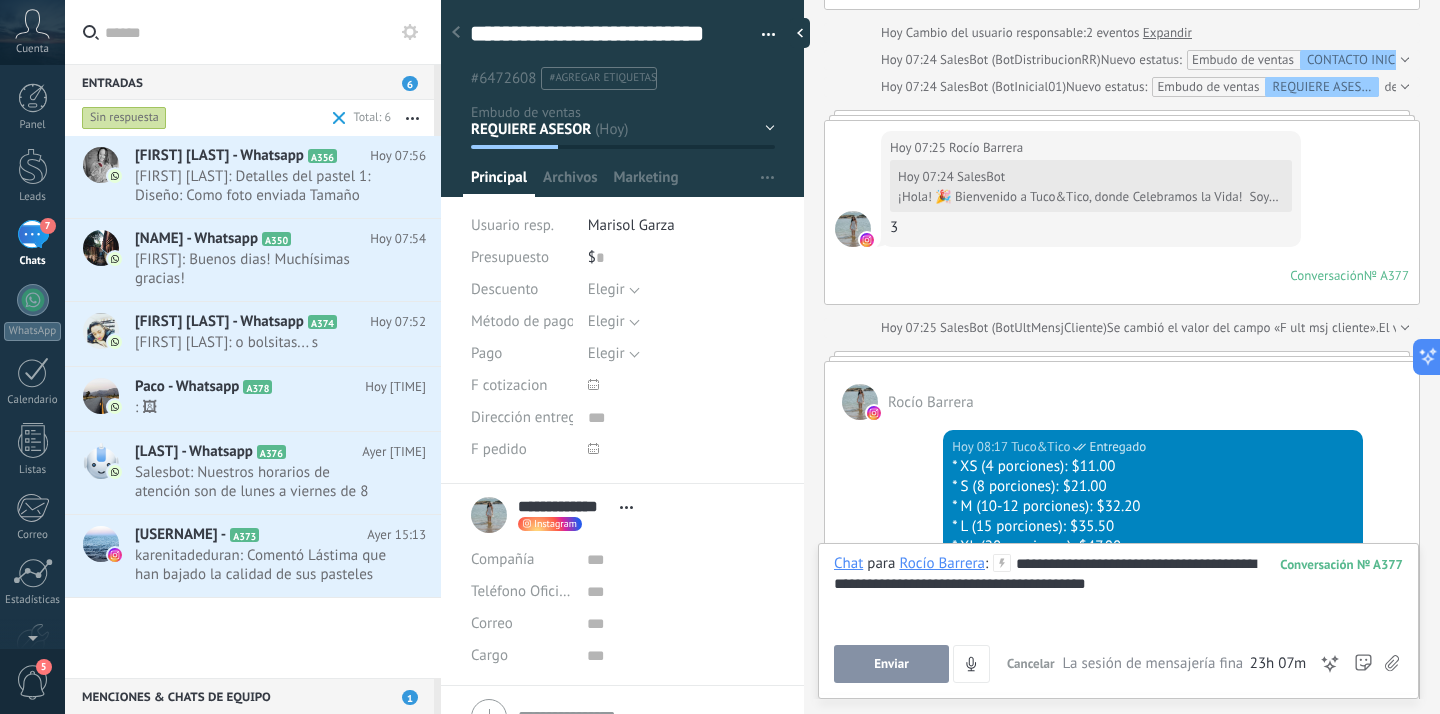 click on "Enviar" at bounding box center (891, 664) 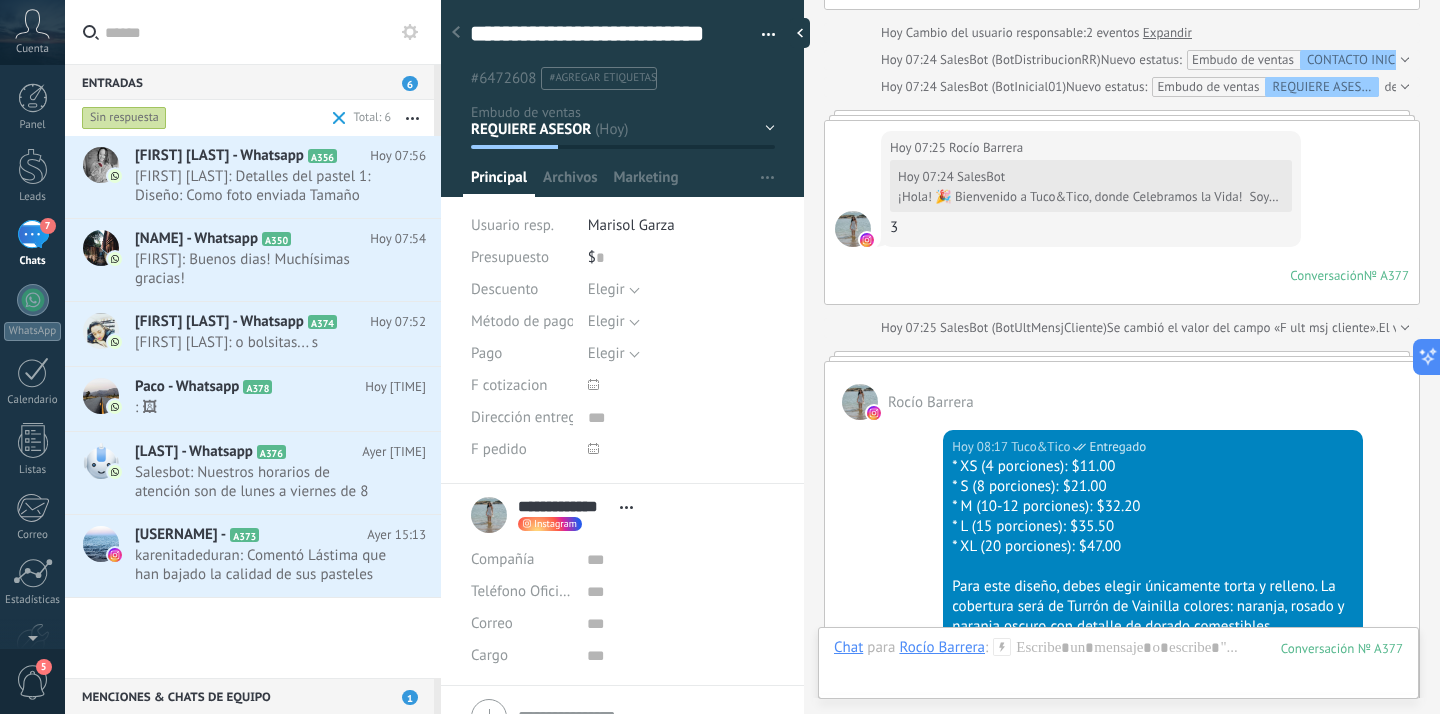scroll, scrollTop: 1929, scrollLeft: 0, axis: vertical 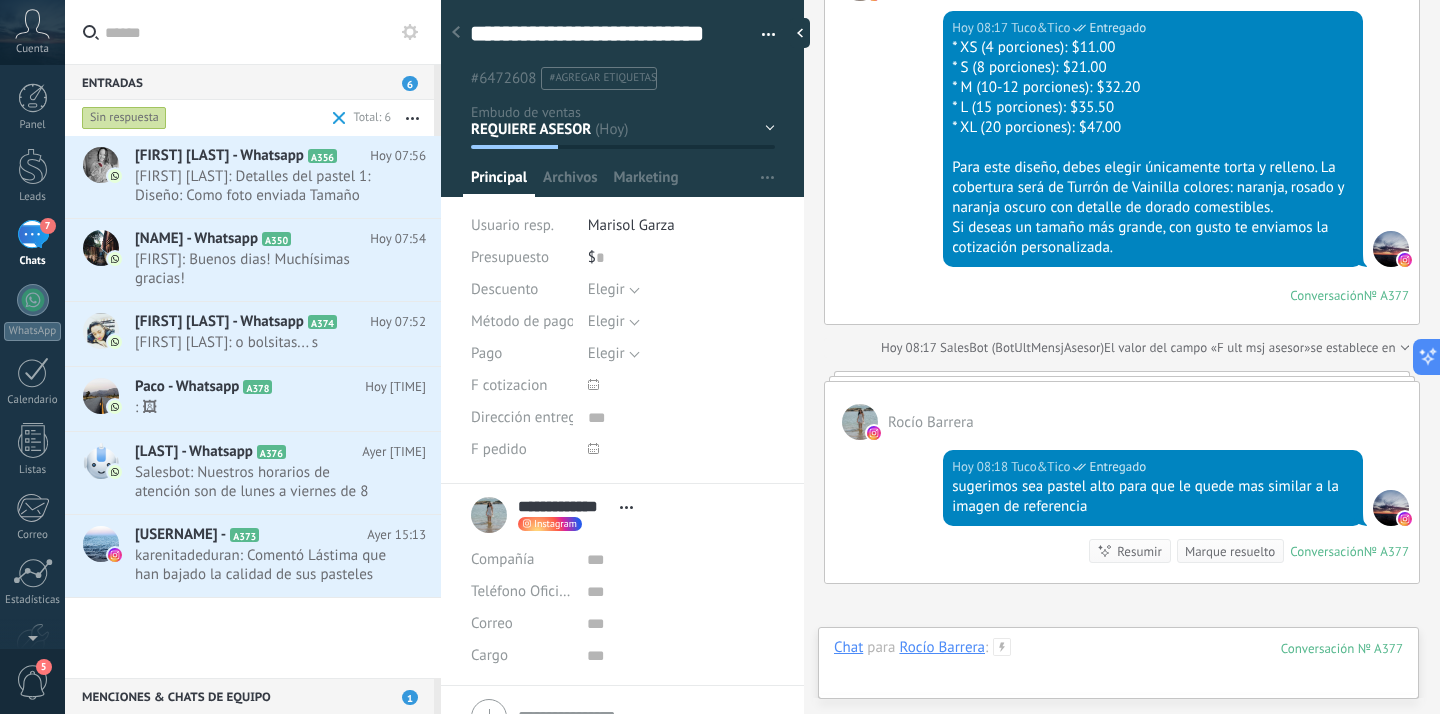 click at bounding box center (1118, 668) 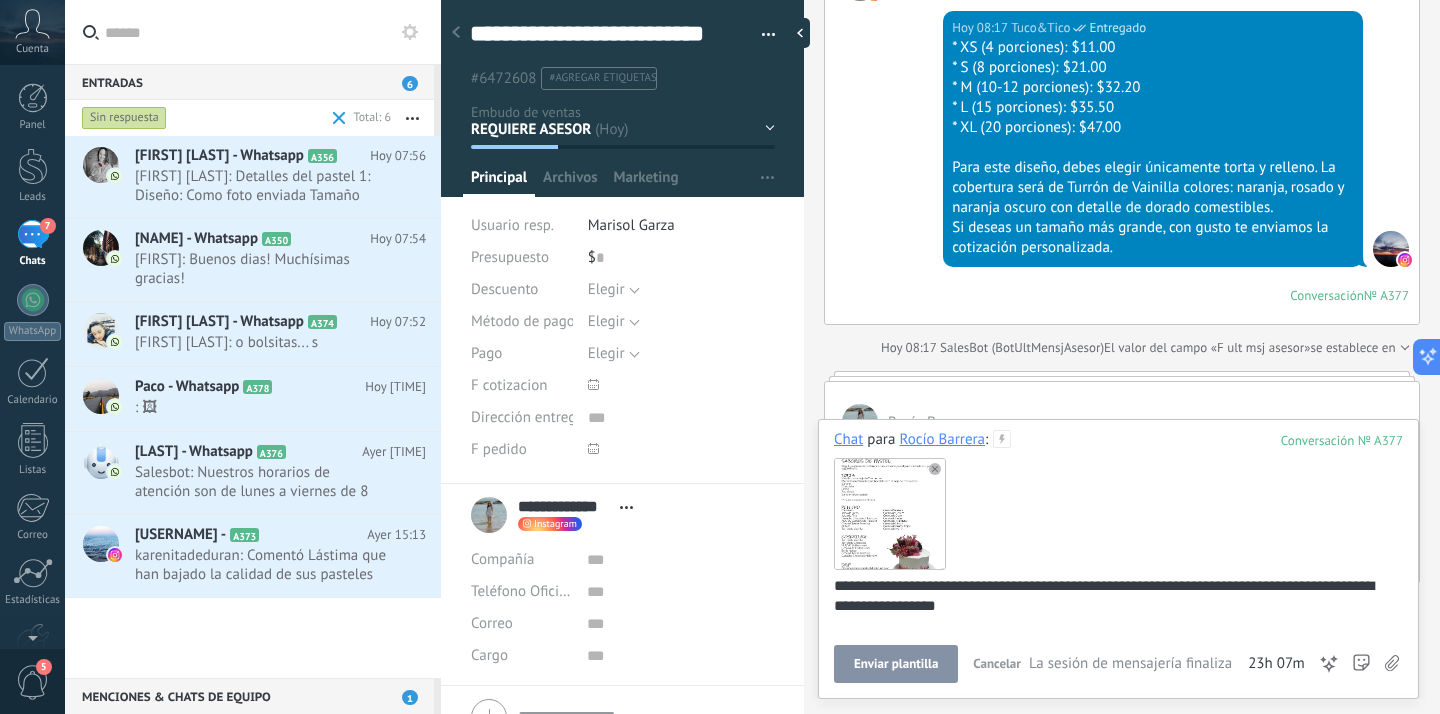 scroll, scrollTop: 446, scrollLeft: 0, axis: vertical 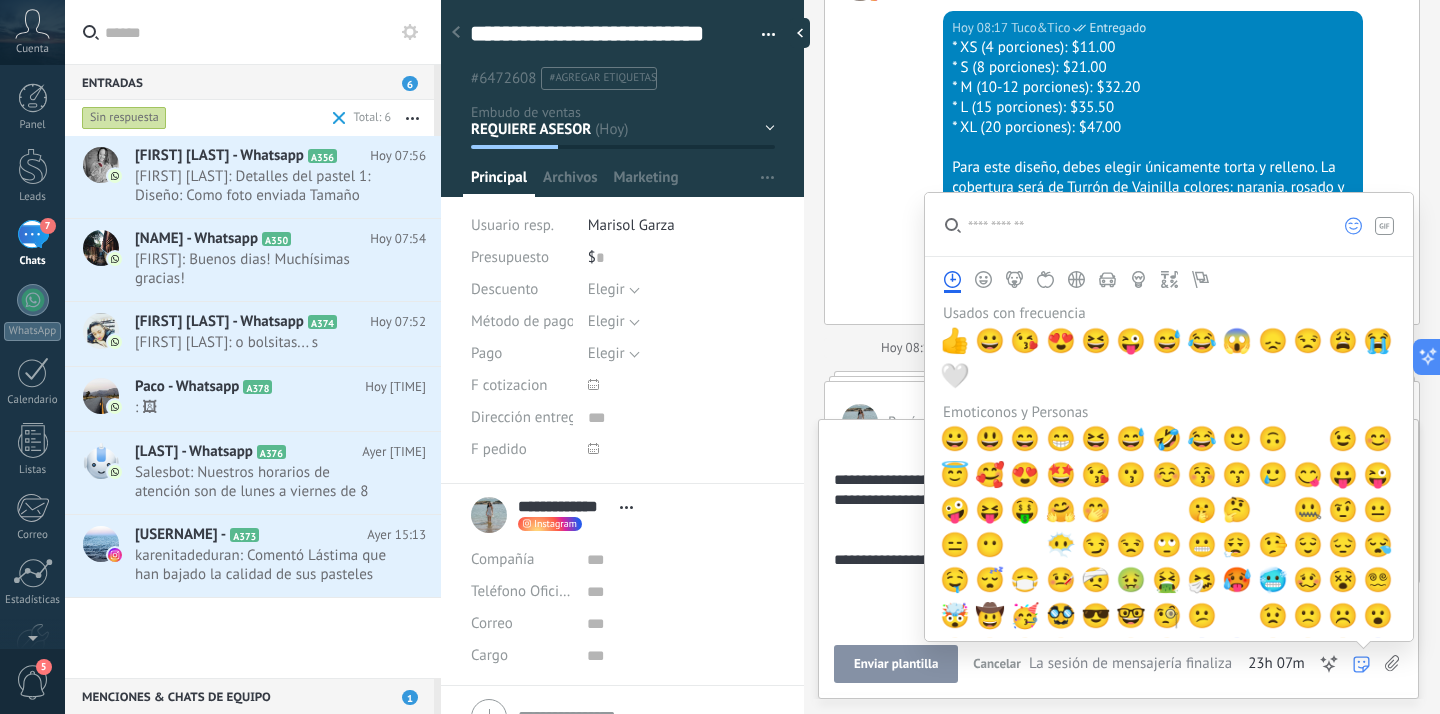 click 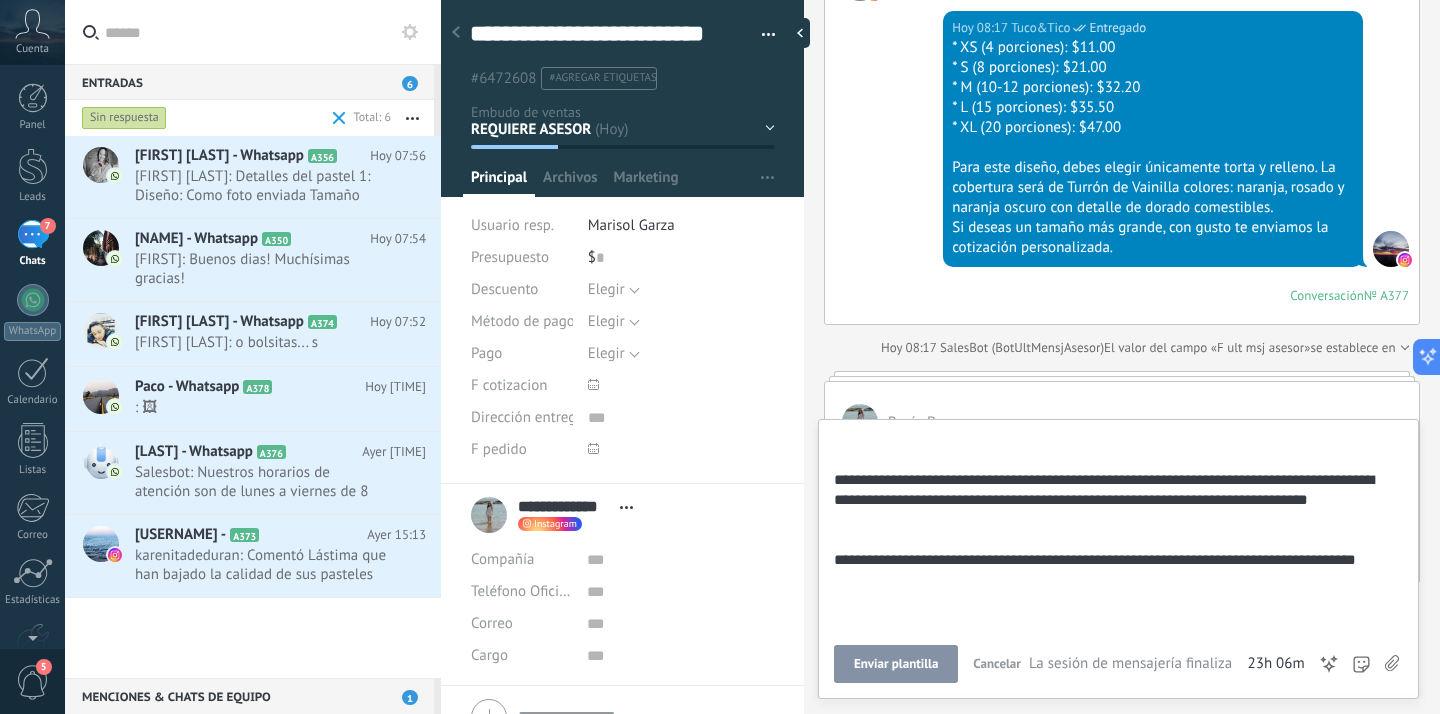 scroll, scrollTop: 56, scrollLeft: 0, axis: vertical 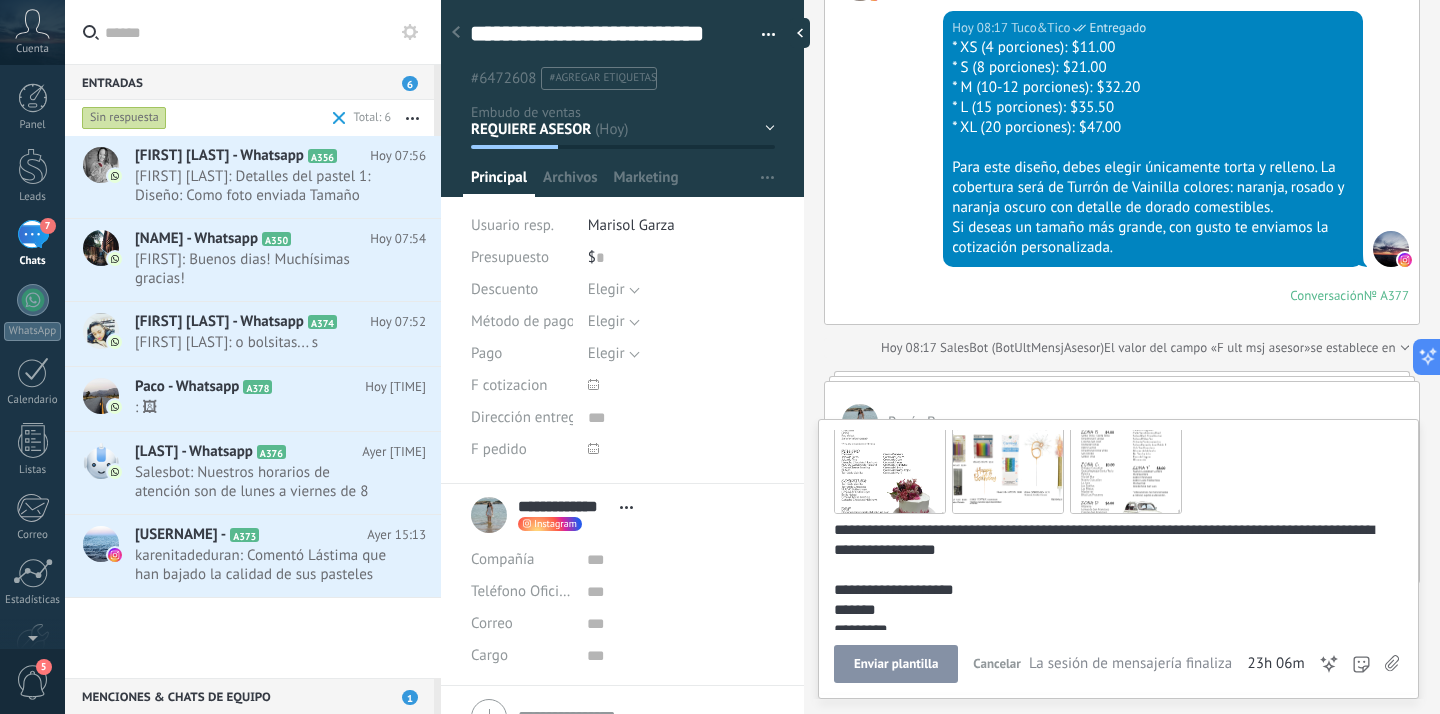 click on "Enviar plantilla" at bounding box center [896, 664] 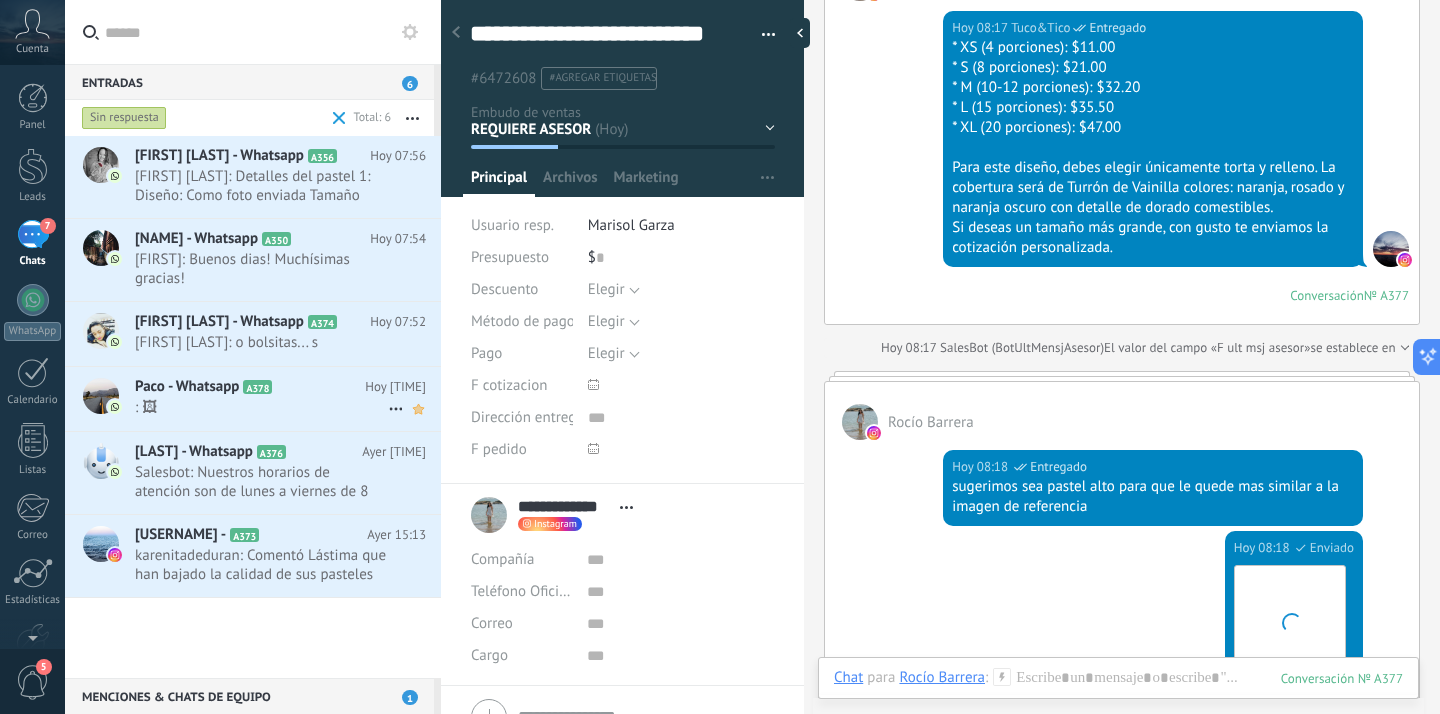 scroll, scrollTop: 3114, scrollLeft: 0, axis: vertical 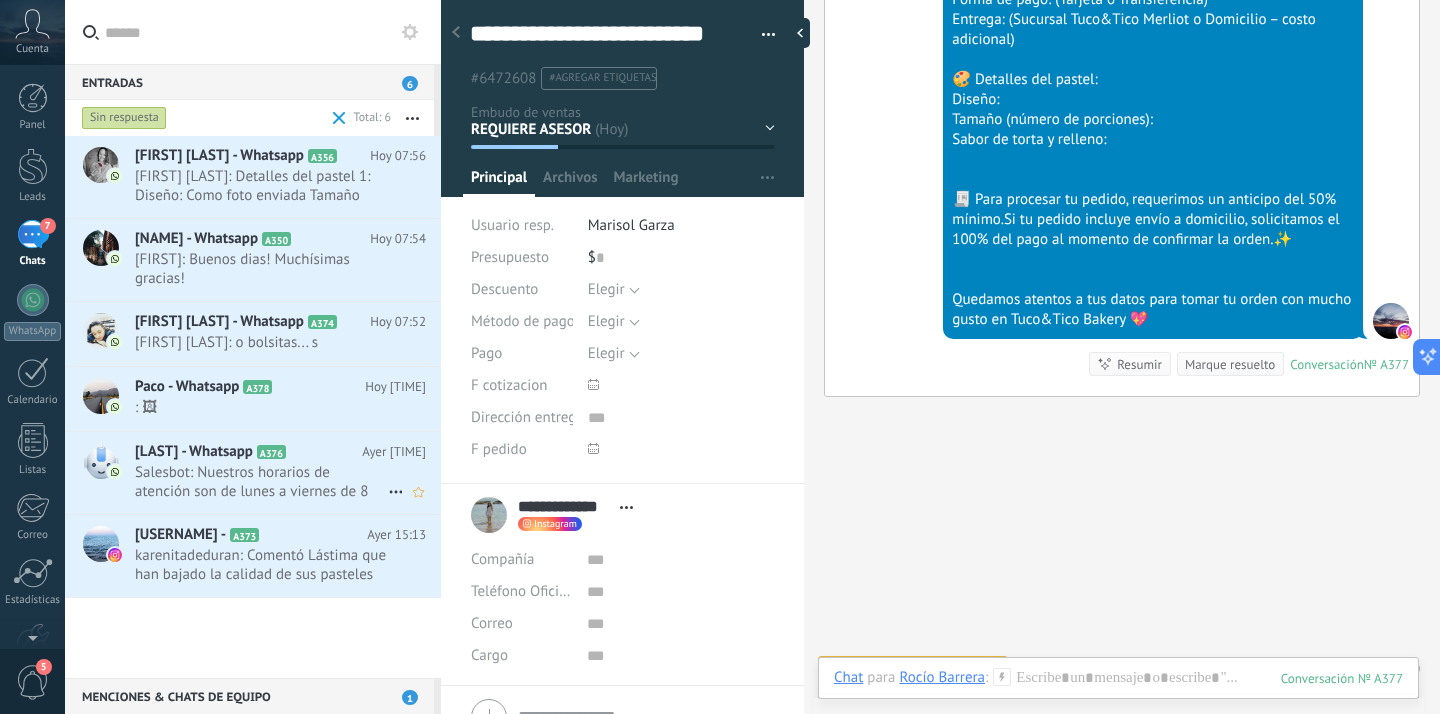 click on "Salesbot: Nuestros horarios de atención son de lunes a viernes de 8 am a 6 pm y sábado de 8 am a 5 pm
Déjanos un mensaj..." at bounding box center (261, 482) 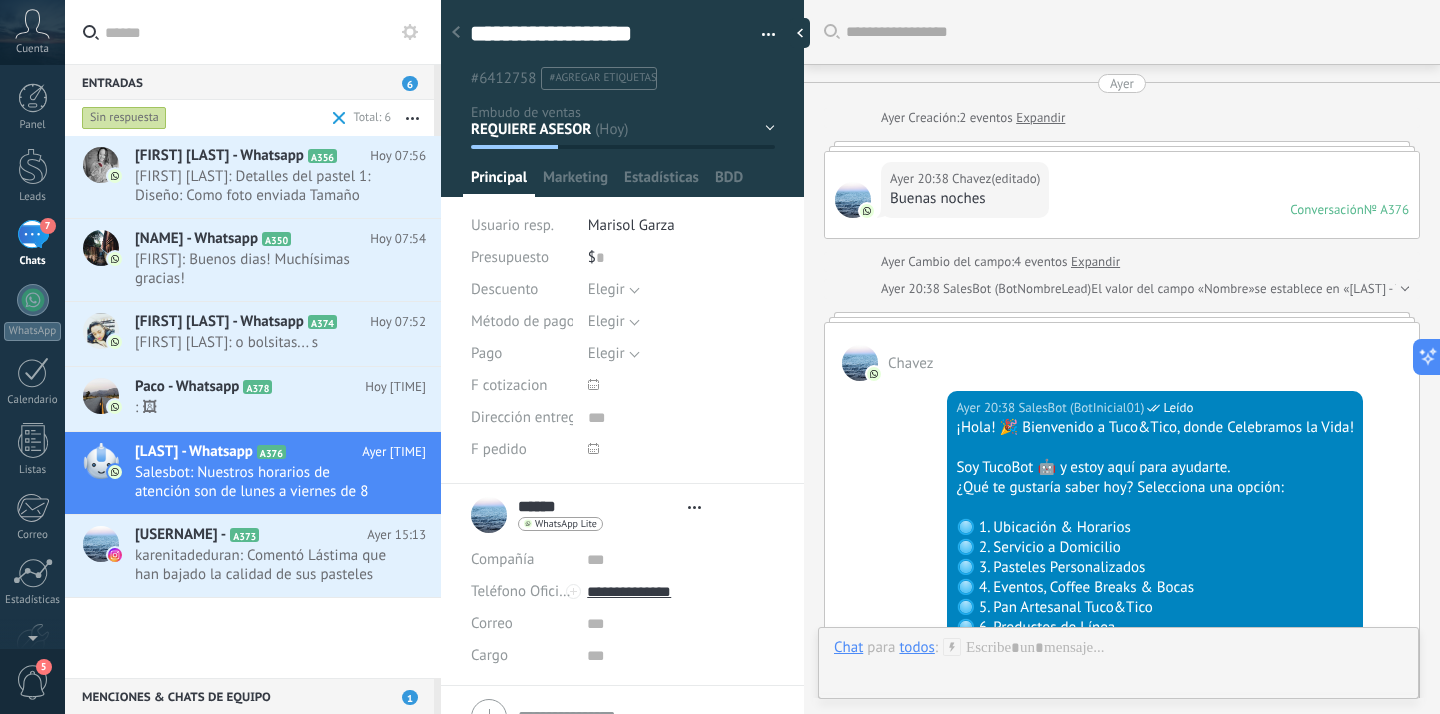 type on "**********" 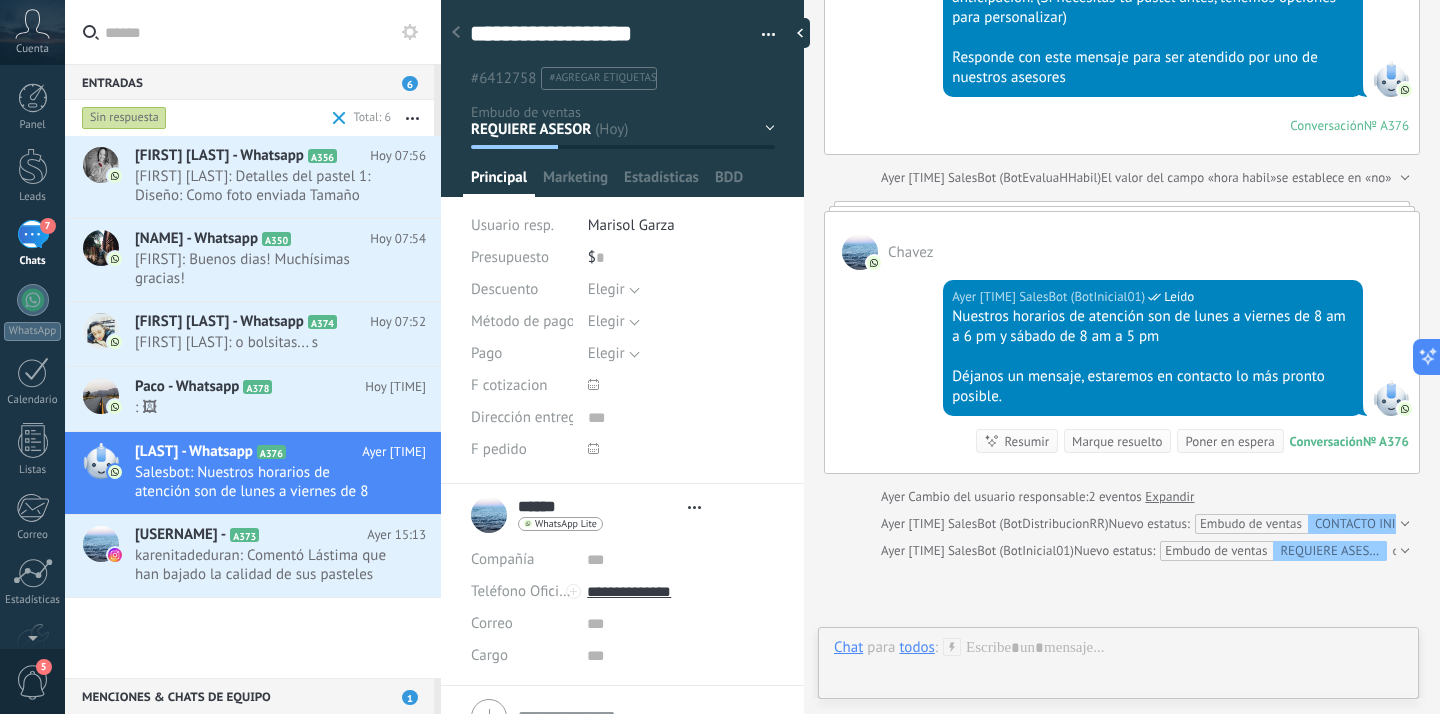 scroll, scrollTop: 30, scrollLeft: 0, axis: vertical 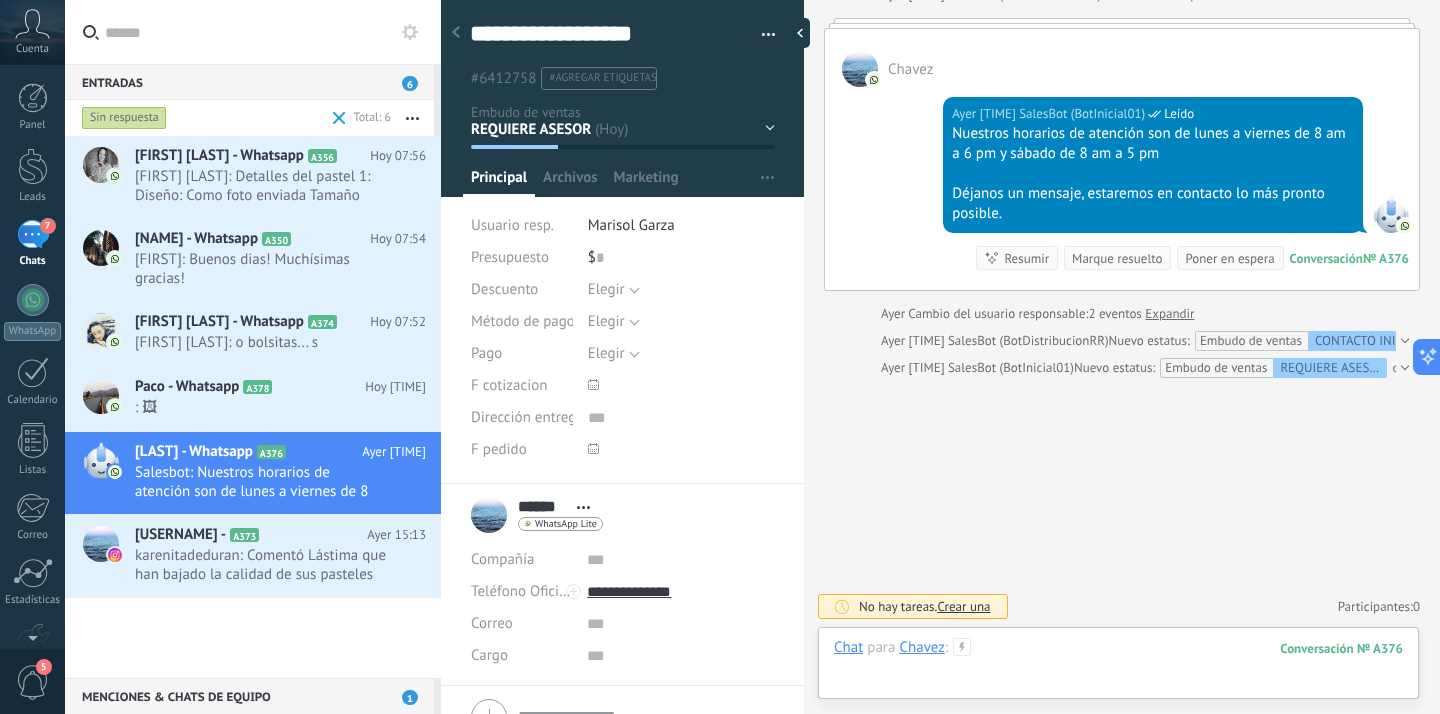 click at bounding box center (1118, 668) 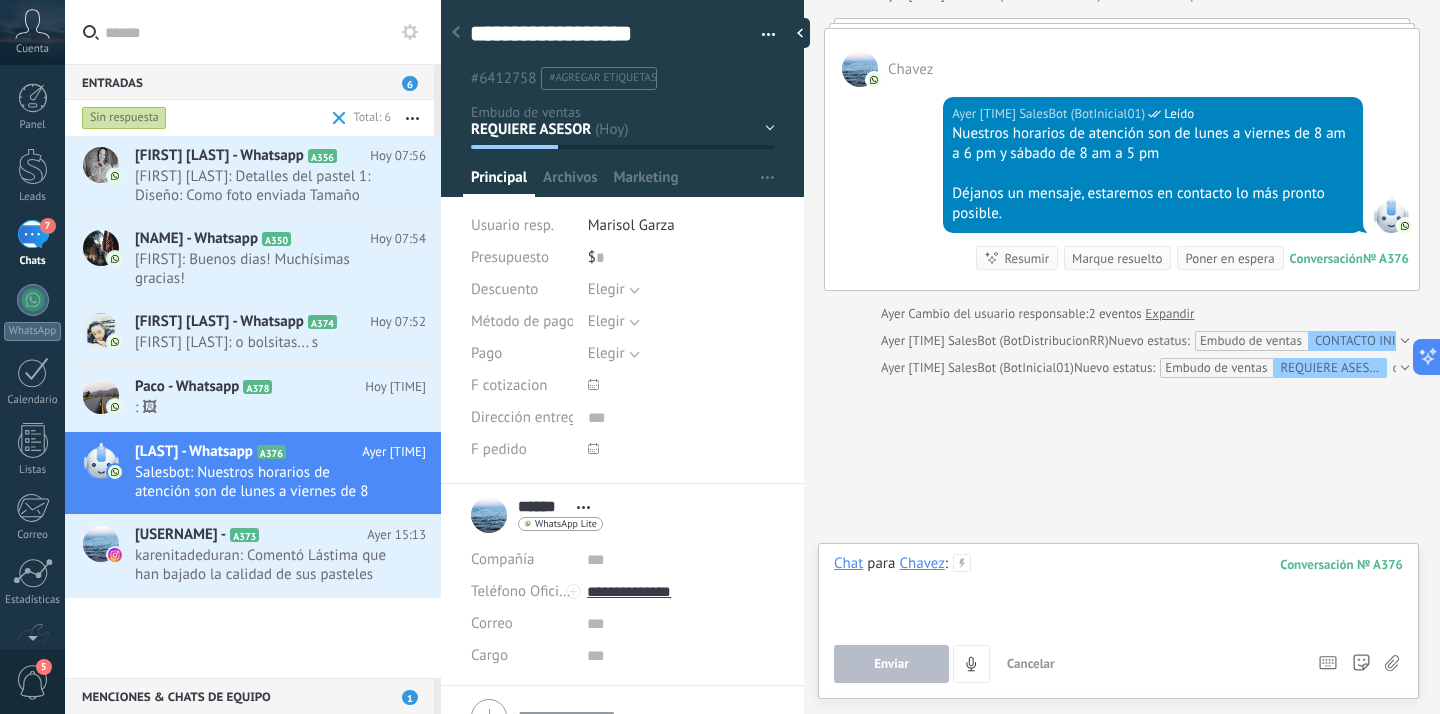 type 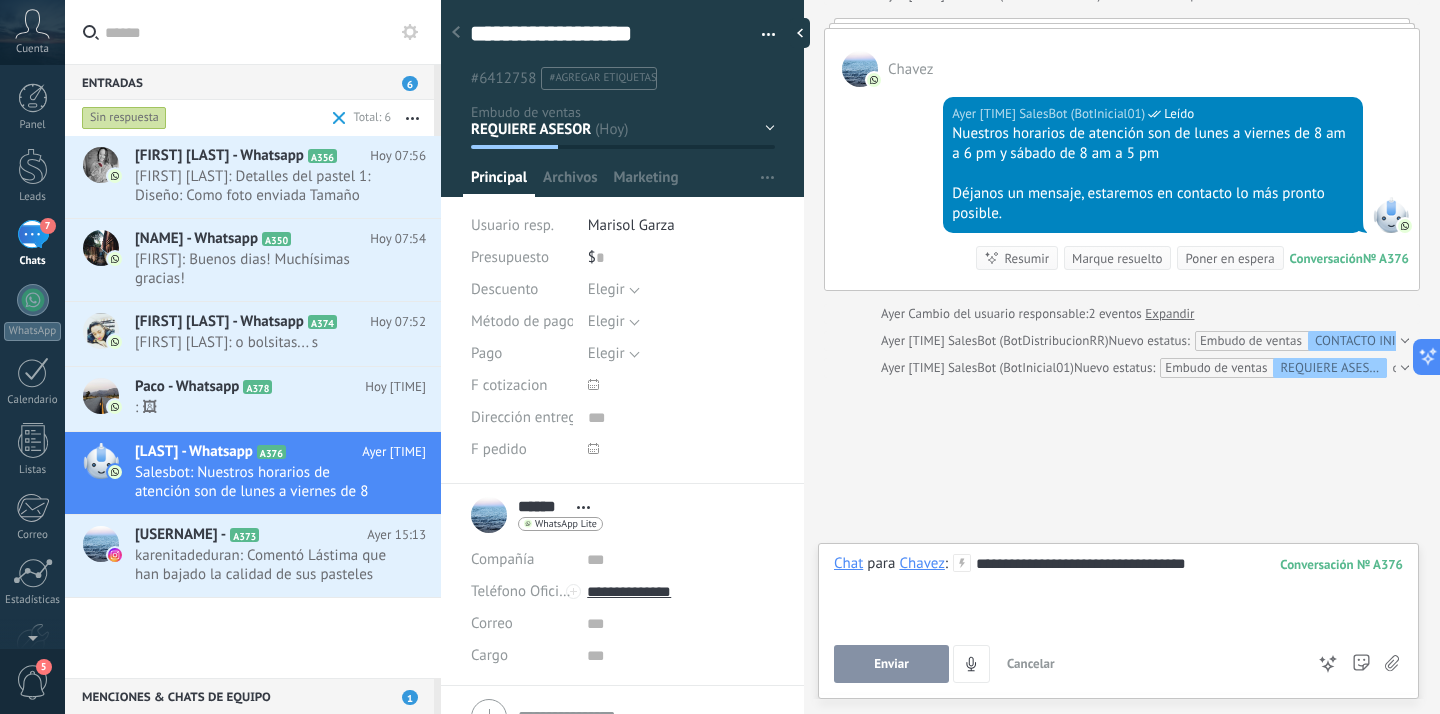 click on "Enviar" at bounding box center (891, 664) 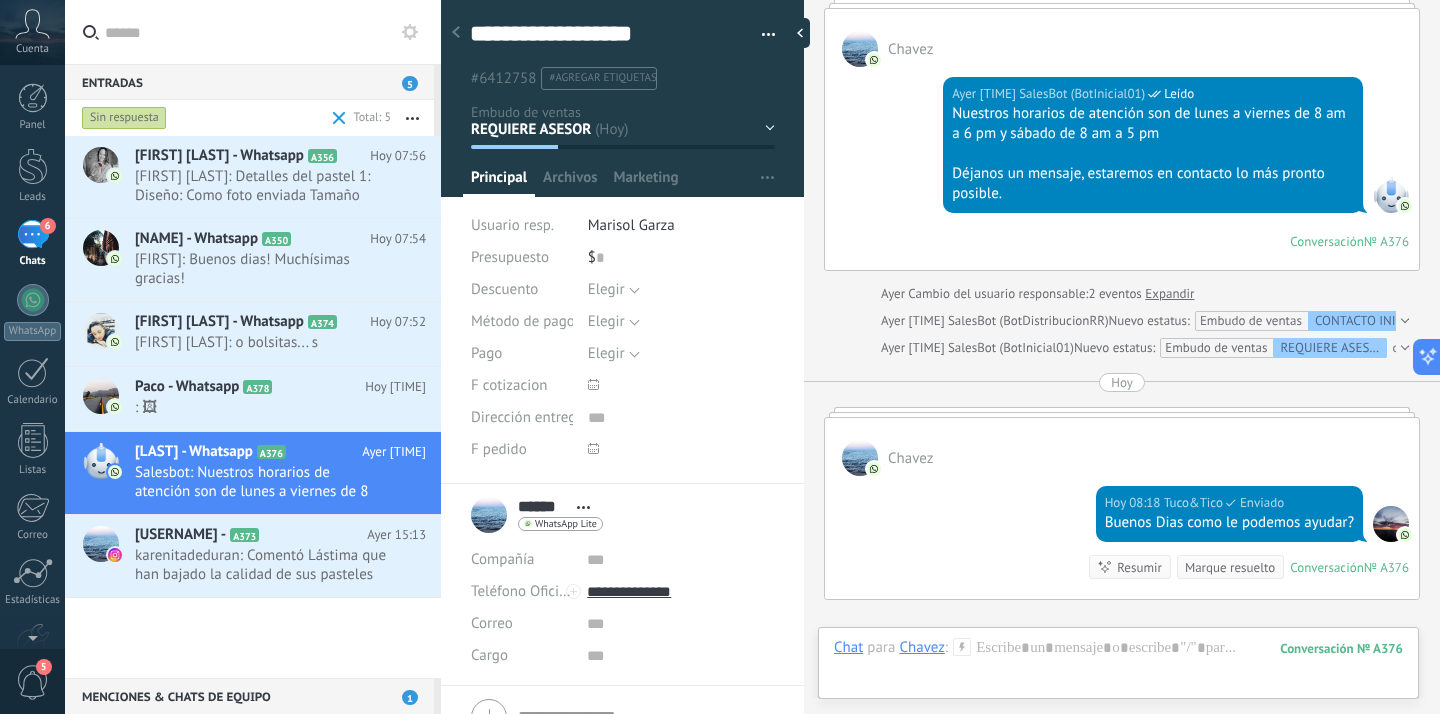 scroll, scrollTop: 1125, scrollLeft: 0, axis: vertical 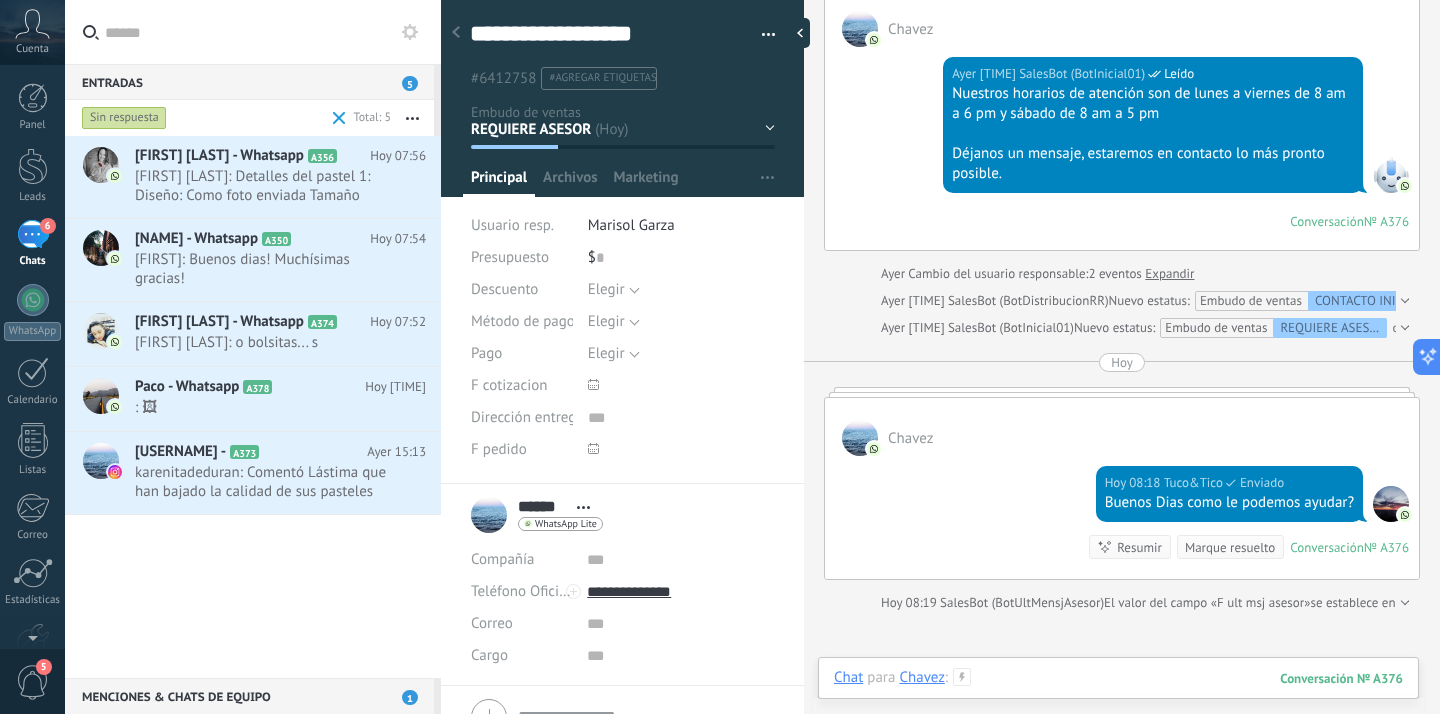 click at bounding box center [1118, 698] 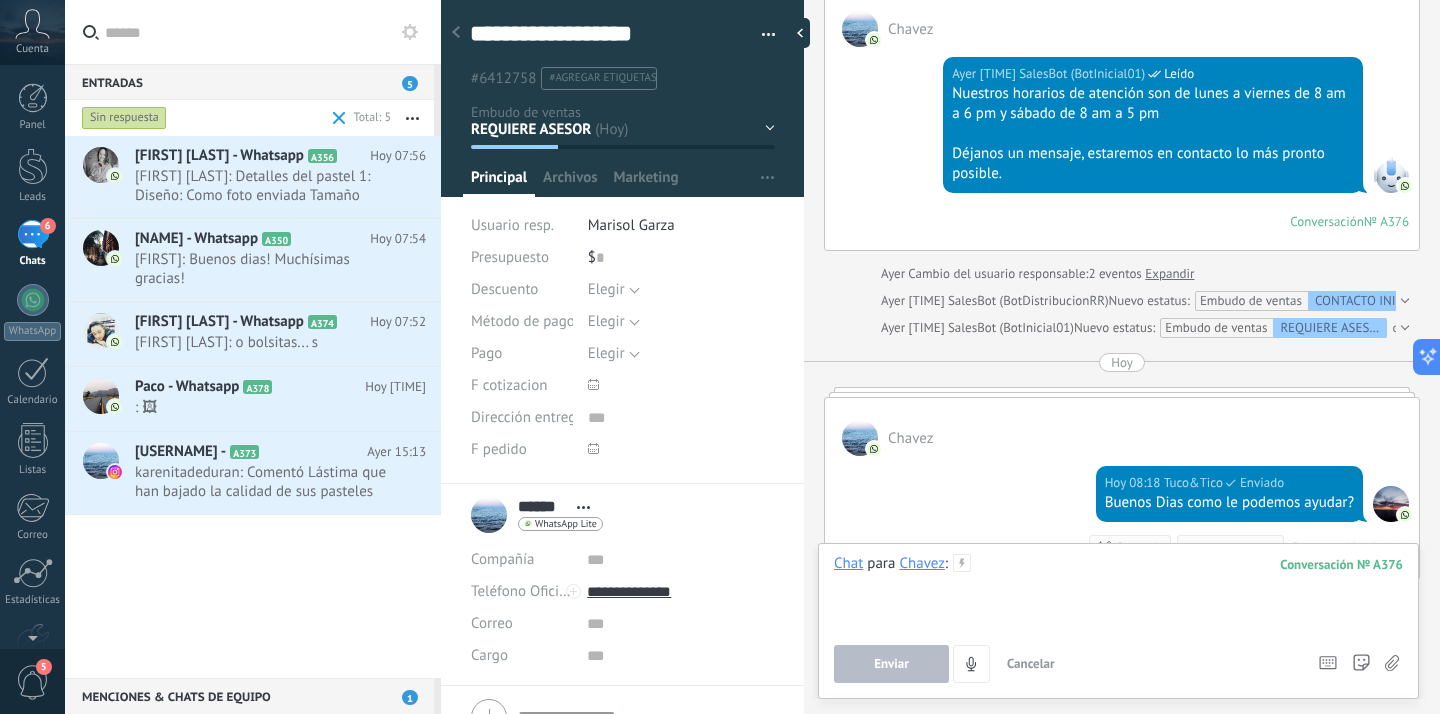 type 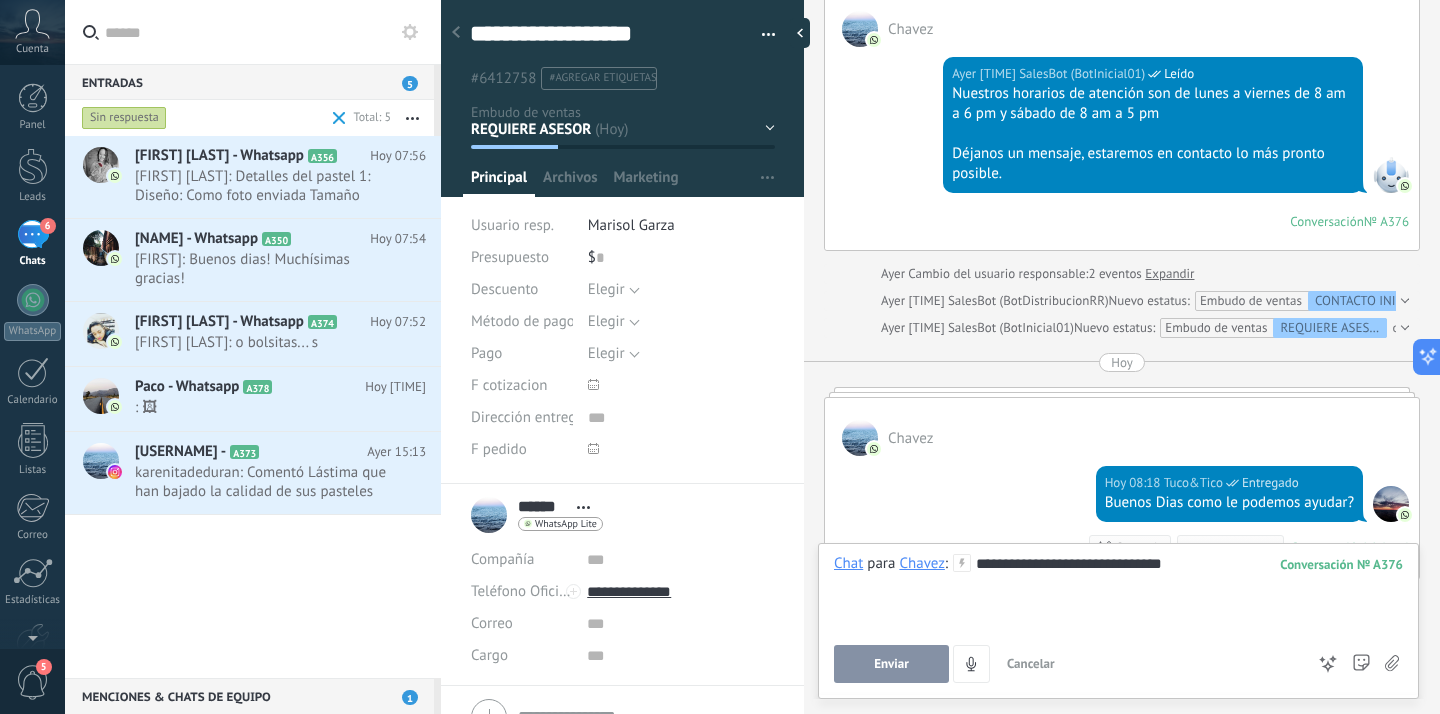 click on "Enviar" at bounding box center (891, 664) 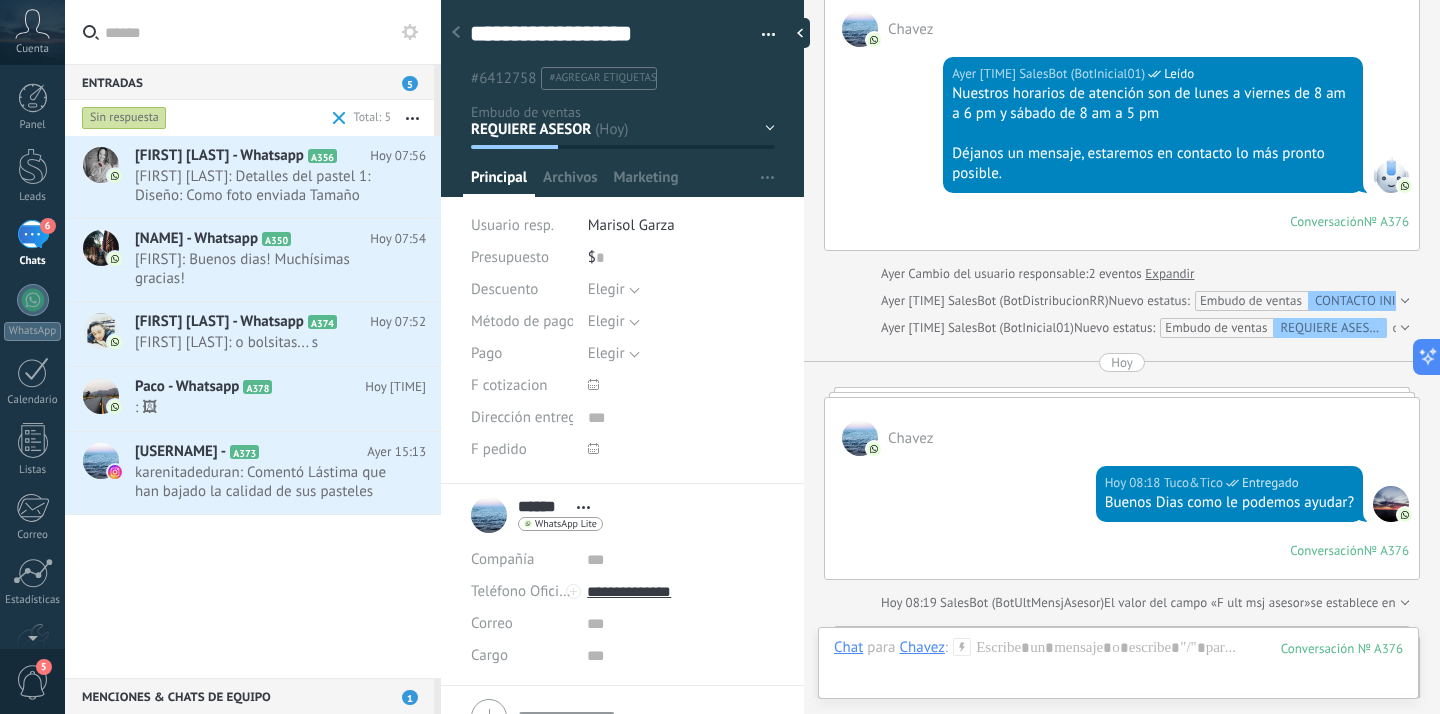 scroll, scrollTop: 1380, scrollLeft: 0, axis: vertical 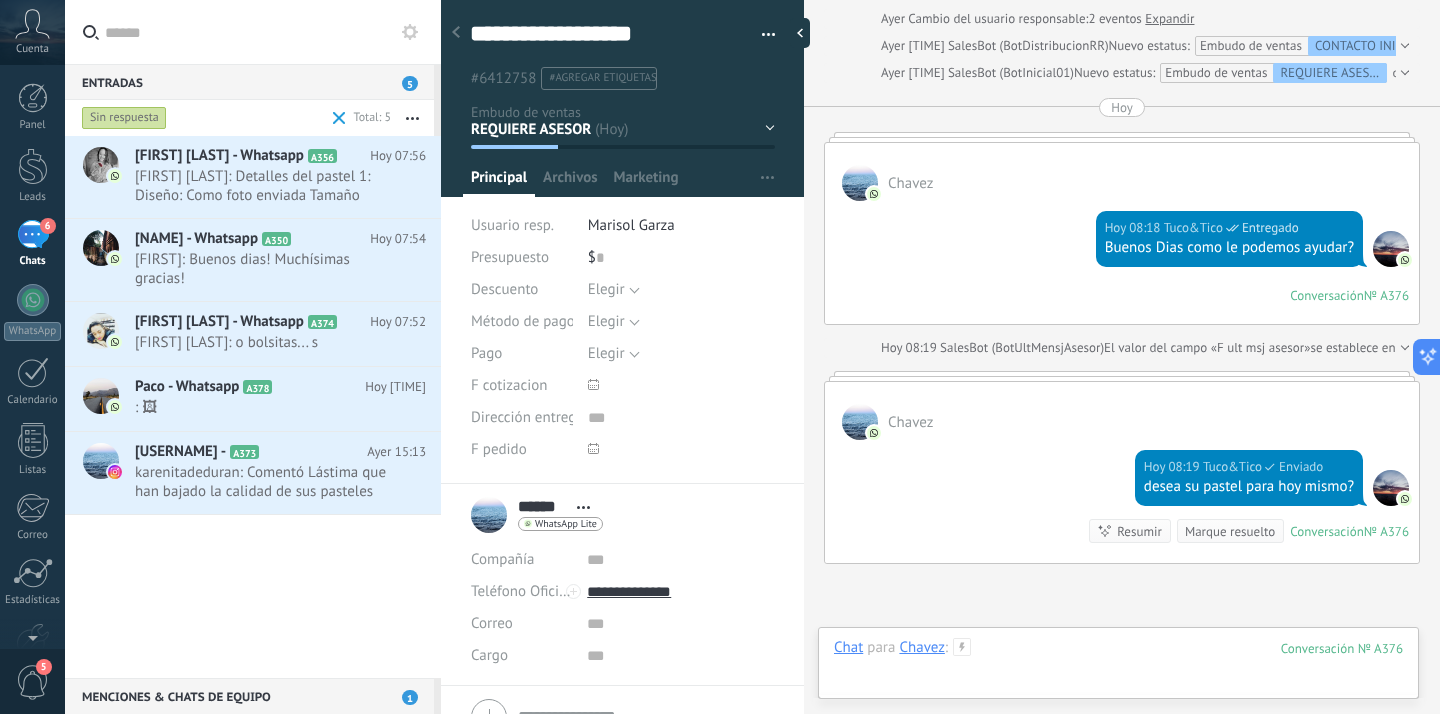 click at bounding box center (1118, 668) 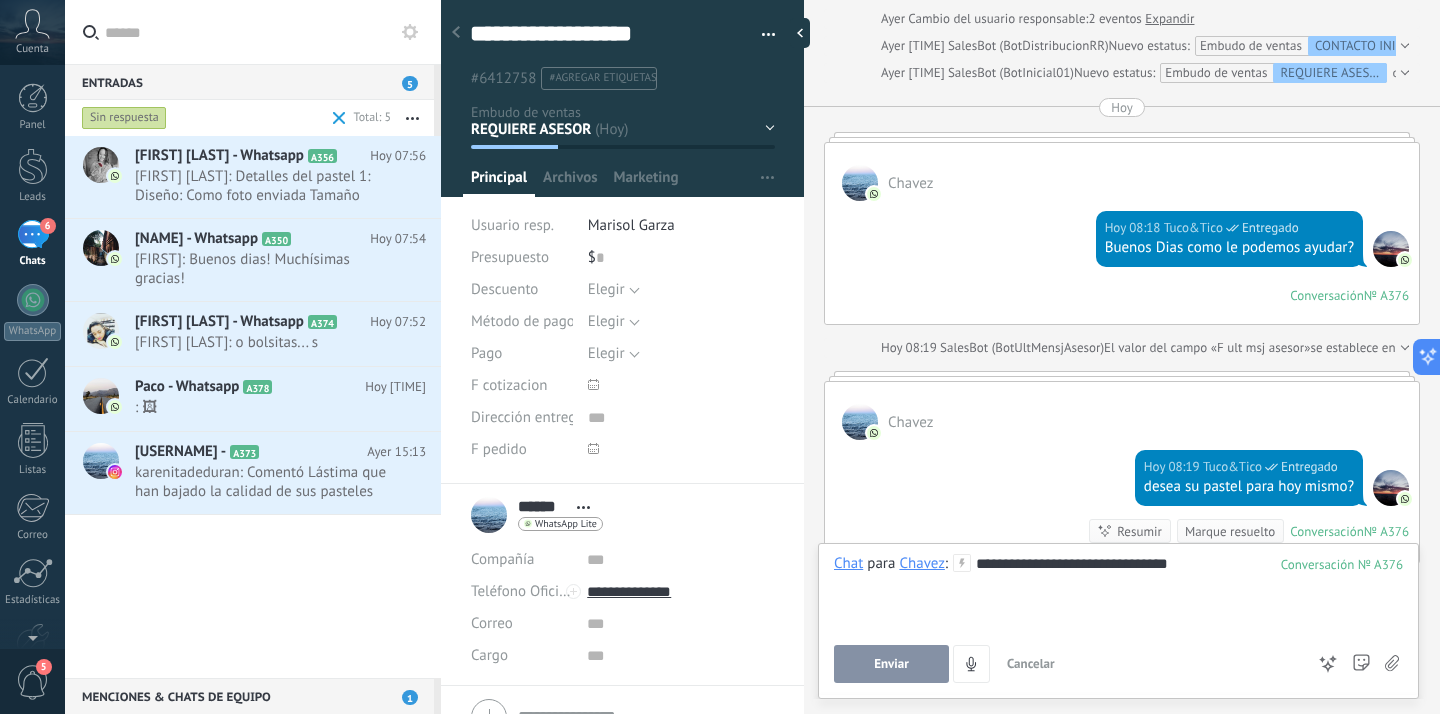 click on "Enviar" at bounding box center [891, 664] 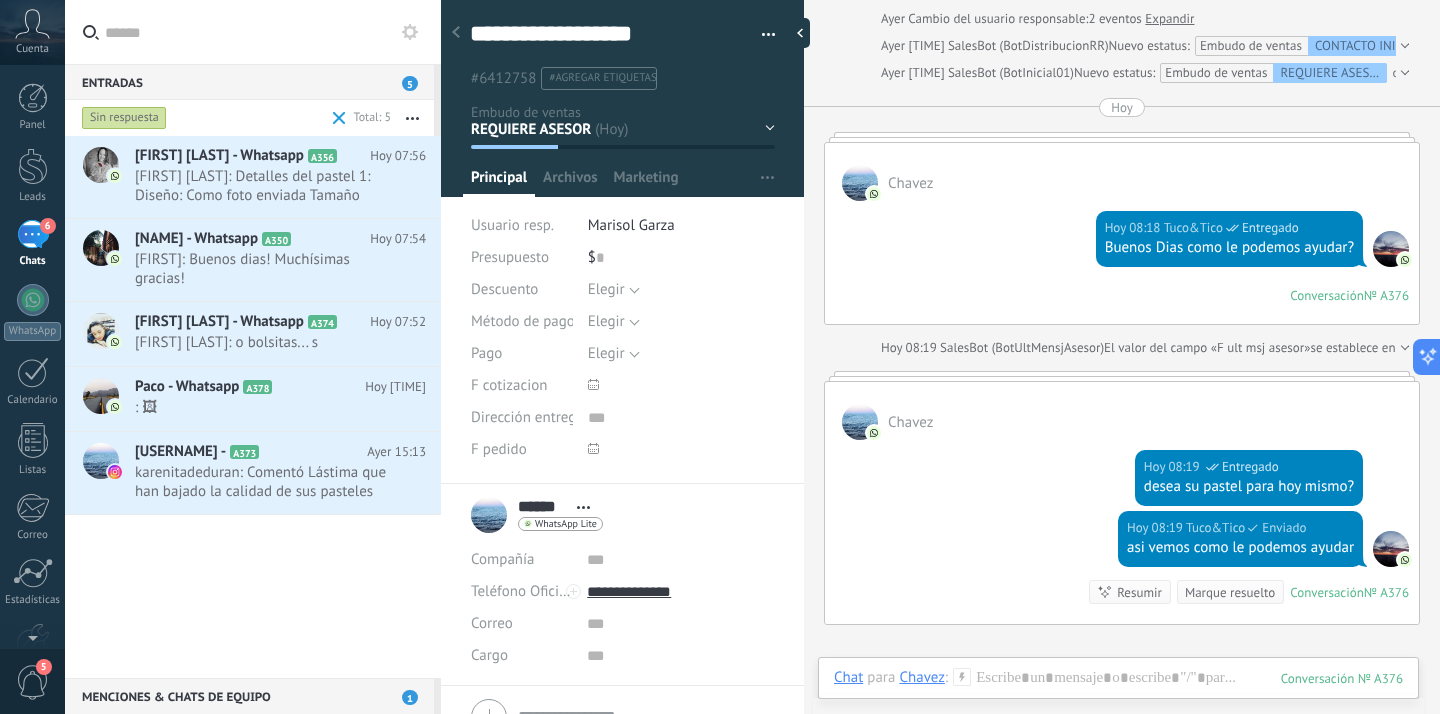 scroll, scrollTop: 1608, scrollLeft: 0, axis: vertical 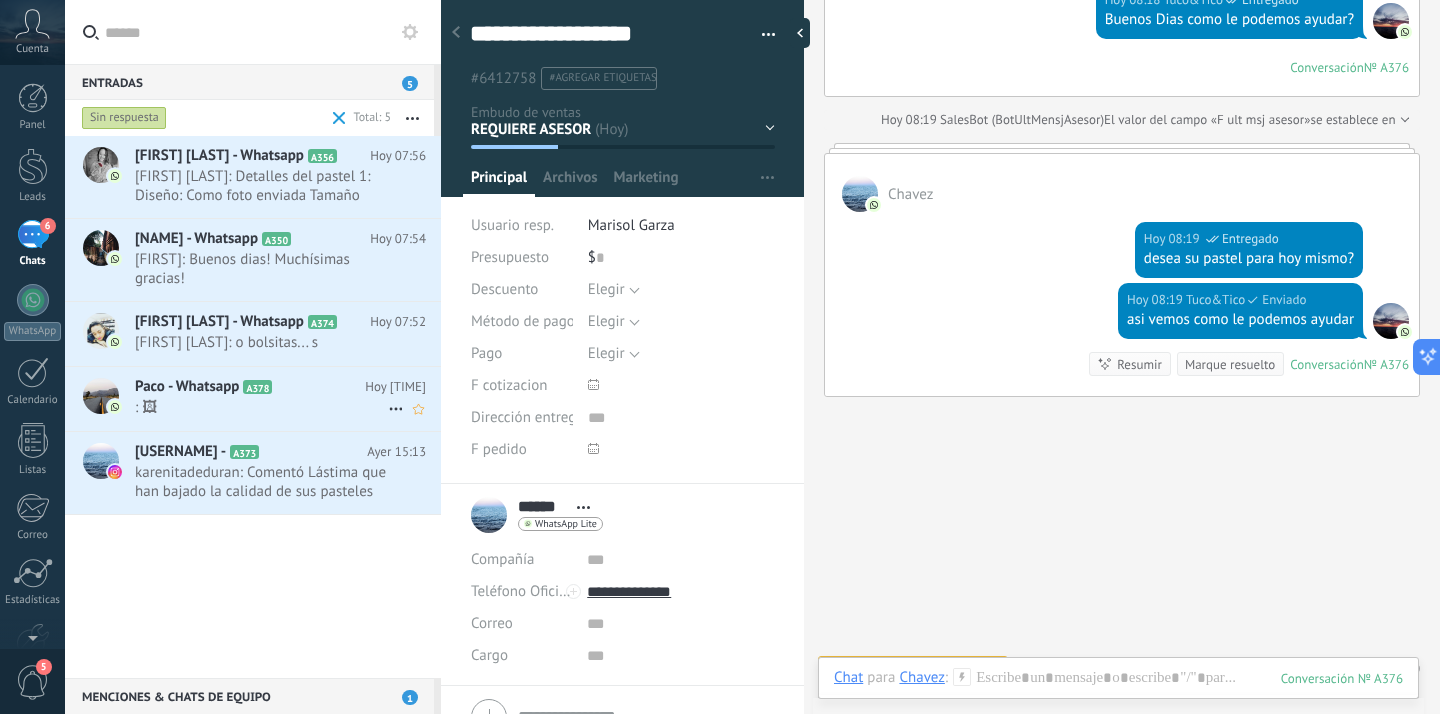 click on ": 🖼" at bounding box center (261, 407) 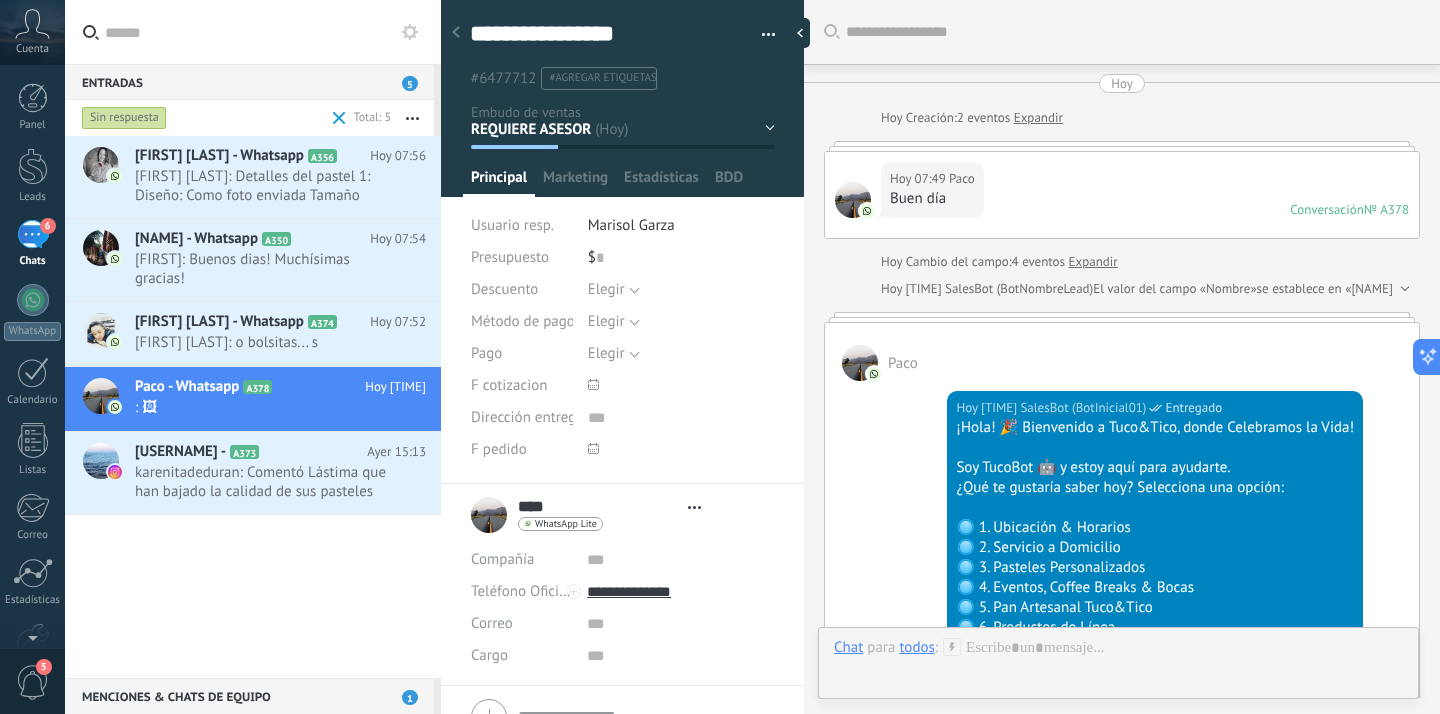 type on "**********" 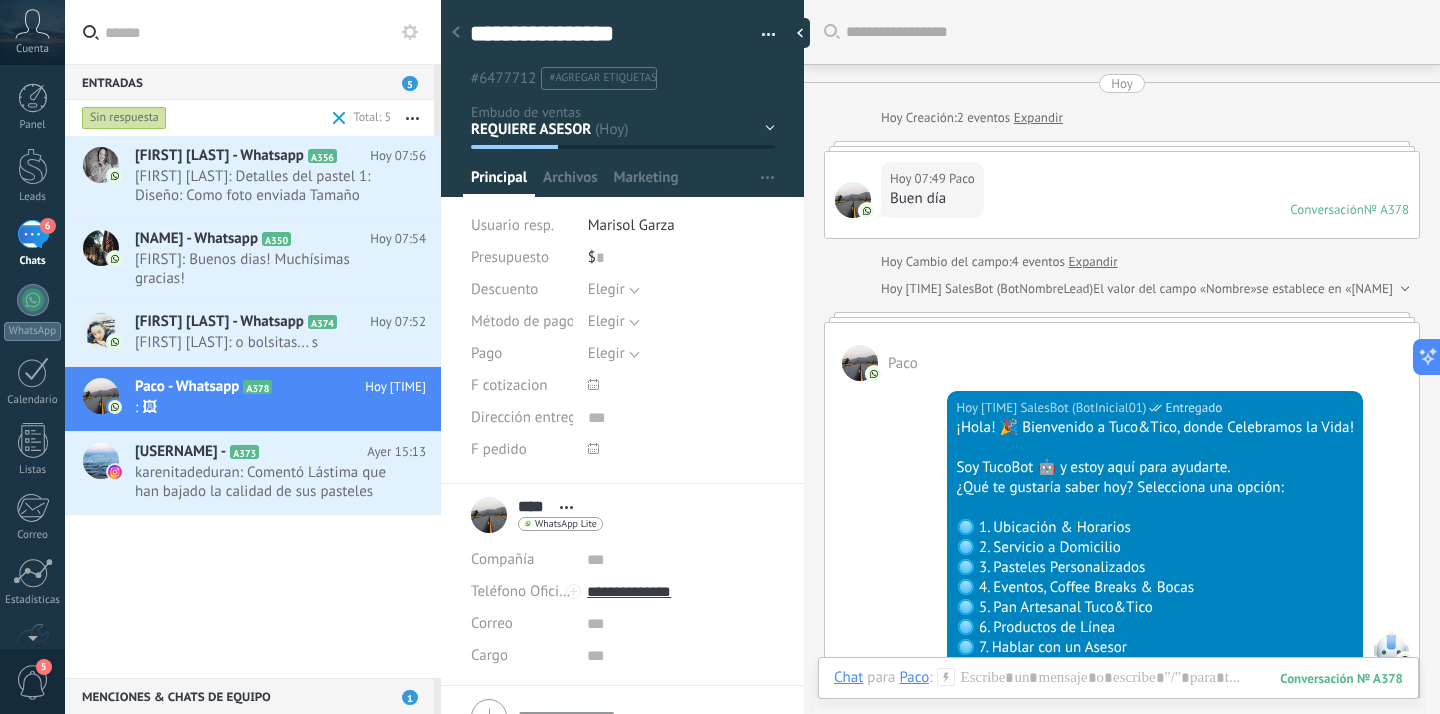 scroll, scrollTop: 30, scrollLeft: 0, axis: vertical 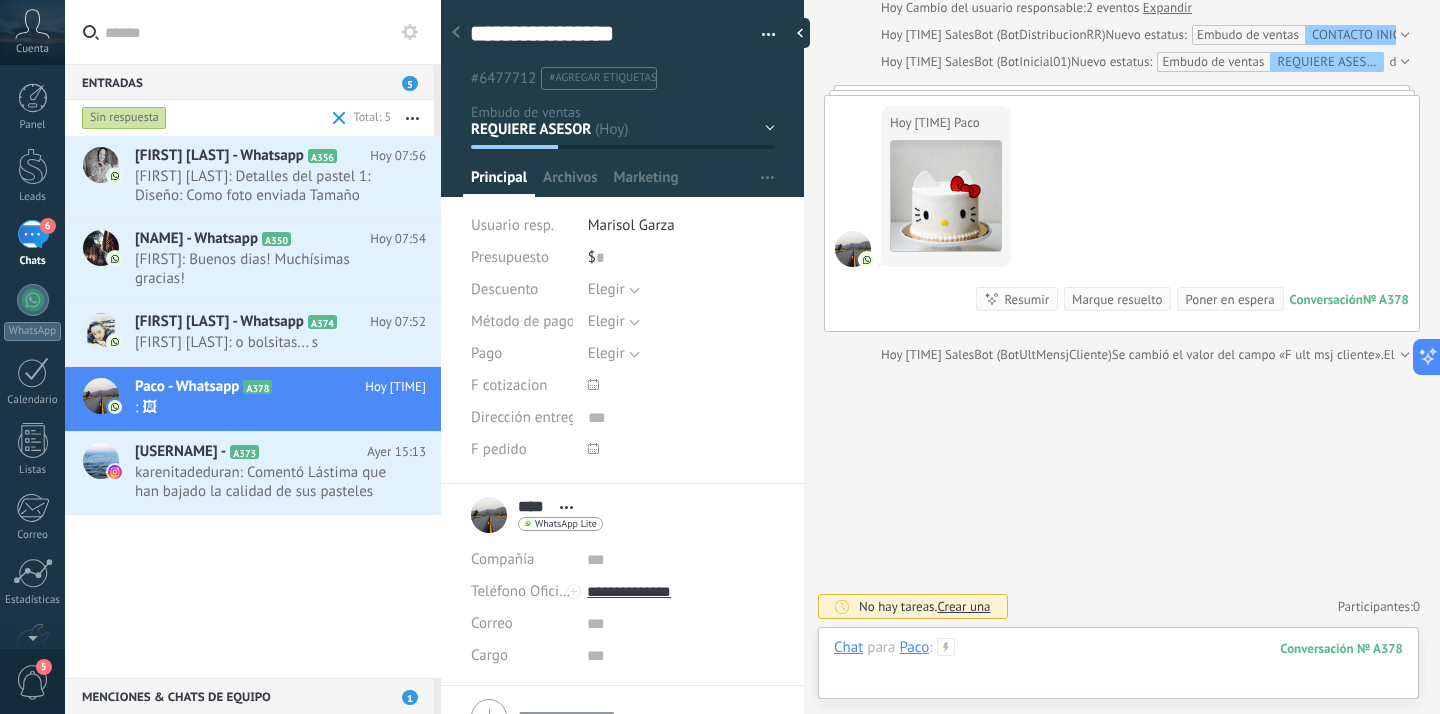 click at bounding box center (1118, 668) 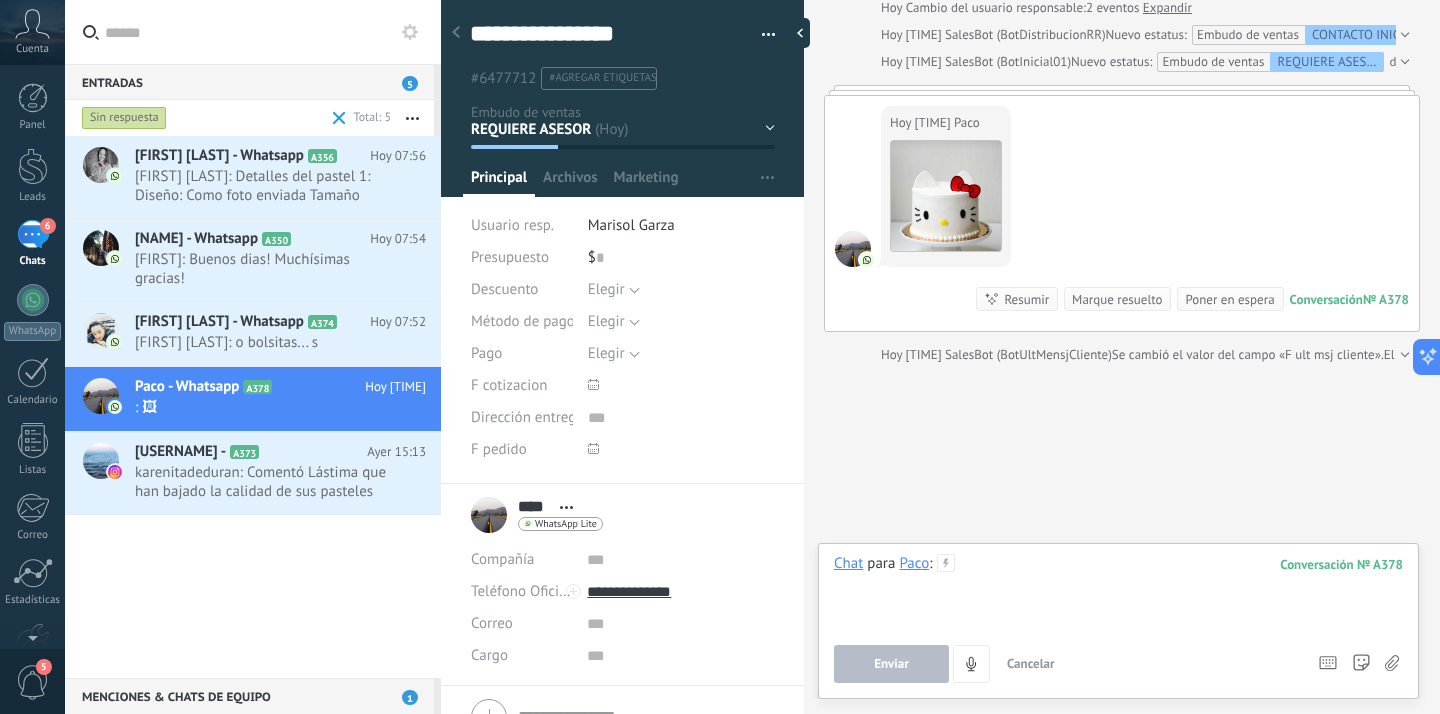 type 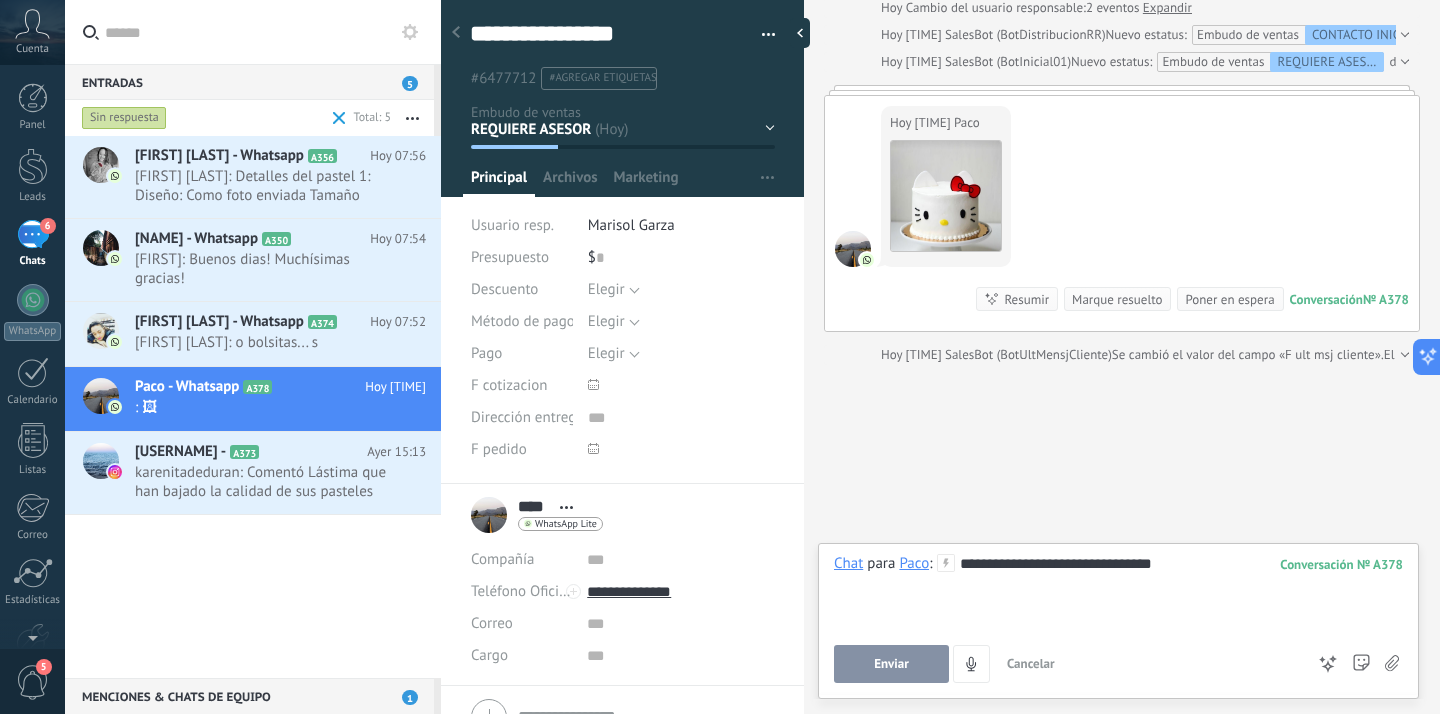 click on "Enviar" at bounding box center [891, 664] 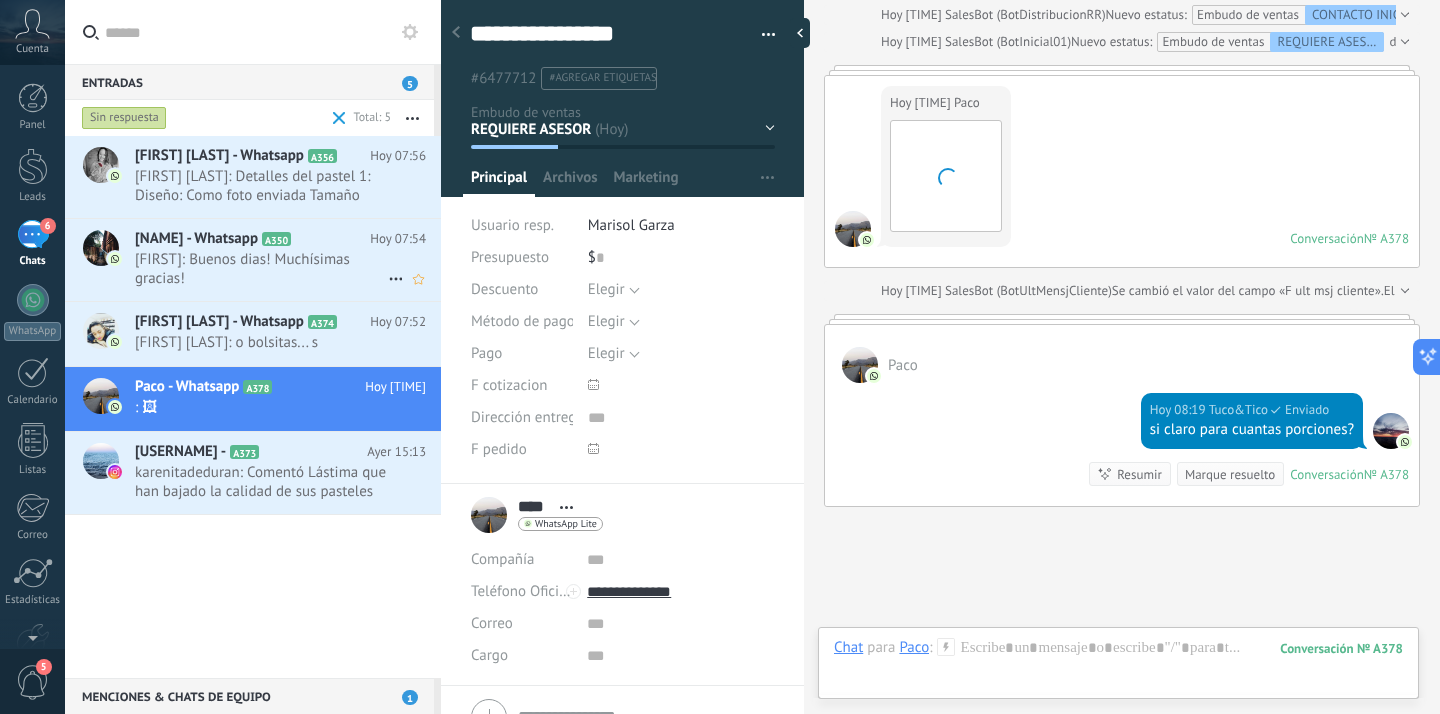 scroll, scrollTop: 1373, scrollLeft: 0, axis: vertical 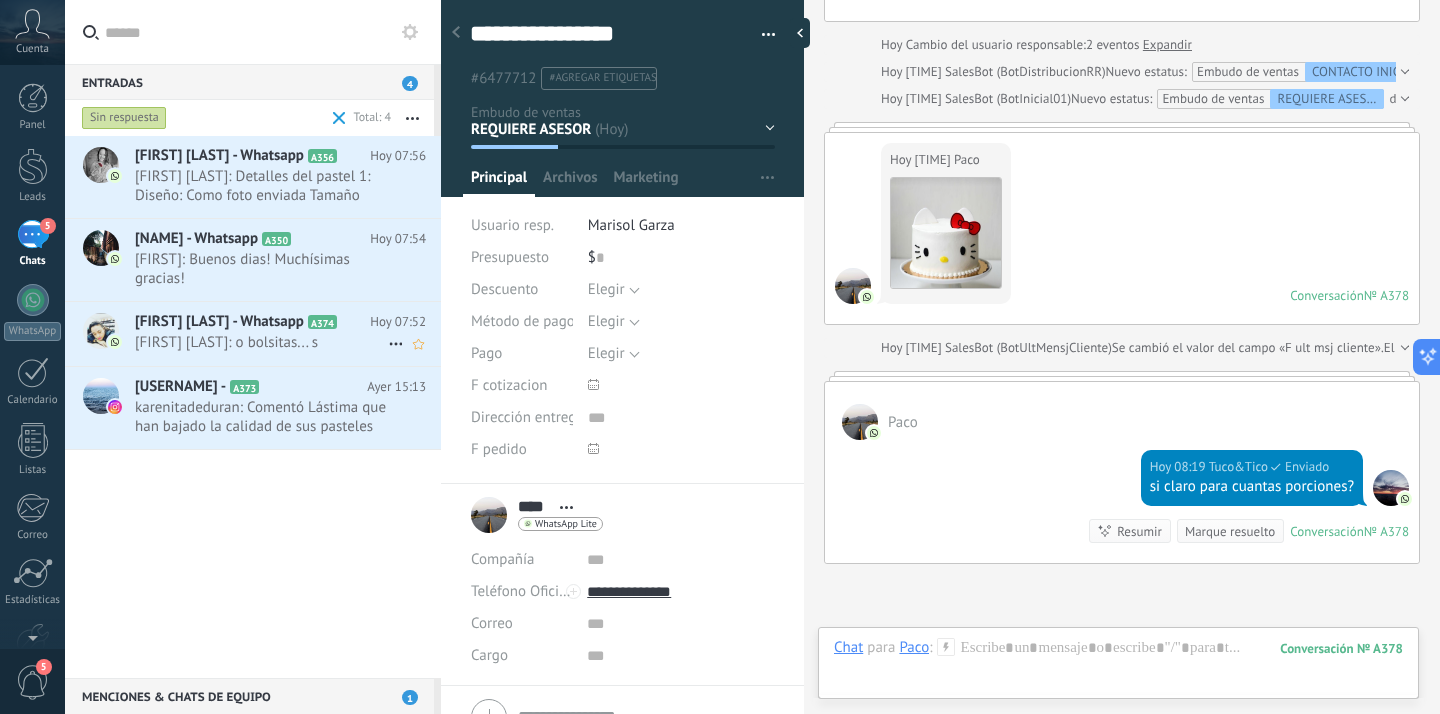 click on "[FIRST] [LAST] - Whatsapp" at bounding box center (219, 322) 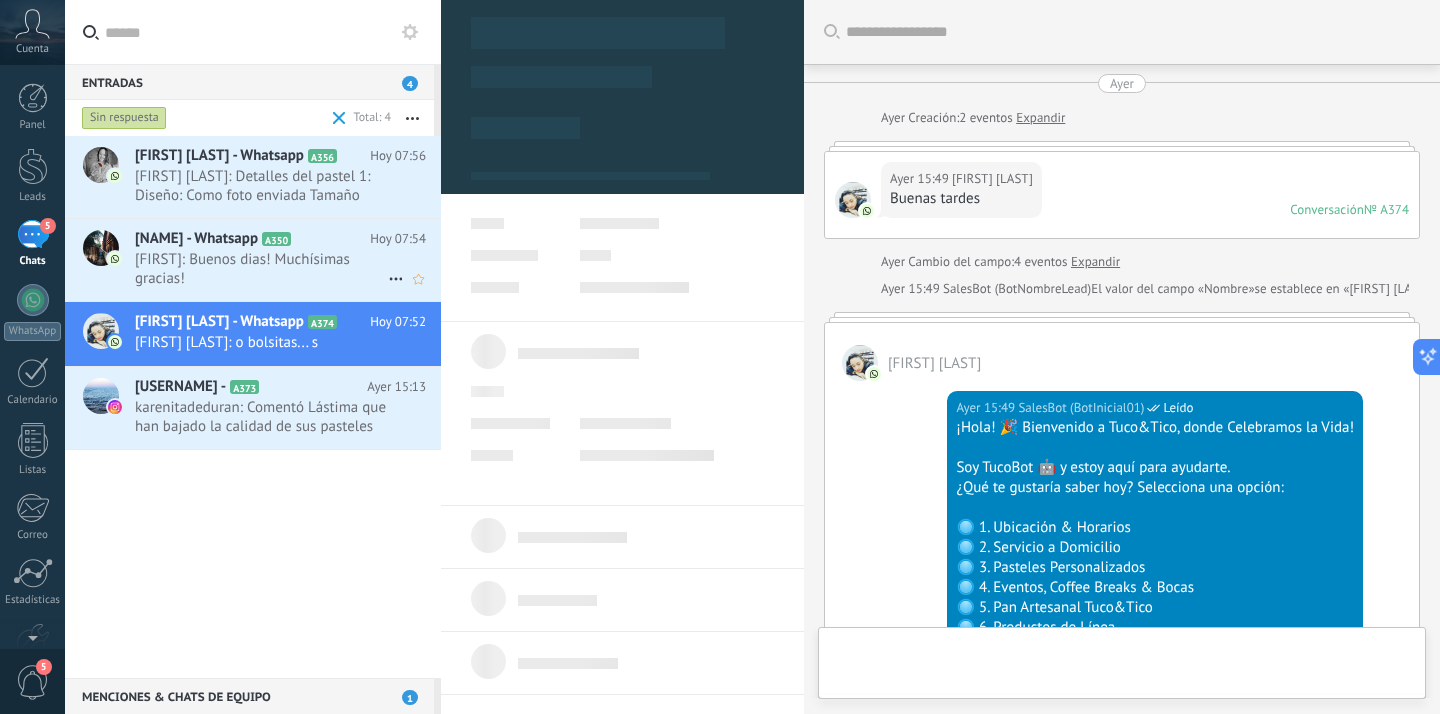 type on "**********" 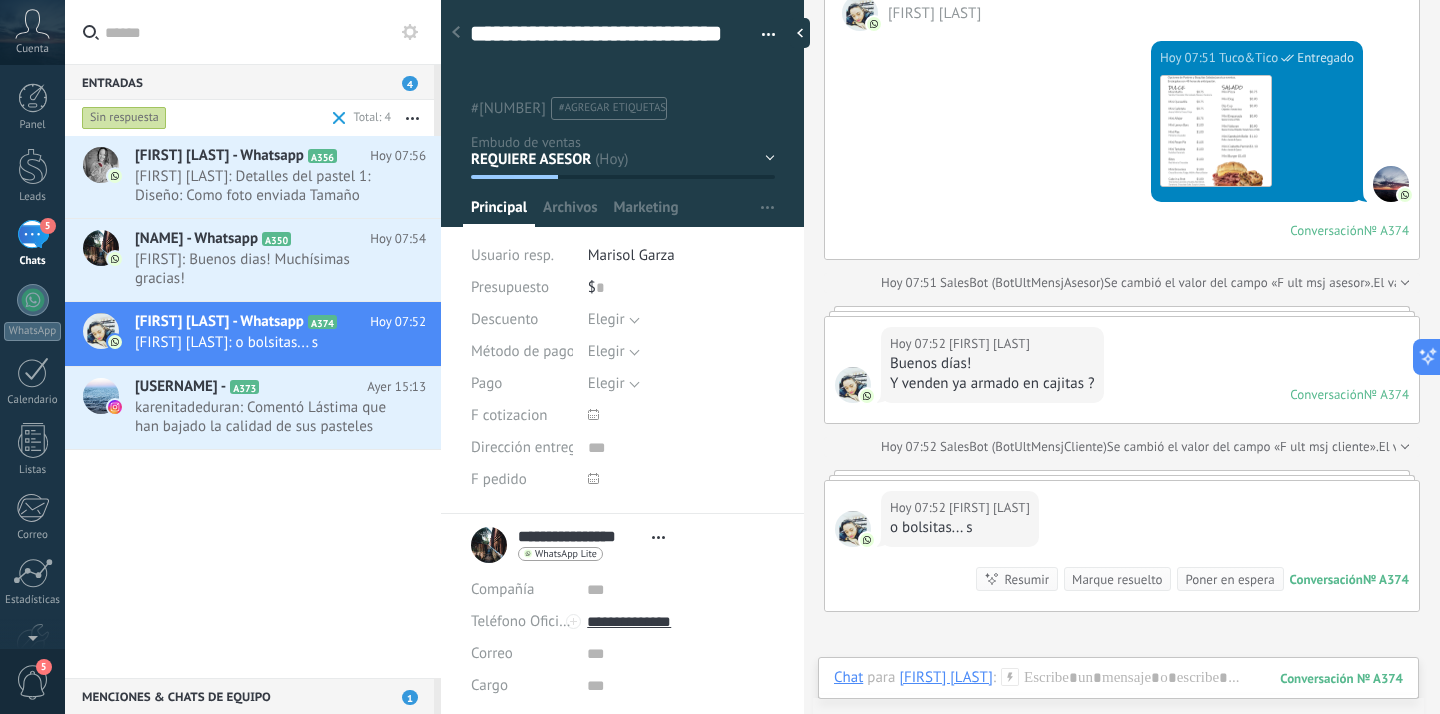 scroll, scrollTop: 2977, scrollLeft: 0, axis: vertical 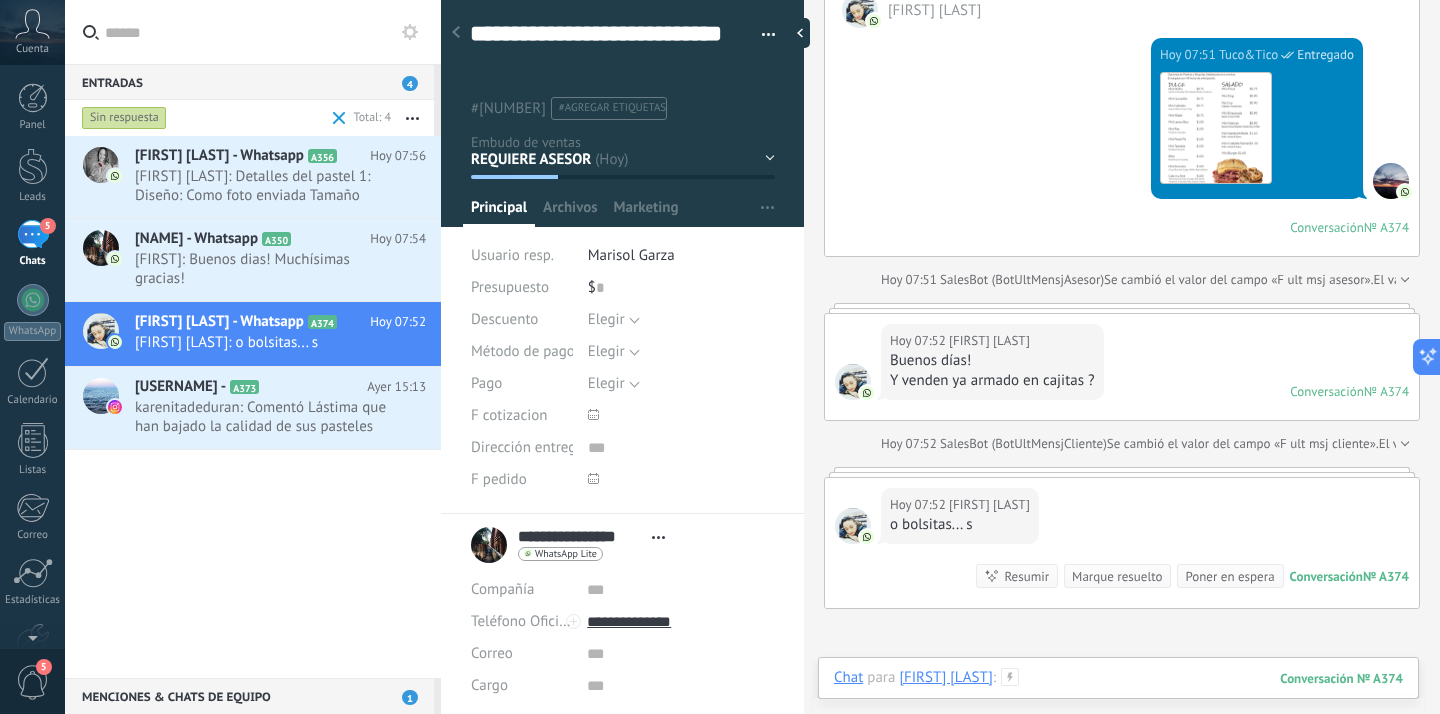 click at bounding box center (1118, 698) 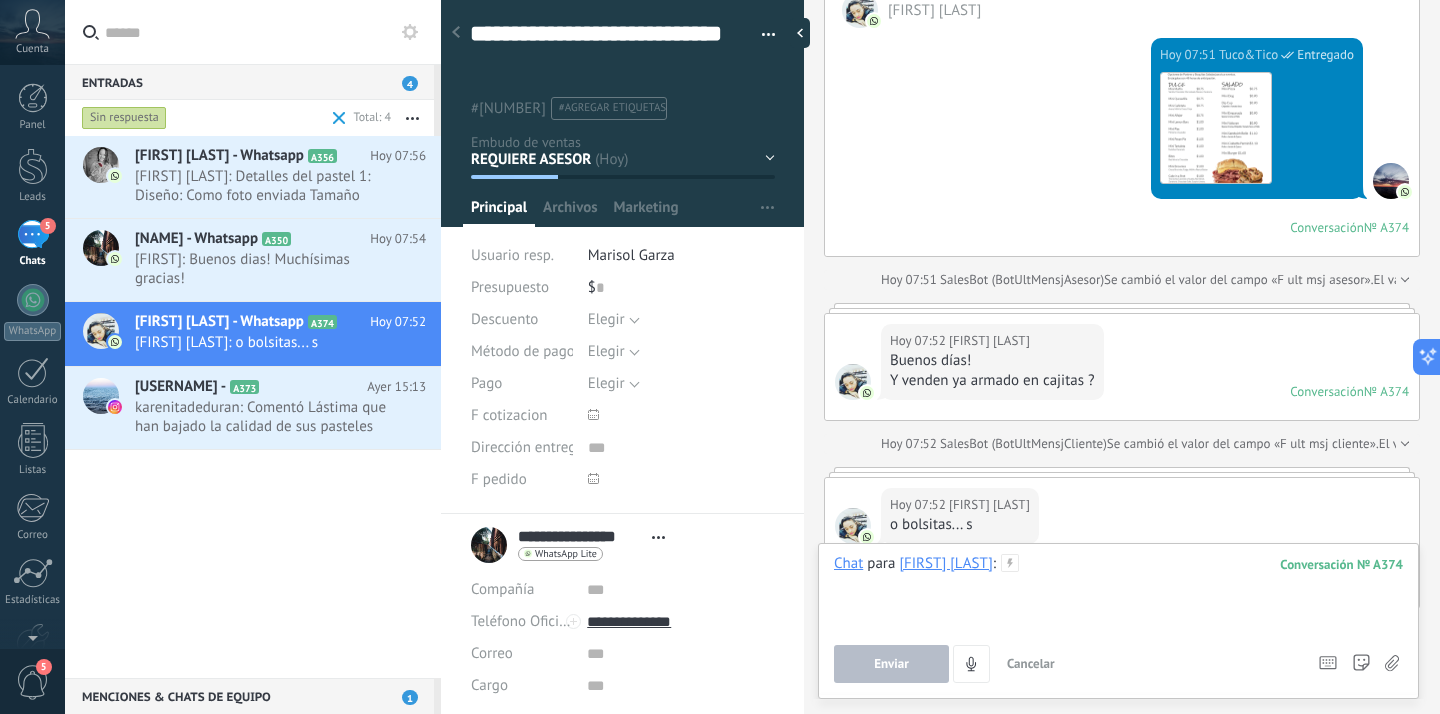 type 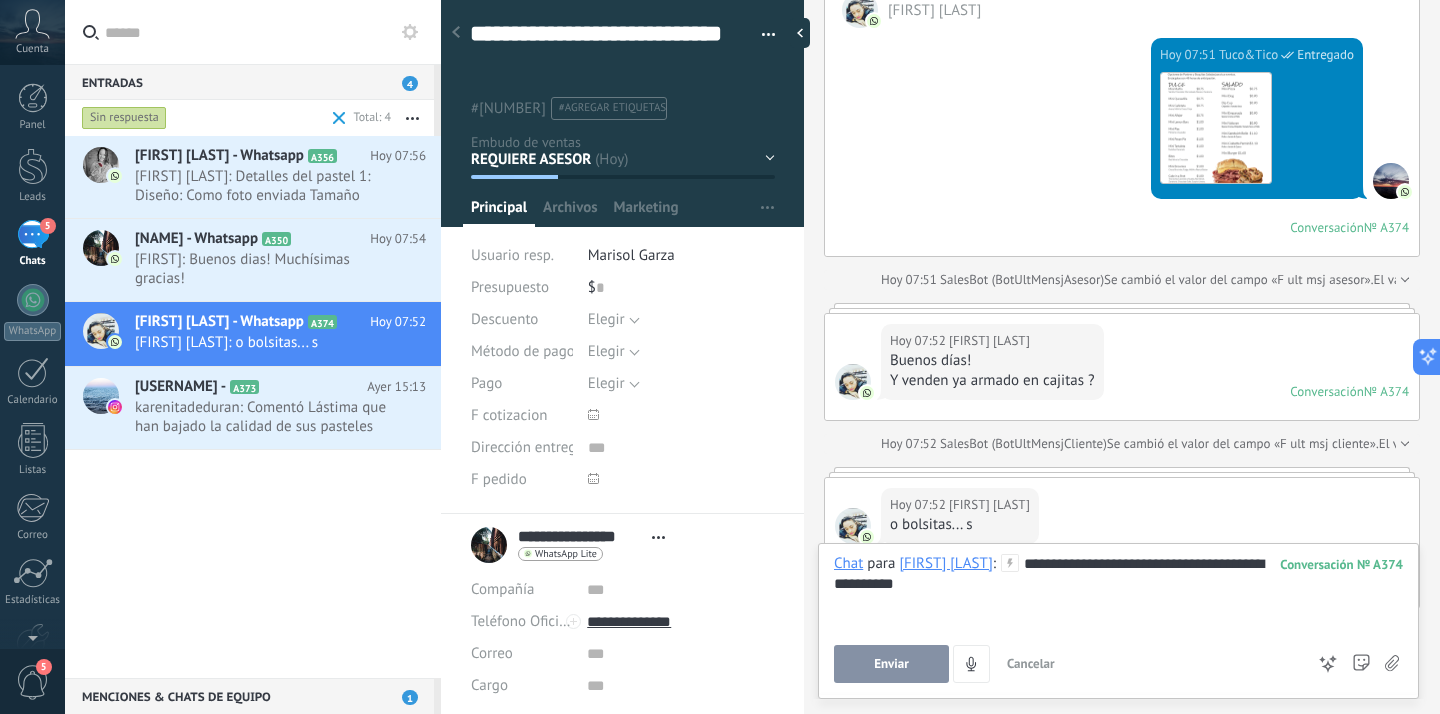 click on "Enviar" at bounding box center [891, 664] 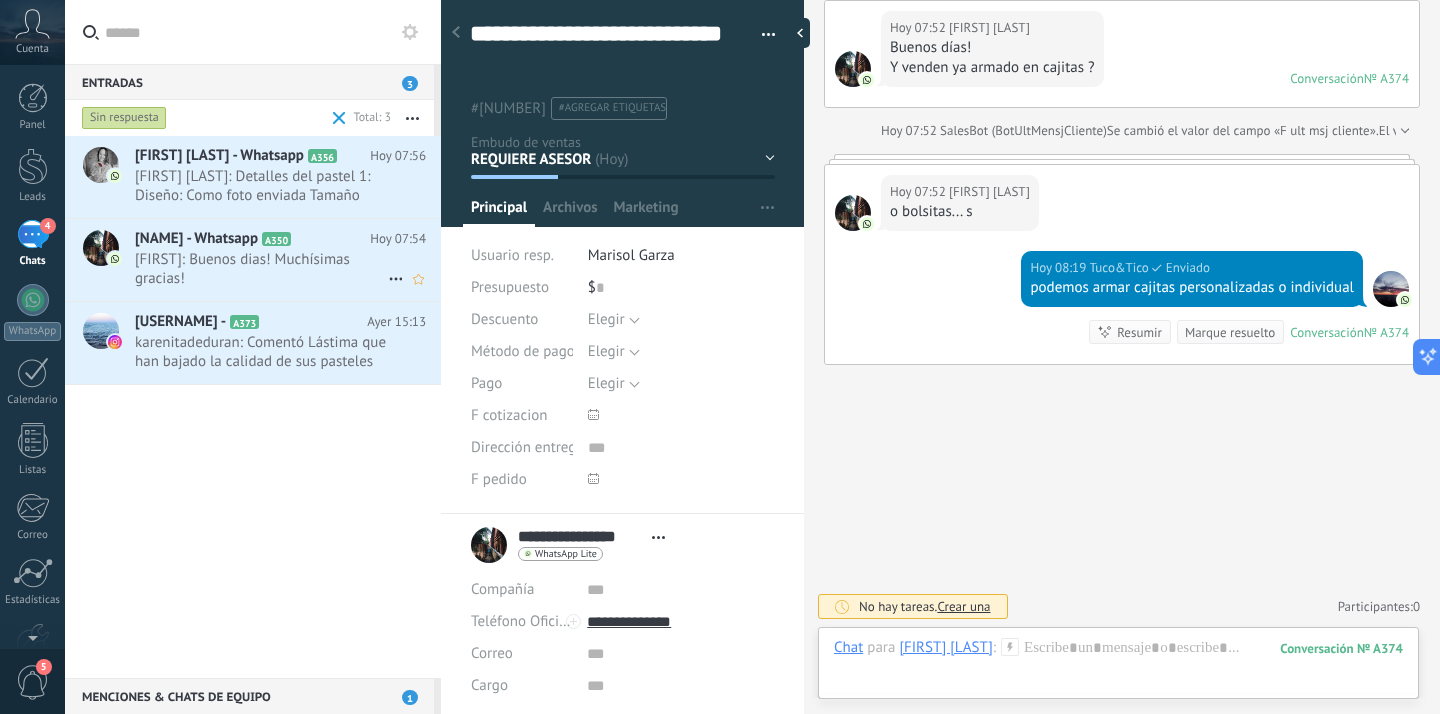 scroll, scrollTop: 3350, scrollLeft: 0, axis: vertical 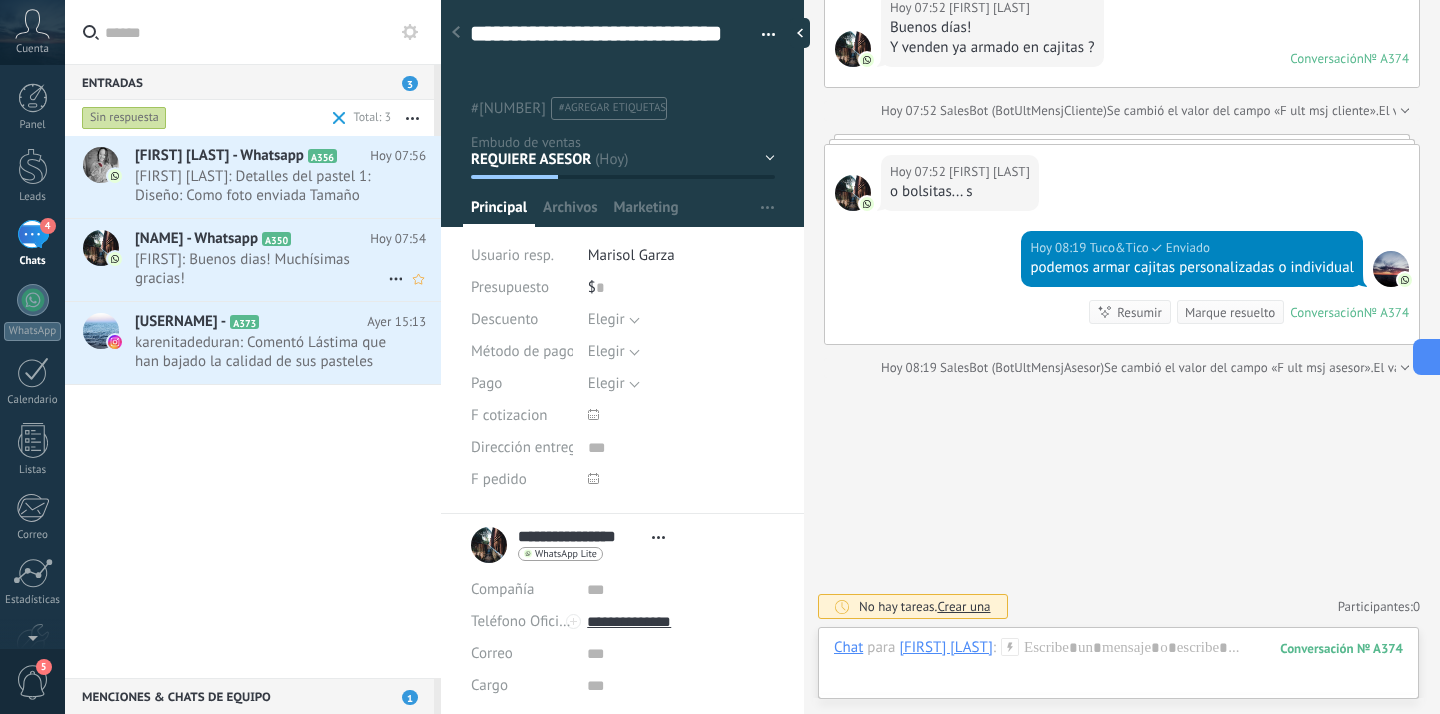 click on "[FIRST]: Buenos dias! Muchísimas gracias!" at bounding box center [261, 269] 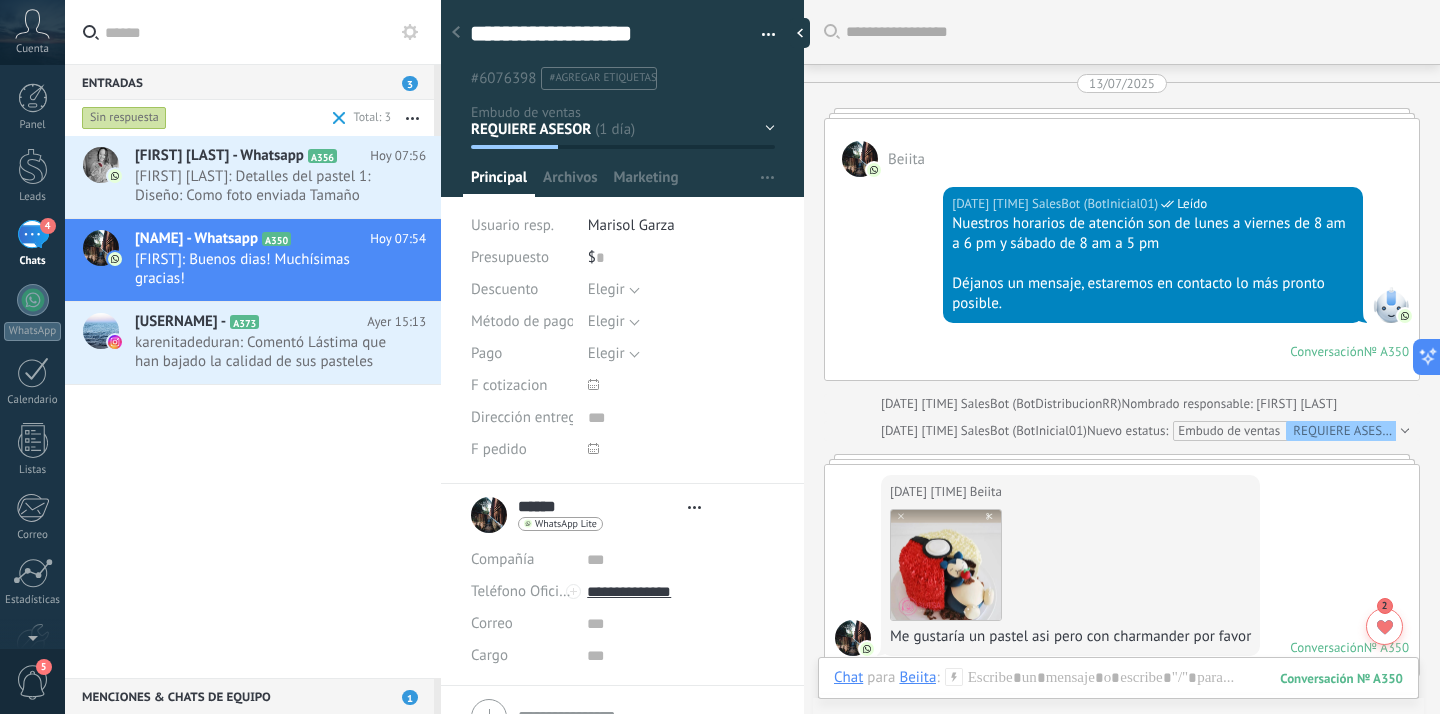 scroll, scrollTop: 30, scrollLeft: 0, axis: vertical 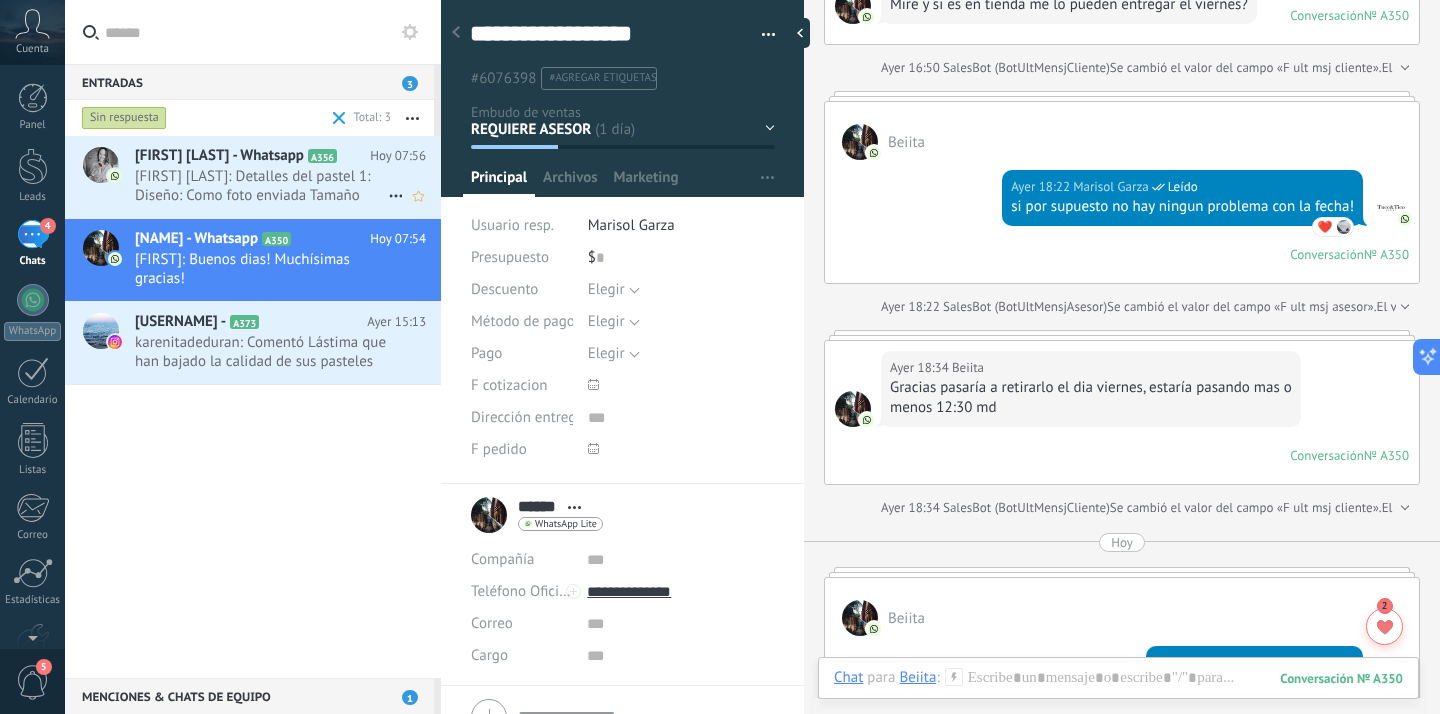 click on "[FIRST] [LAST]: Detalles del pastel 1:
Diseño: Como foto enviada
Tamaño (número de porciones): tamaño M
Sabor de torta y relleno: 1 torta de limón relleno de crema de limón
Detalles del pastel 2:
Diseño: Como foto enviada
Tamaño (número de porciones): tamaño M
Sabor de torta y relleno: 1 torta marmoleada, tamaño M relleno de nutella" at bounding box center [261, 186] 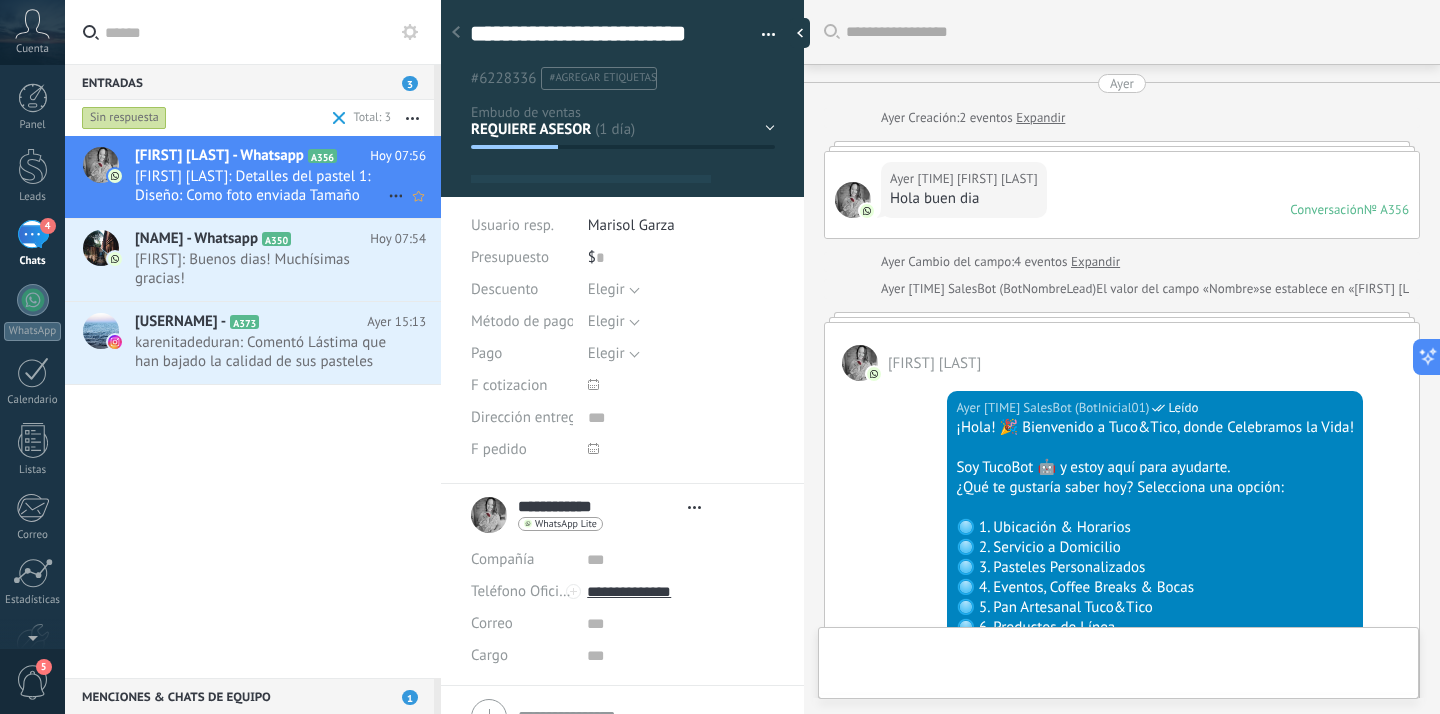 type on "**********" 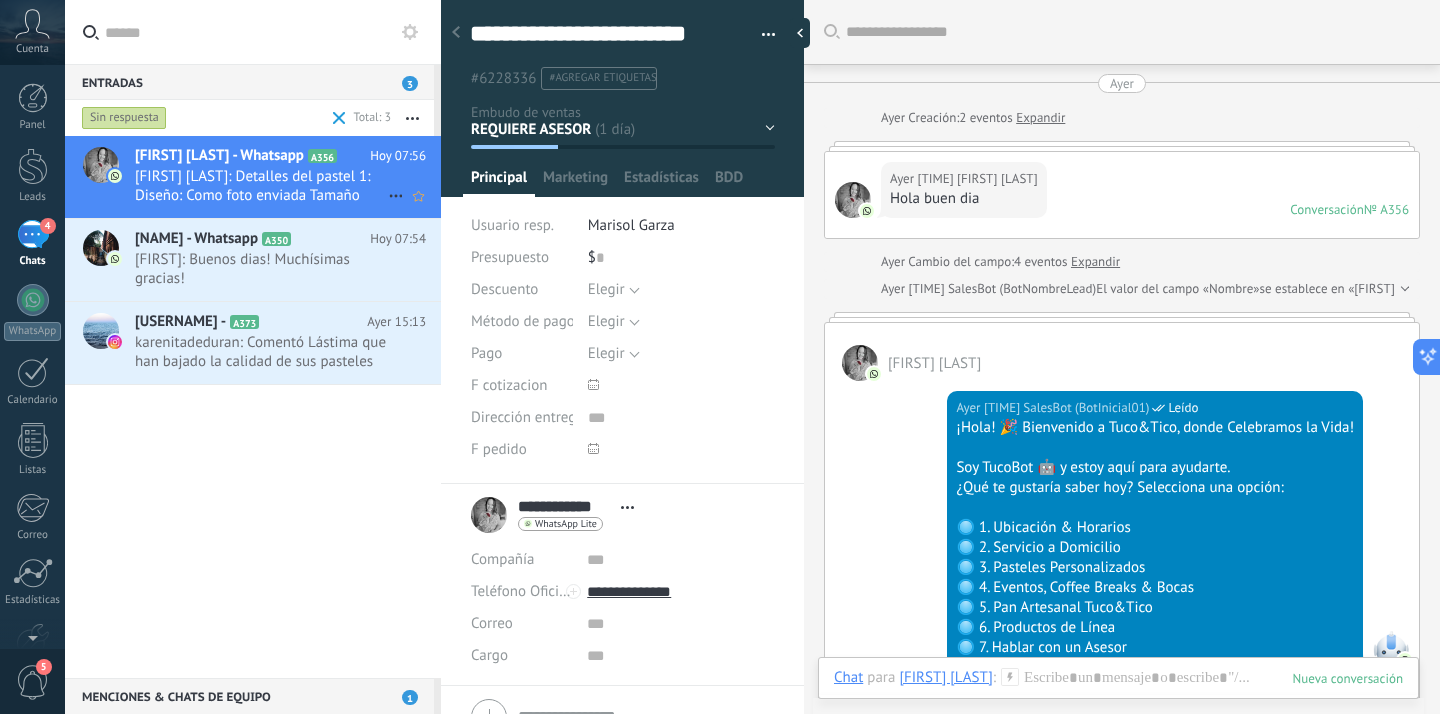 scroll, scrollTop: 30, scrollLeft: 0, axis: vertical 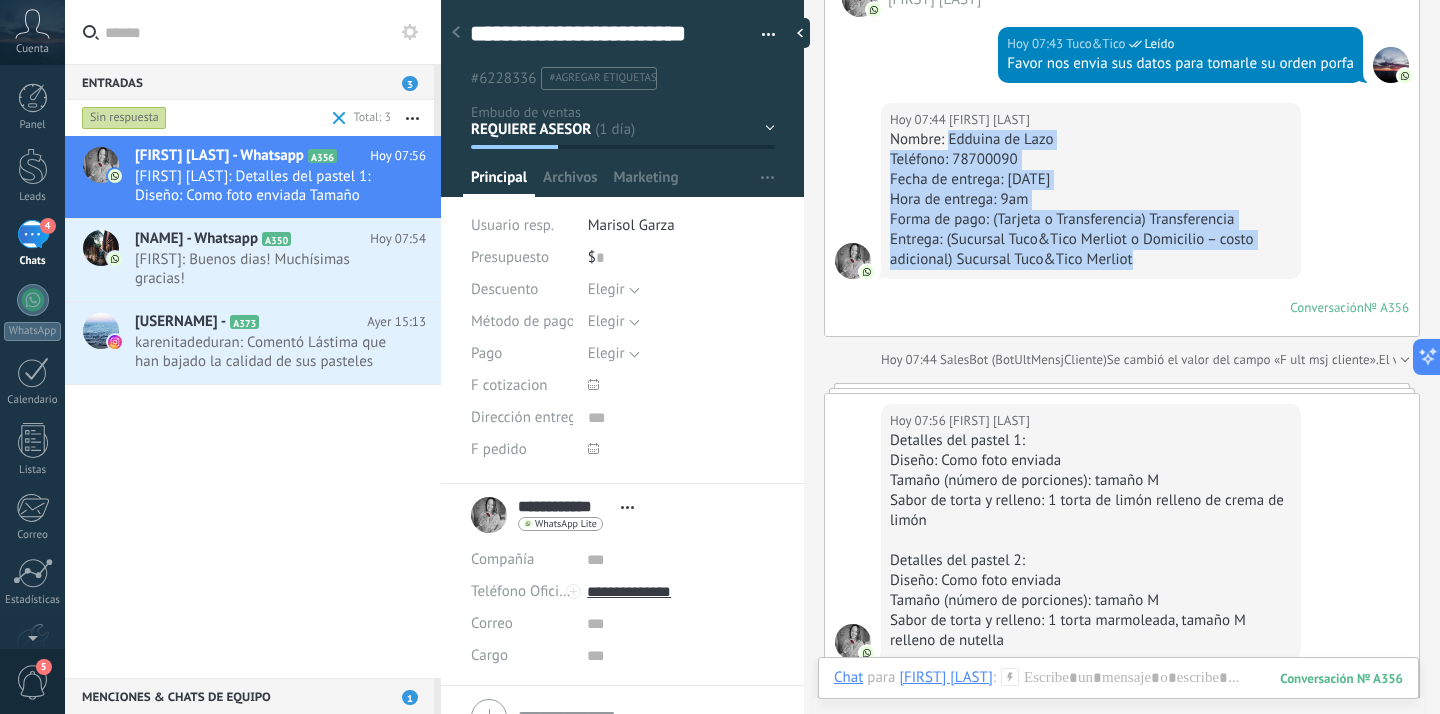 drag, startPoint x: 948, startPoint y: 151, endPoint x: 1166, endPoint y: 270, distance: 248.36465 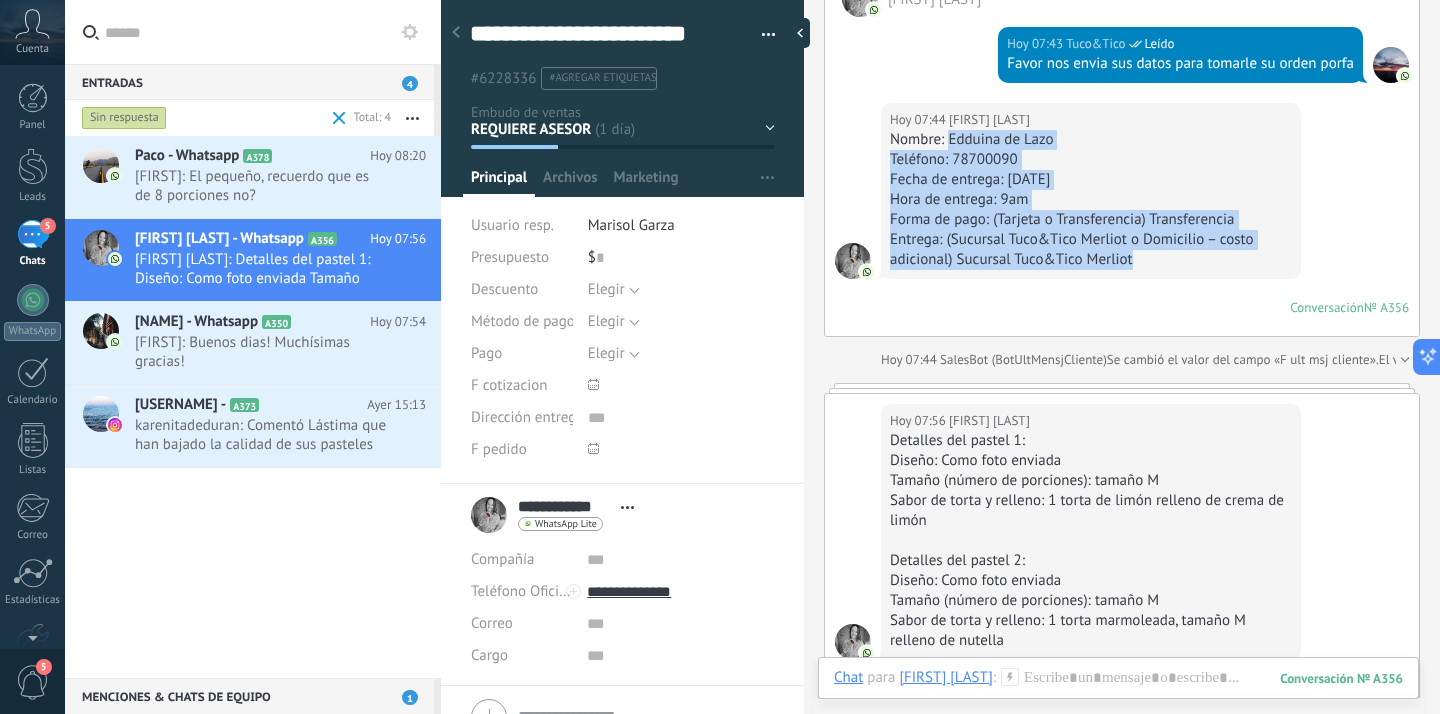 scroll, scrollTop: 6443, scrollLeft: 0, axis: vertical 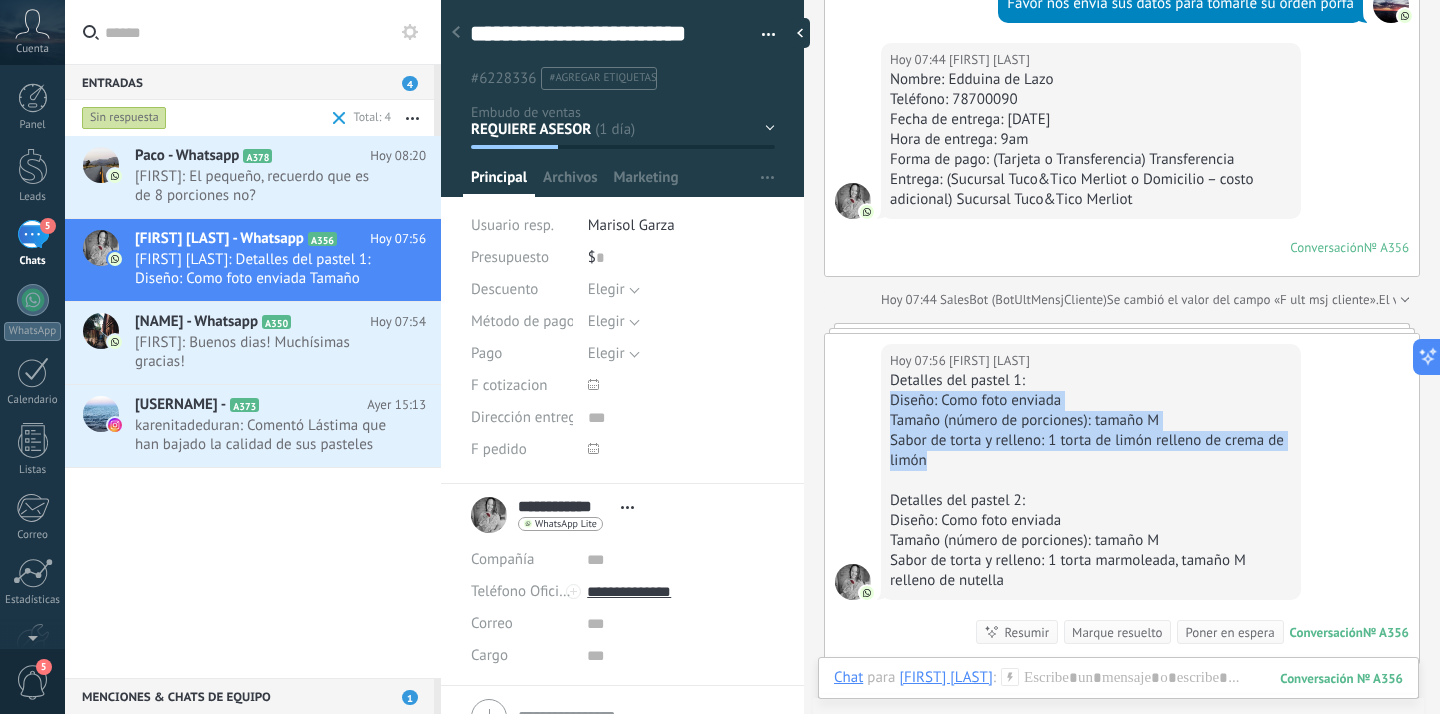 drag, startPoint x: 892, startPoint y: 422, endPoint x: 1065, endPoint y: 474, distance: 180.64606 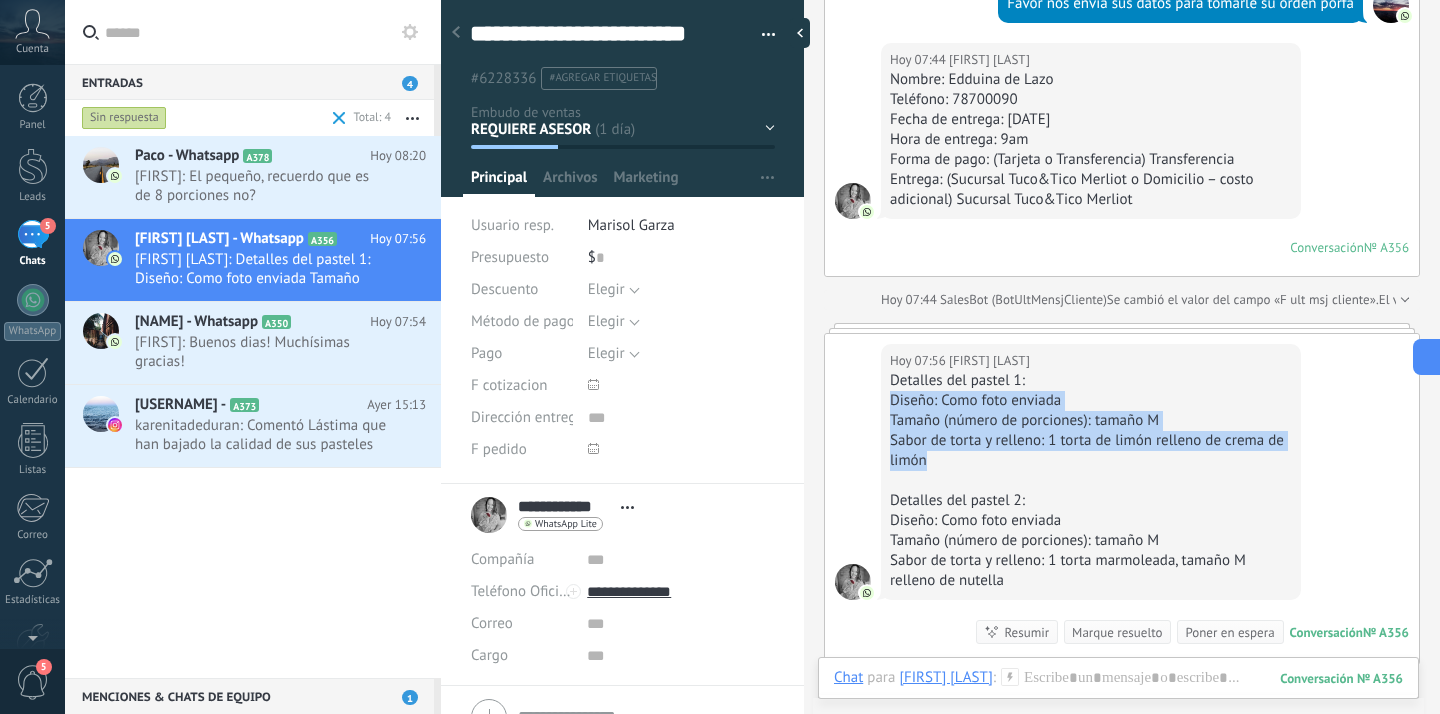 copy on "Diseño: Como foto enviada Tamaño (número de porciones): tamaño M Sabor de torta y relleno: 1 torta de limón relleno de crema de limón" 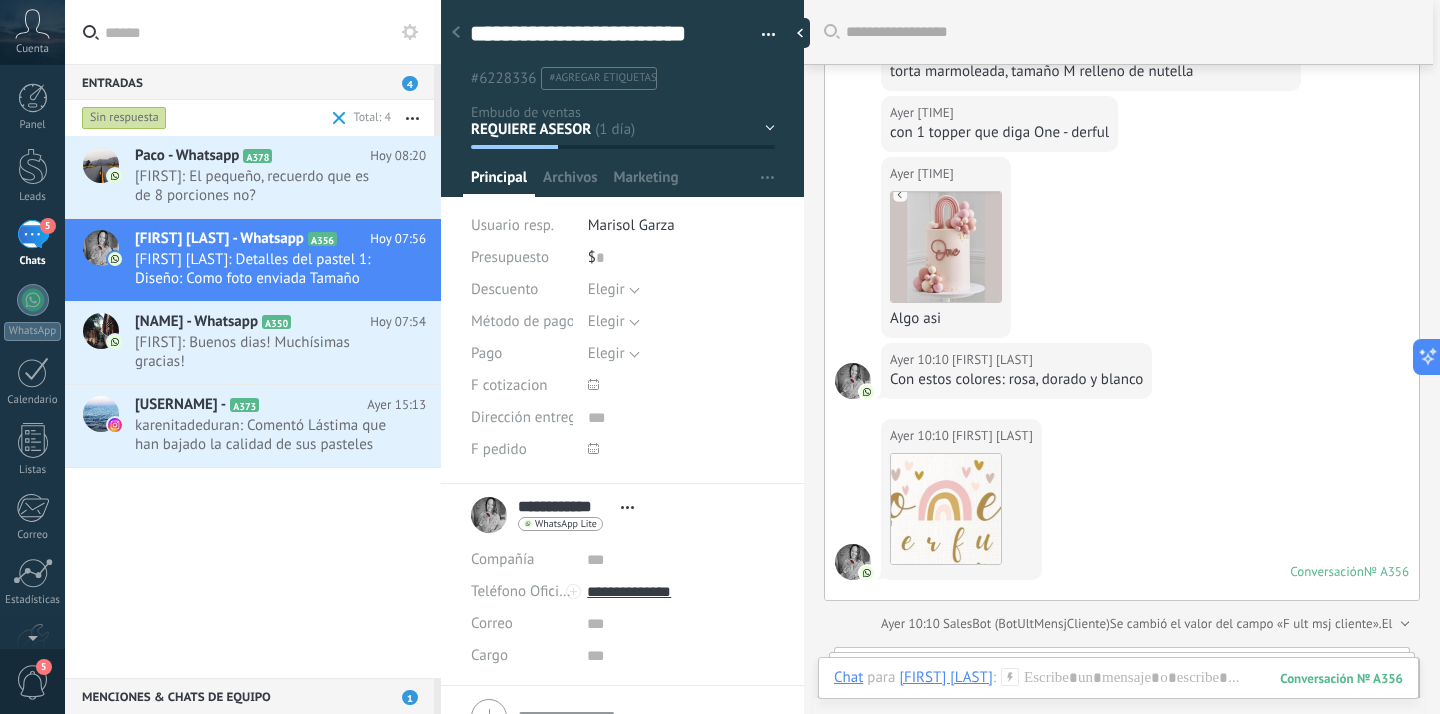 scroll, scrollTop: 2412, scrollLeft: 0, axis: vertical 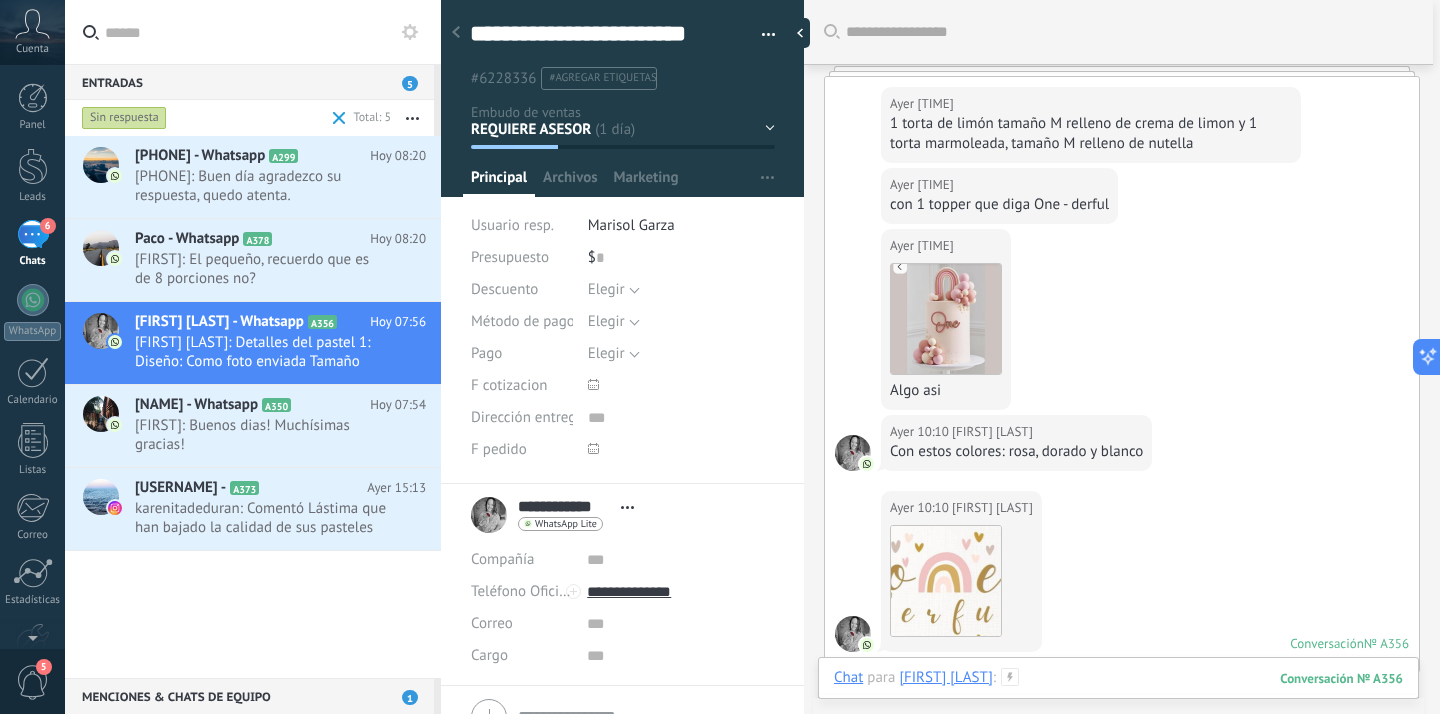 click at bounding box center (1118, 698) 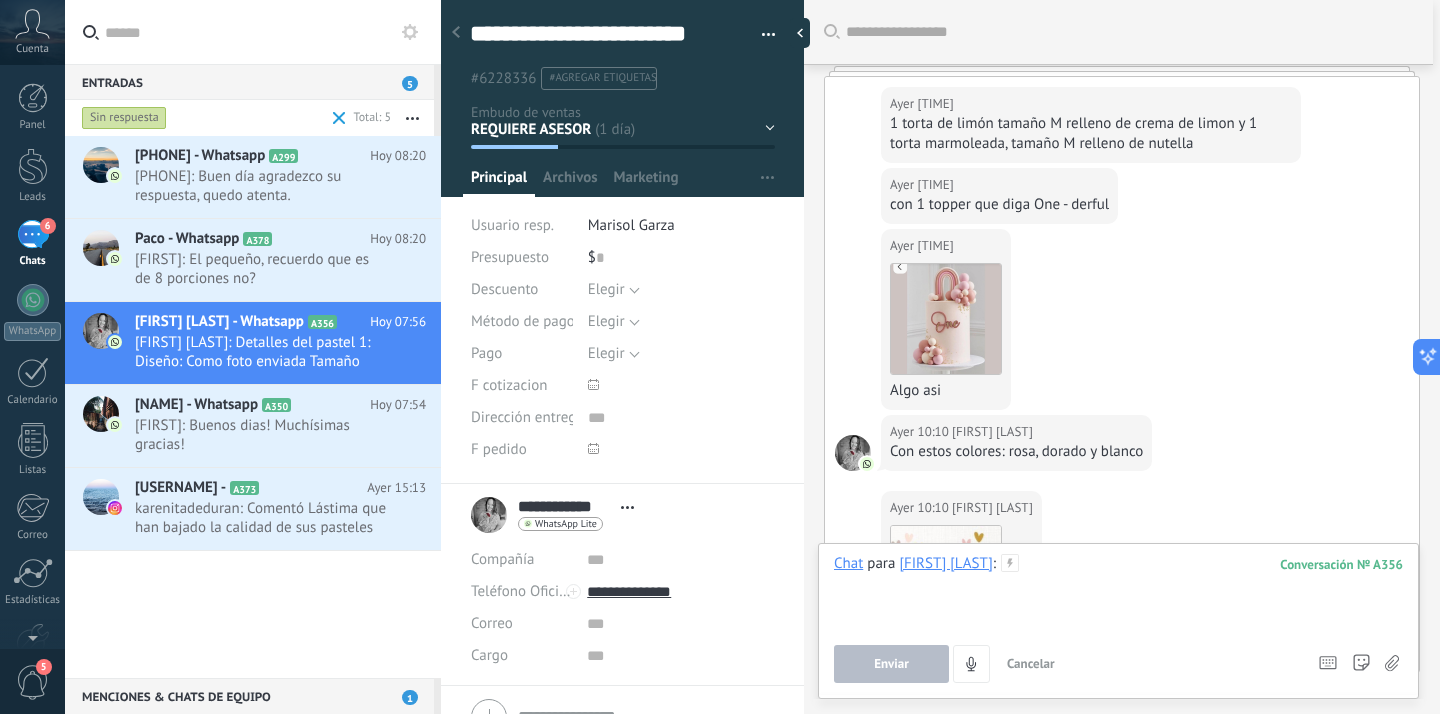 type 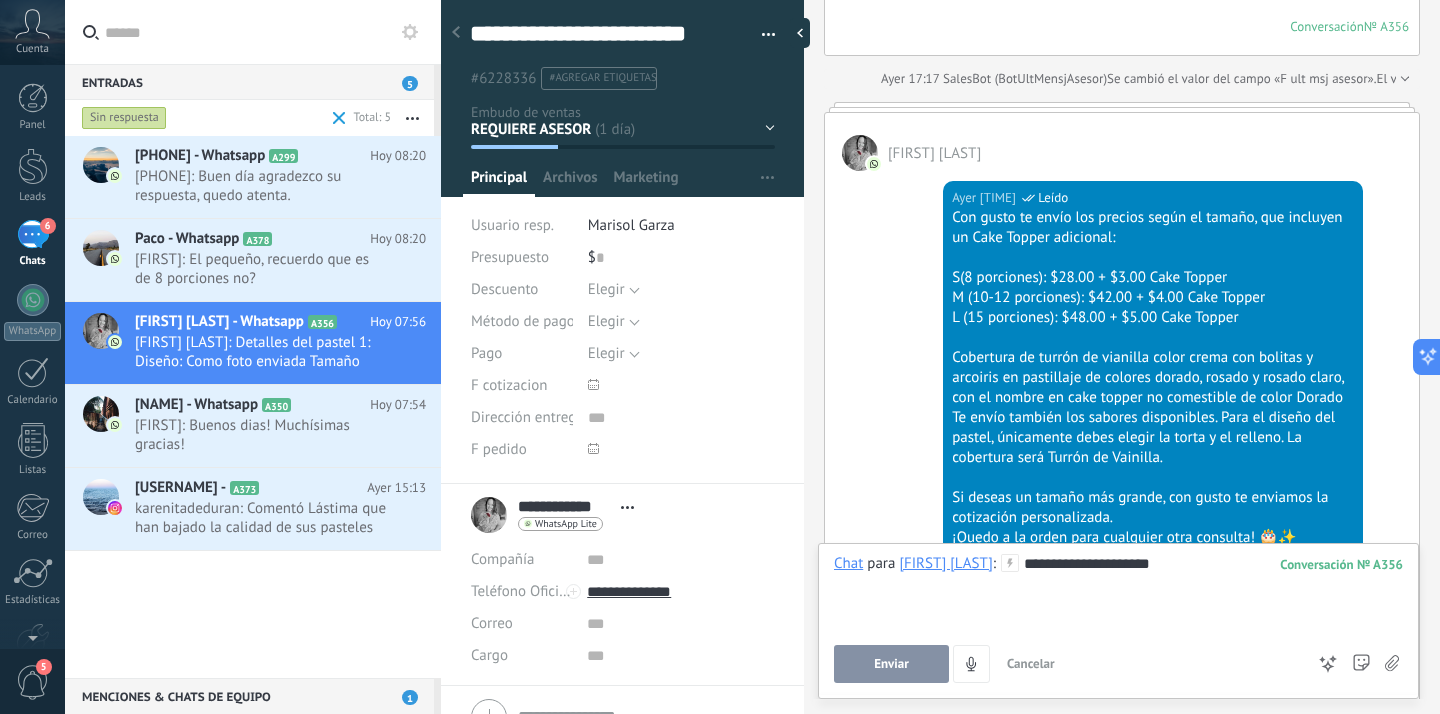 scroll, scrollTop: 3839, scrollLeft: 0, axis: vertical 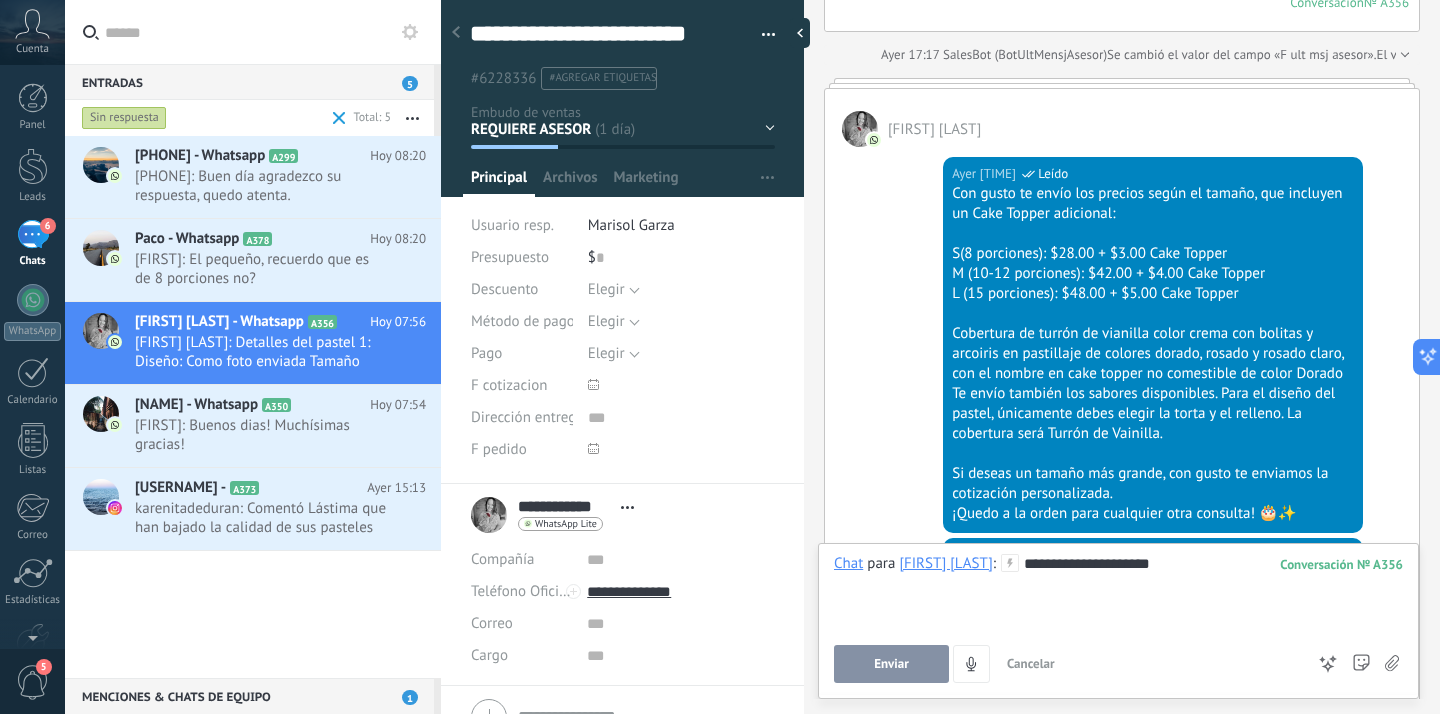 click on "**********" at bounding box center [1118, 592] 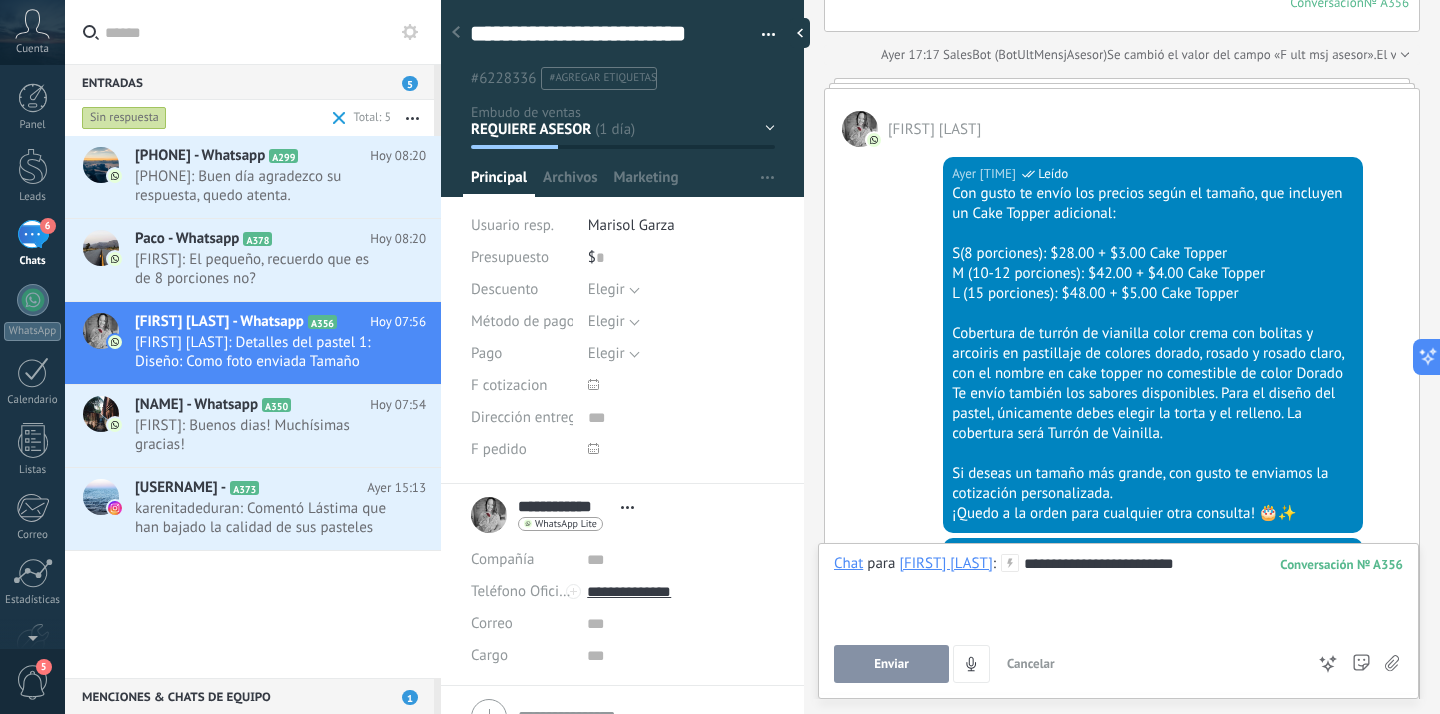 click on "Enviar" at bounding box center [891, 664] 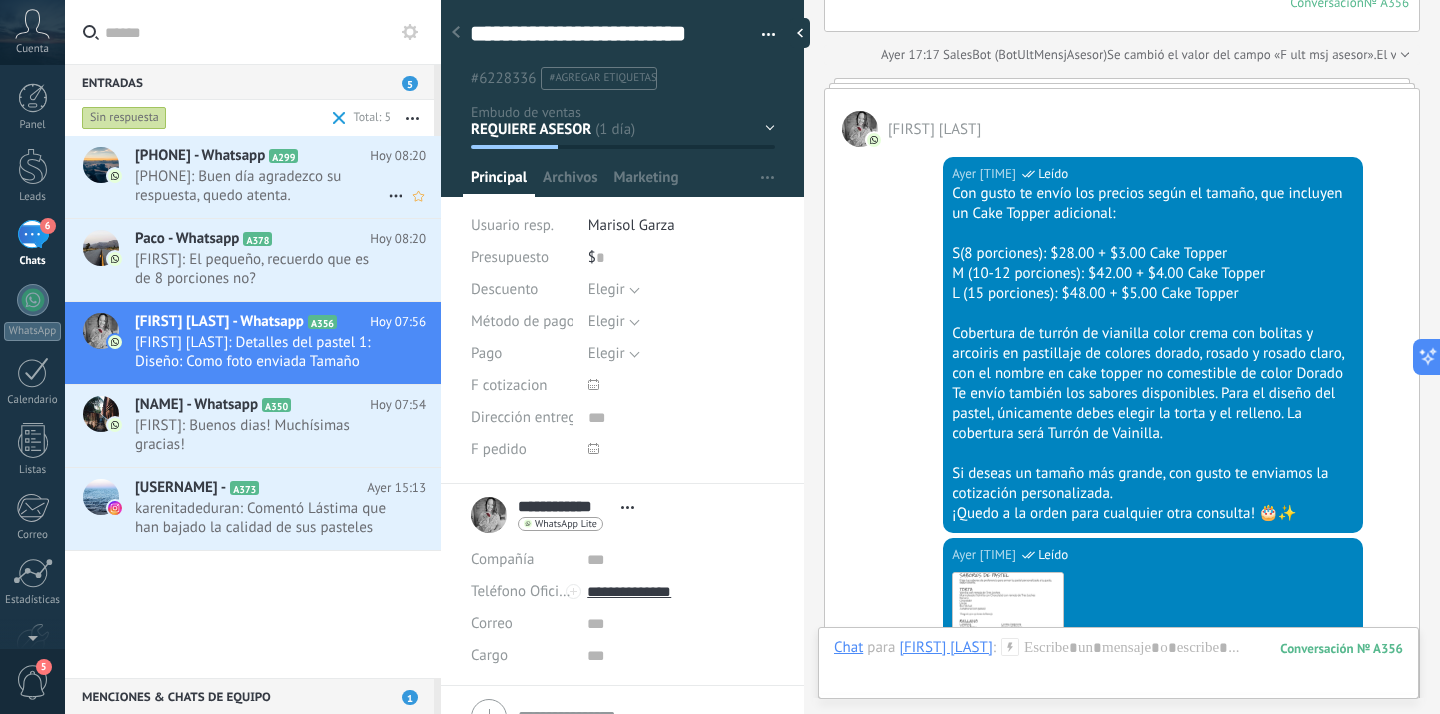 scroll, scrollTop: 6776, scrollLeft: 0, axis: vertical 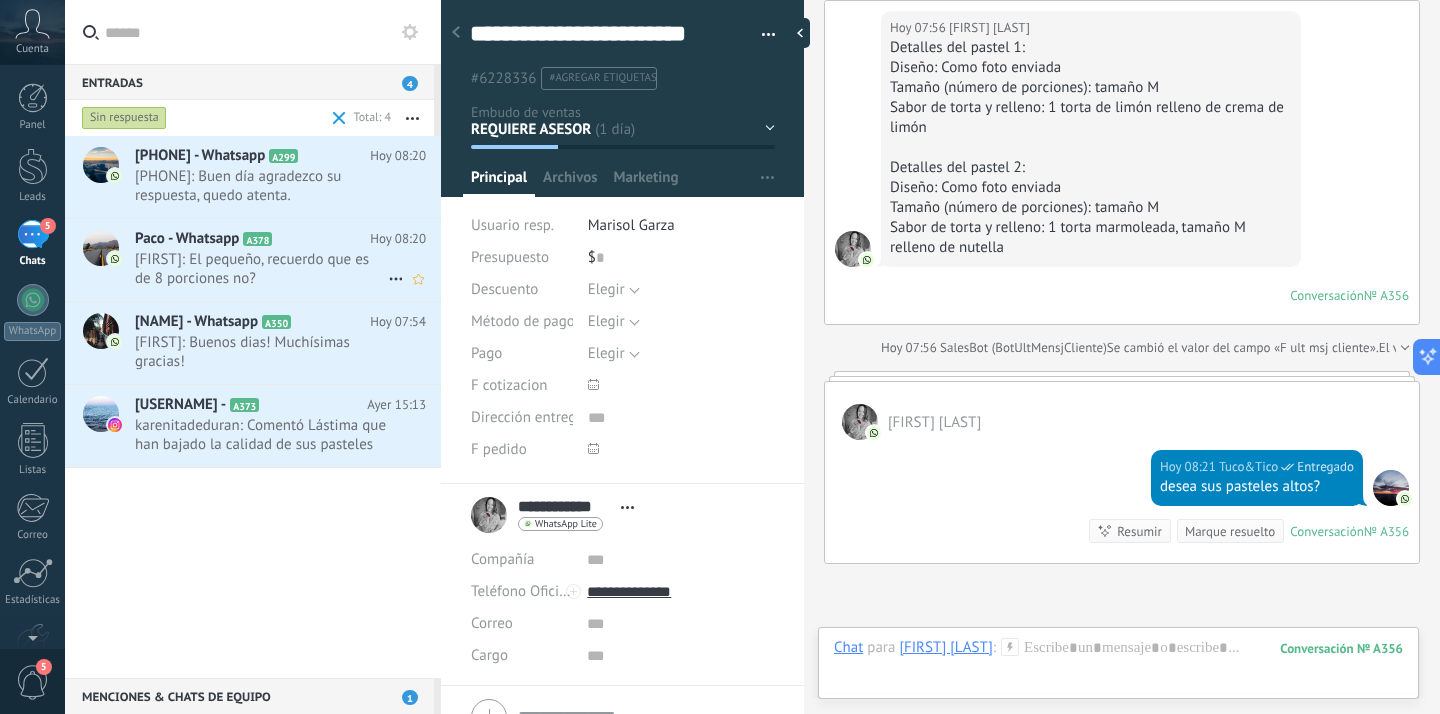 click on "[FIRST]: El pequeño, recuerdo que es de 8 porciones no?" at bounding box center [261, 269] 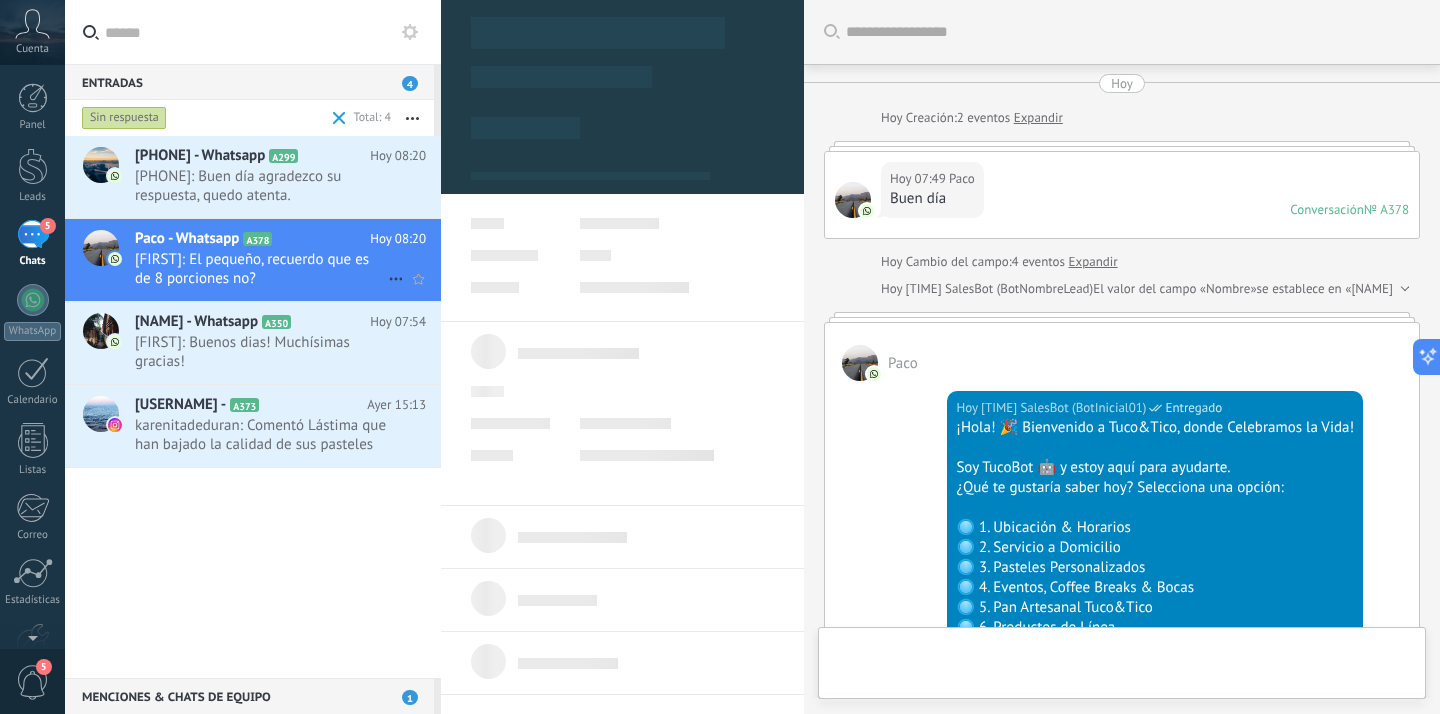scroll, scrollTop: 1813, scrollLeft: 0, axis: vertical 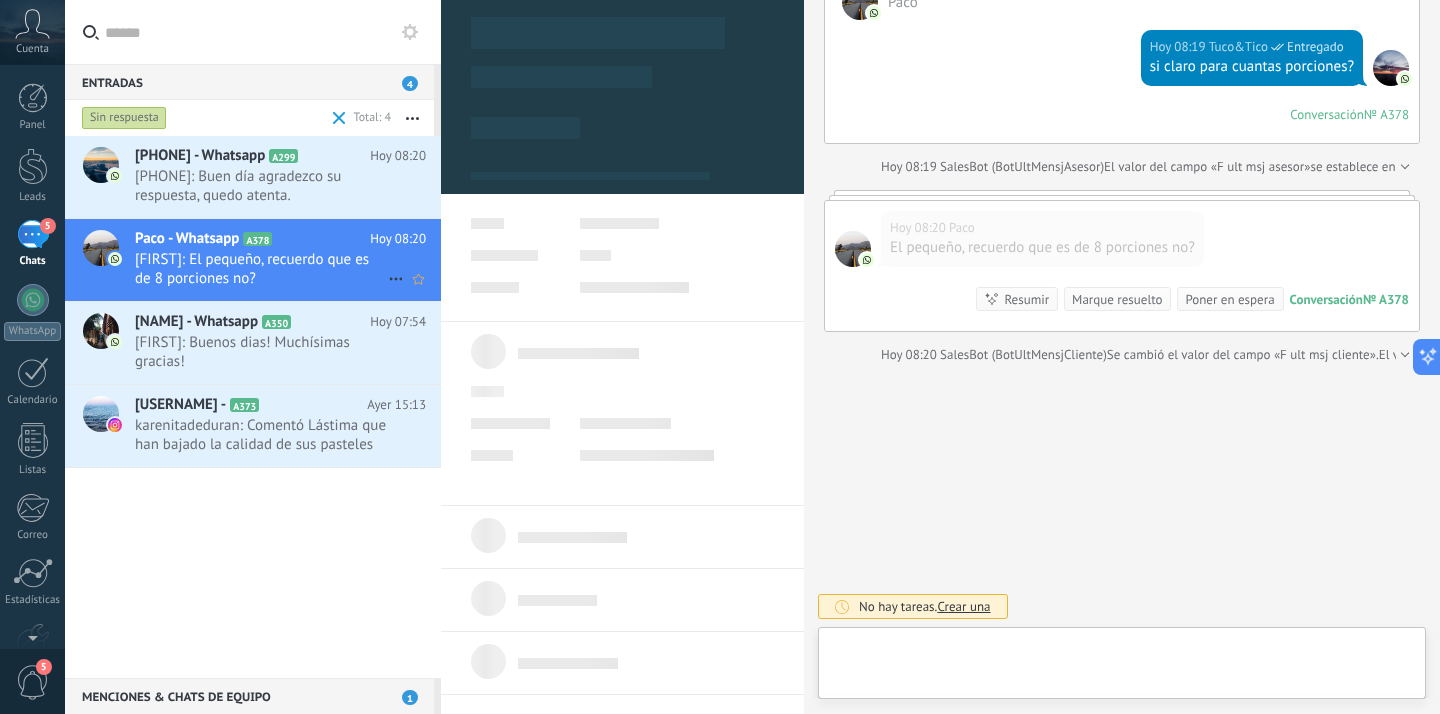 type on "**********" 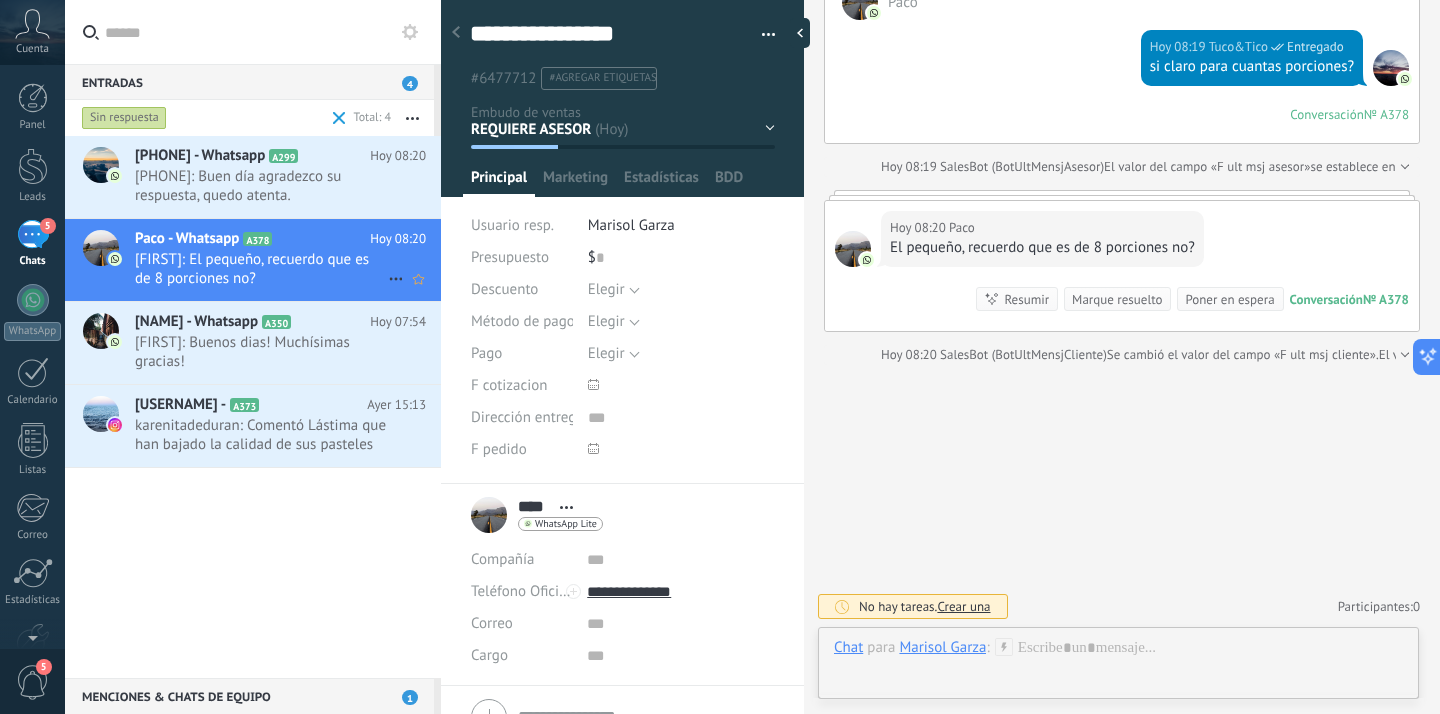 scroll, scrollTop: 30, scrollLeft: 0, axis: vertical 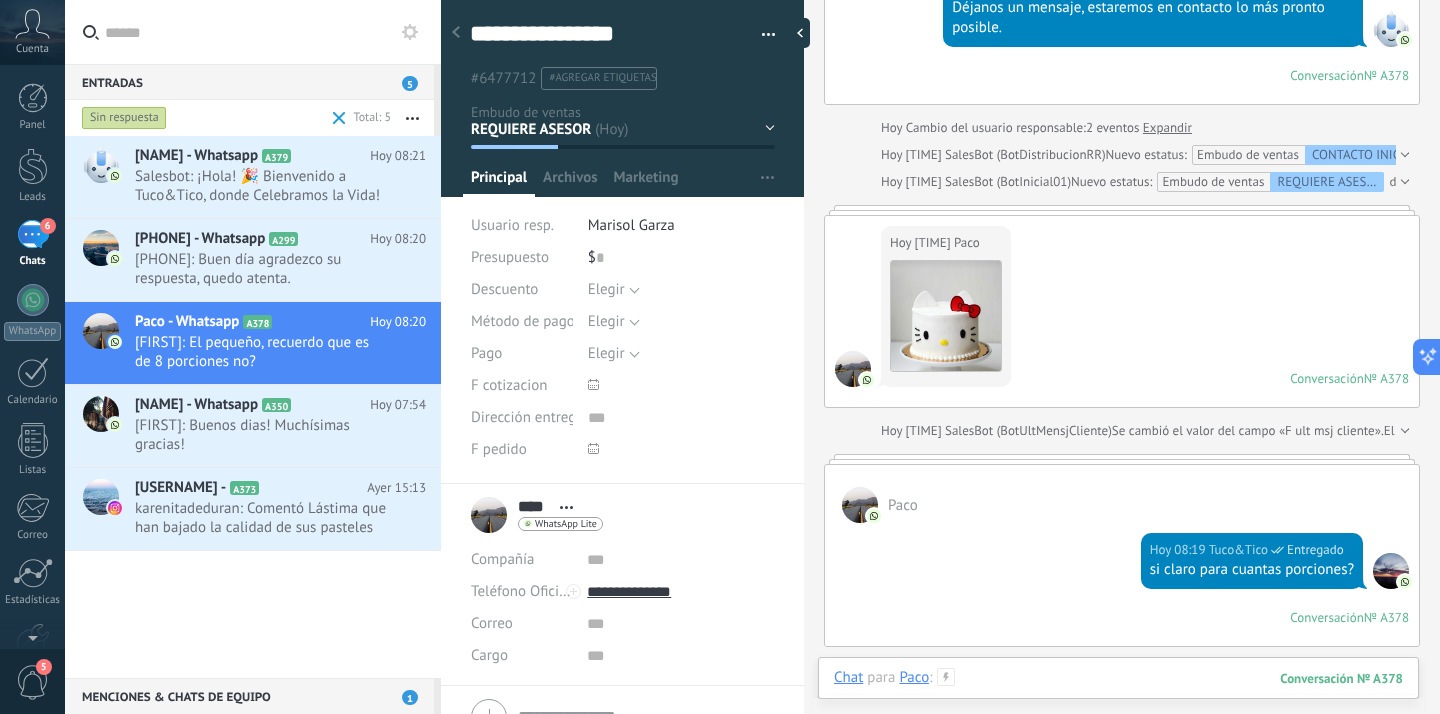 click at bounding box center [1118, 698] 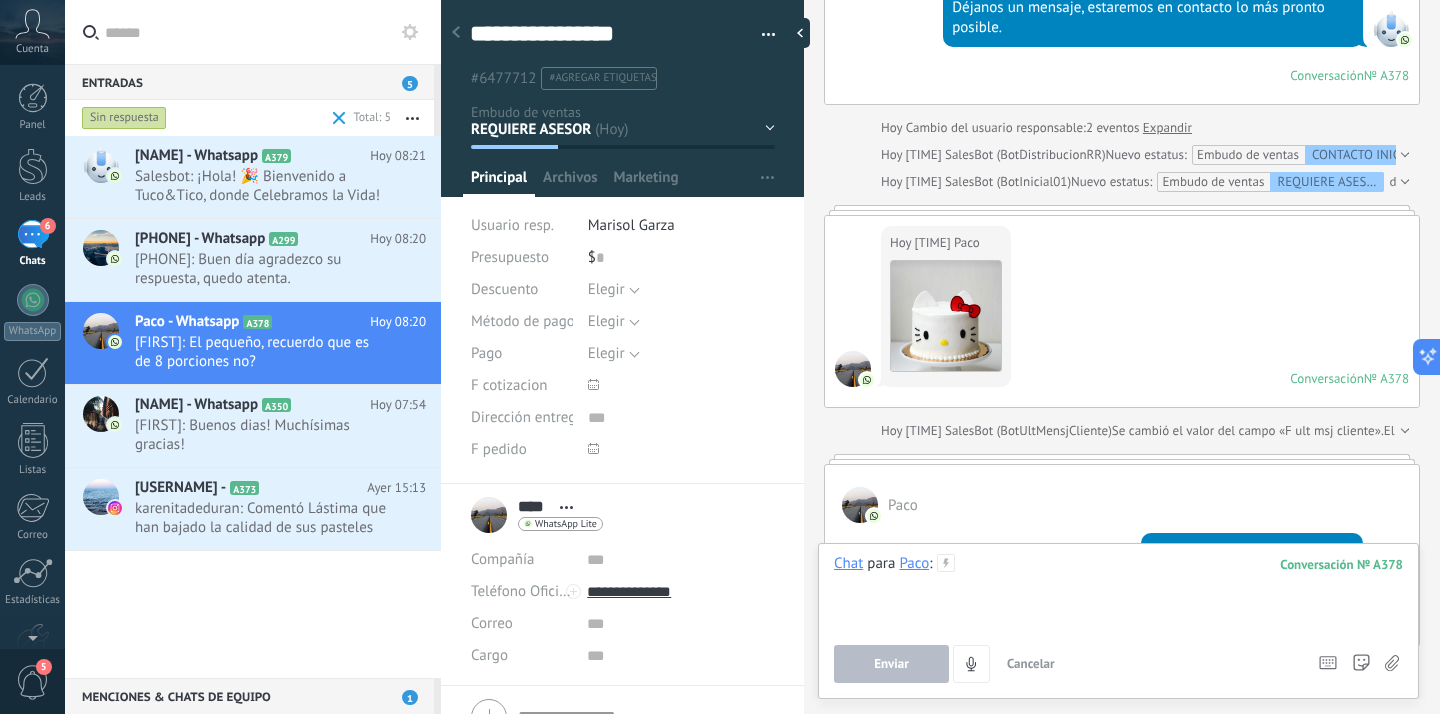 paste 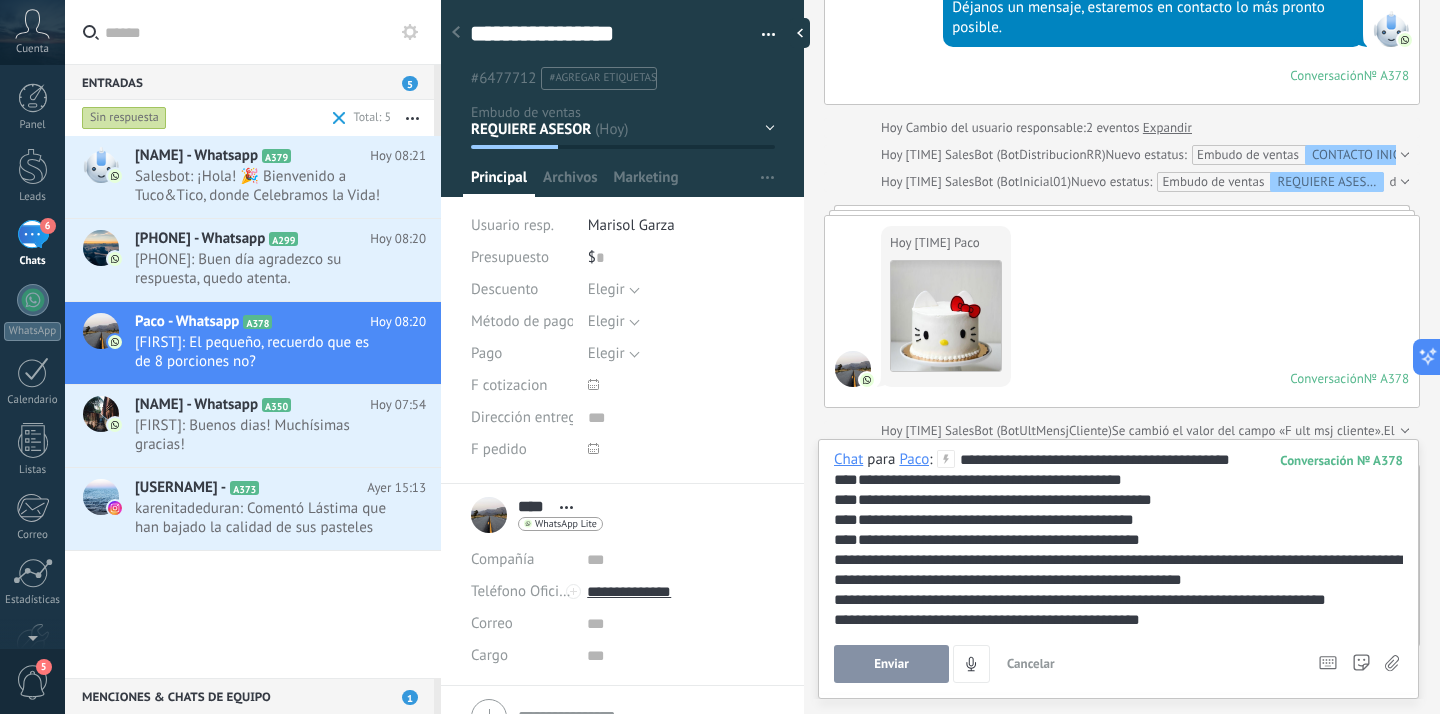 type 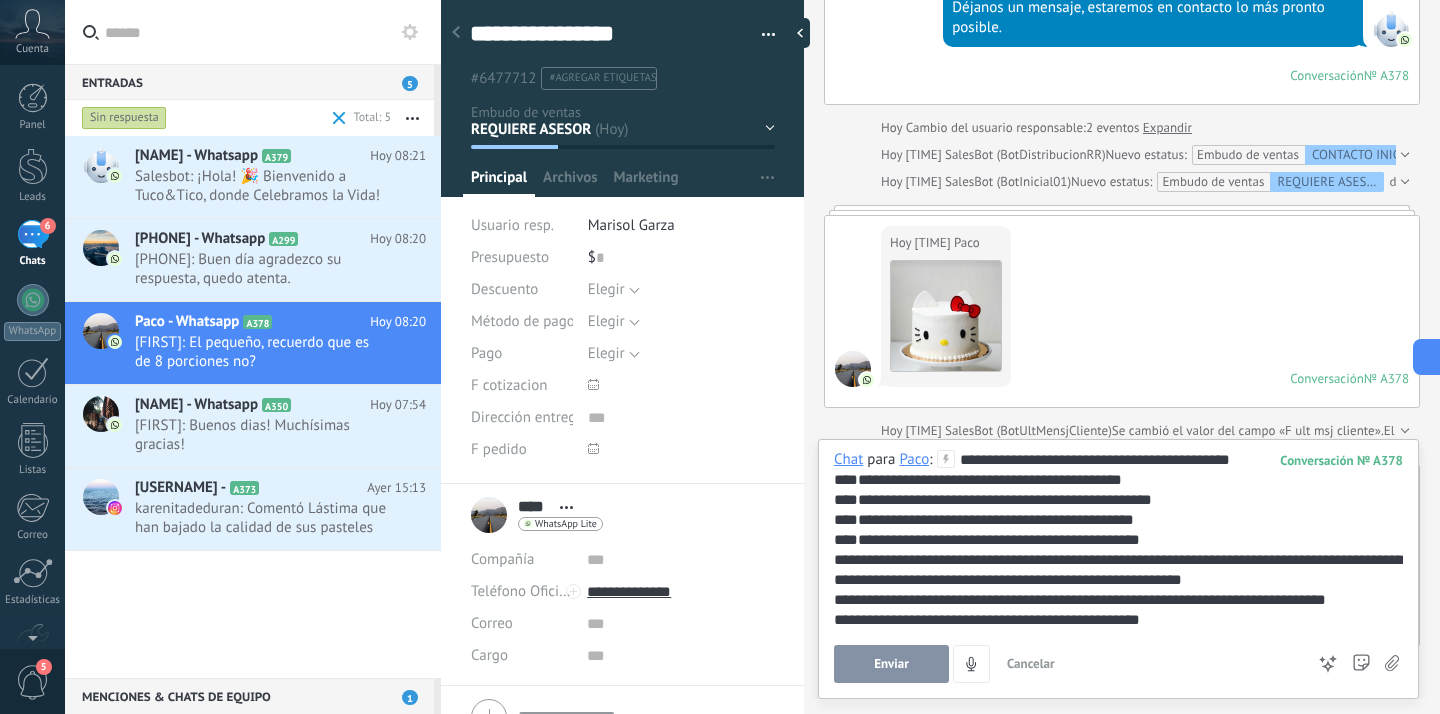 click on "**********" at bounding box center [1118, 540] 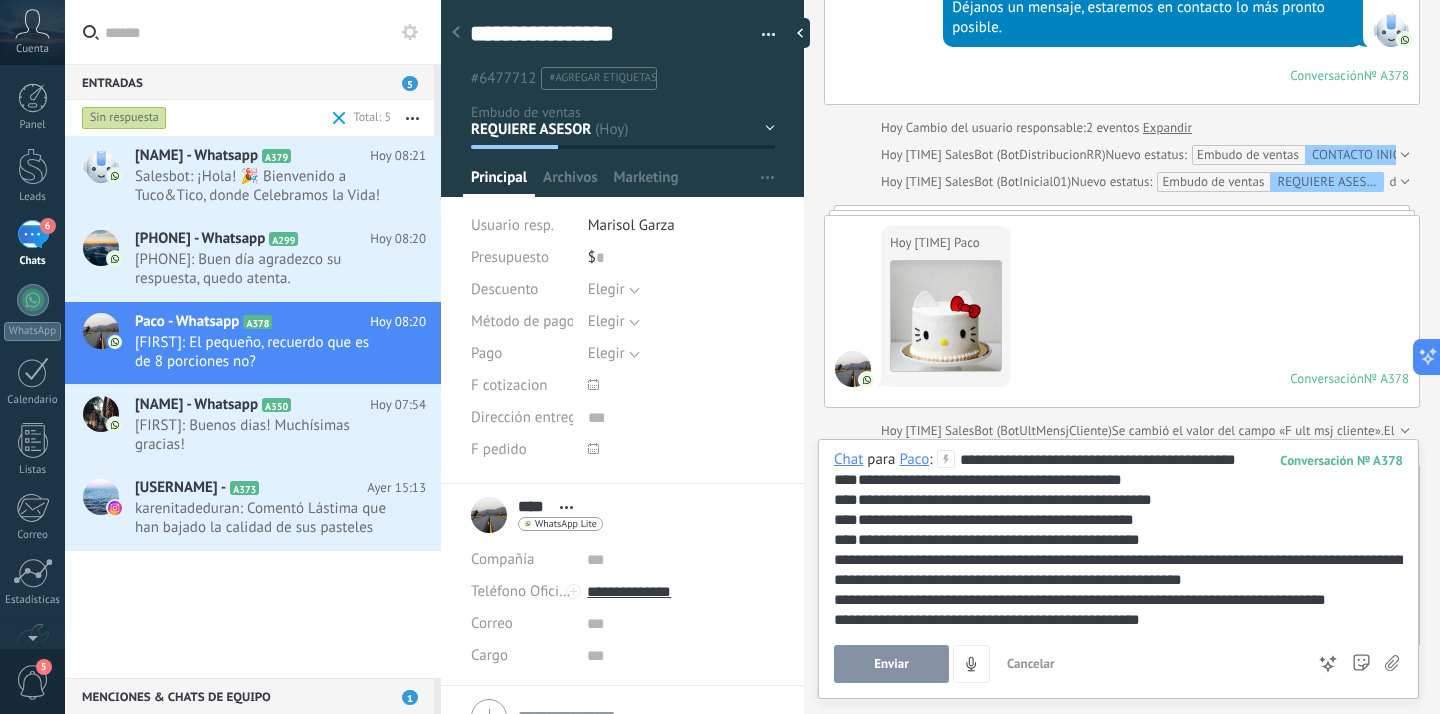 click on "**********" at bounding box center [1118, 480] 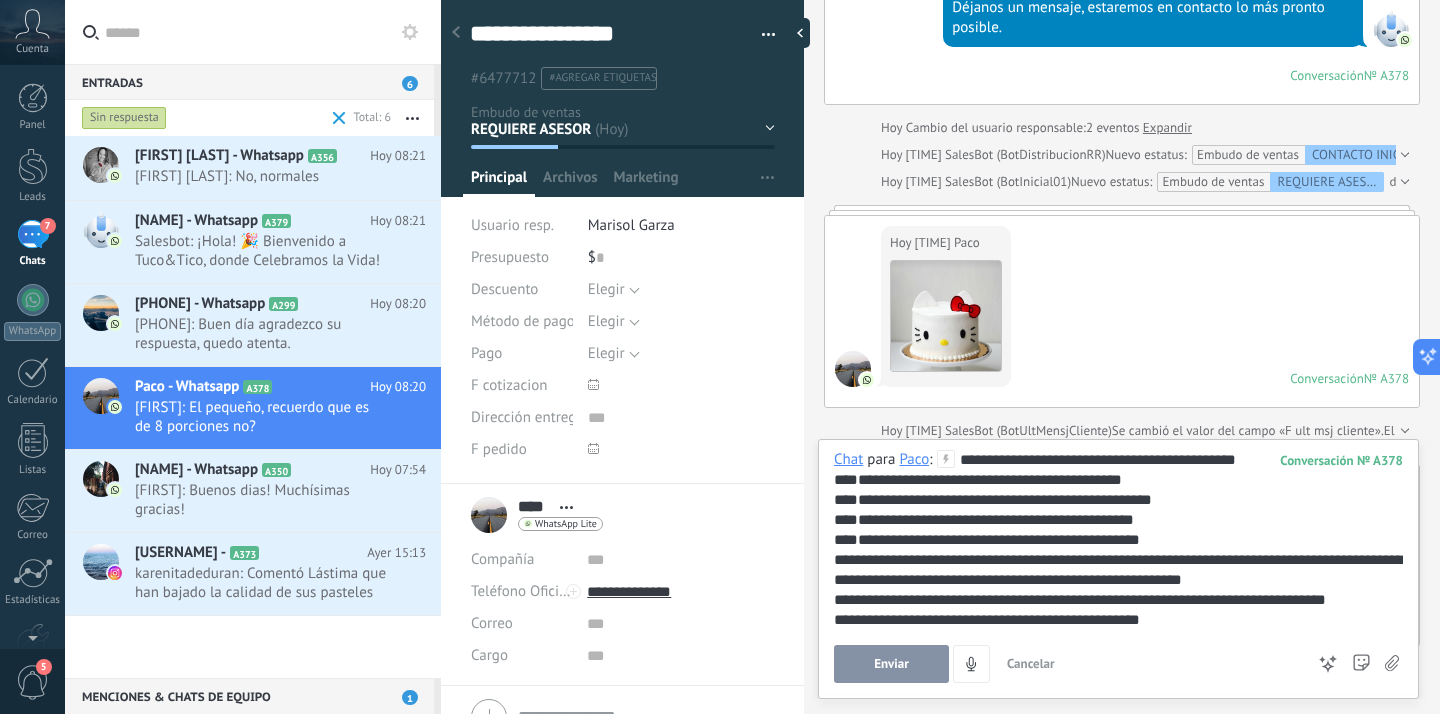 click on "**********" at bounding box center [1118, 520] 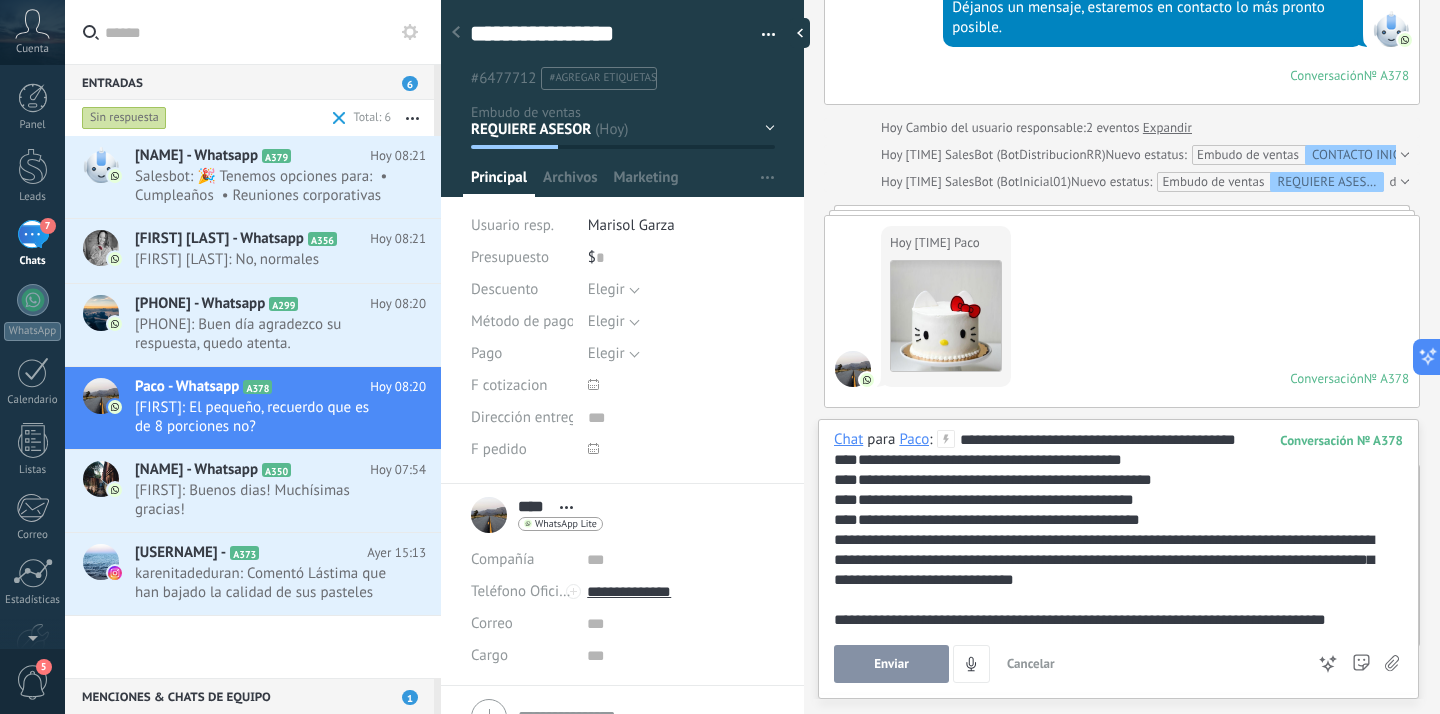 click on "**********" at bounding box center (1115, 540) 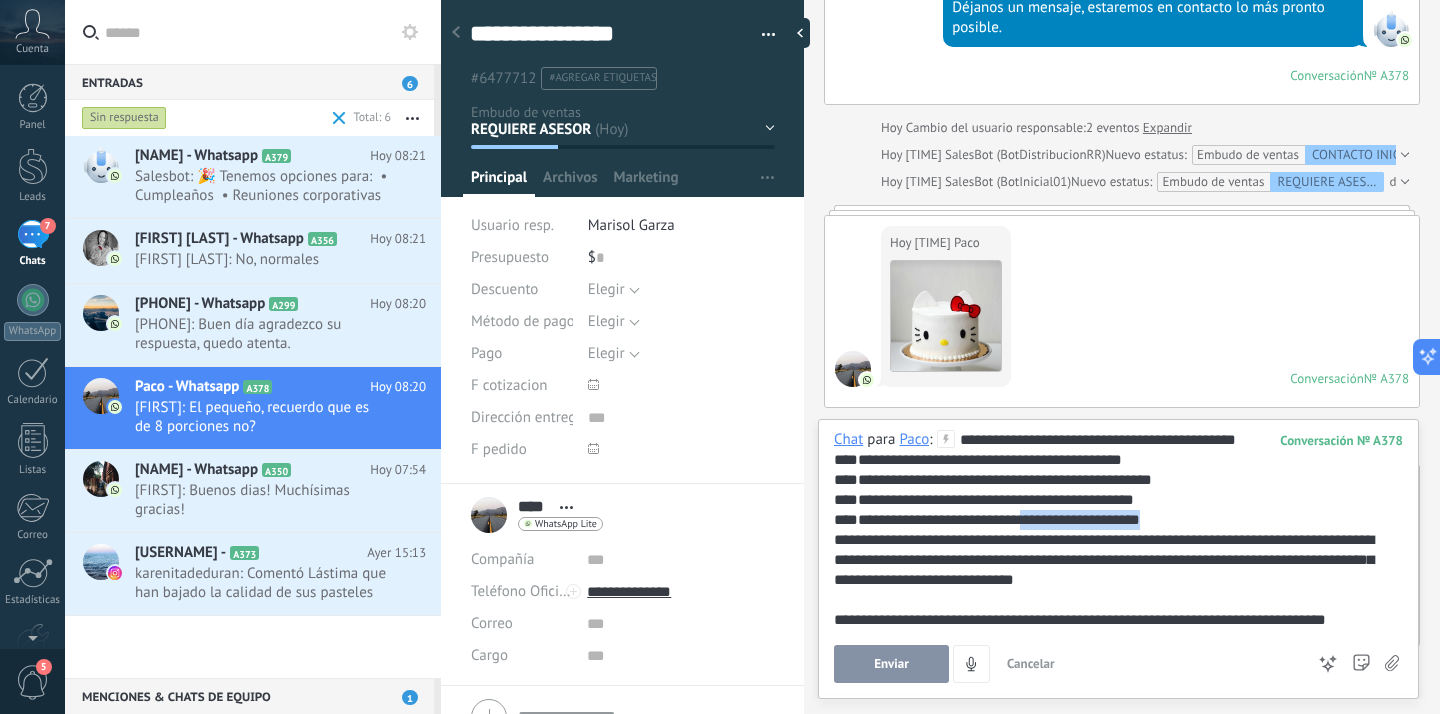 drag, startPoint x: 1166, startPoint y: 523, endPoint x: 1018, endPoint y: 526, distance: 148.0304 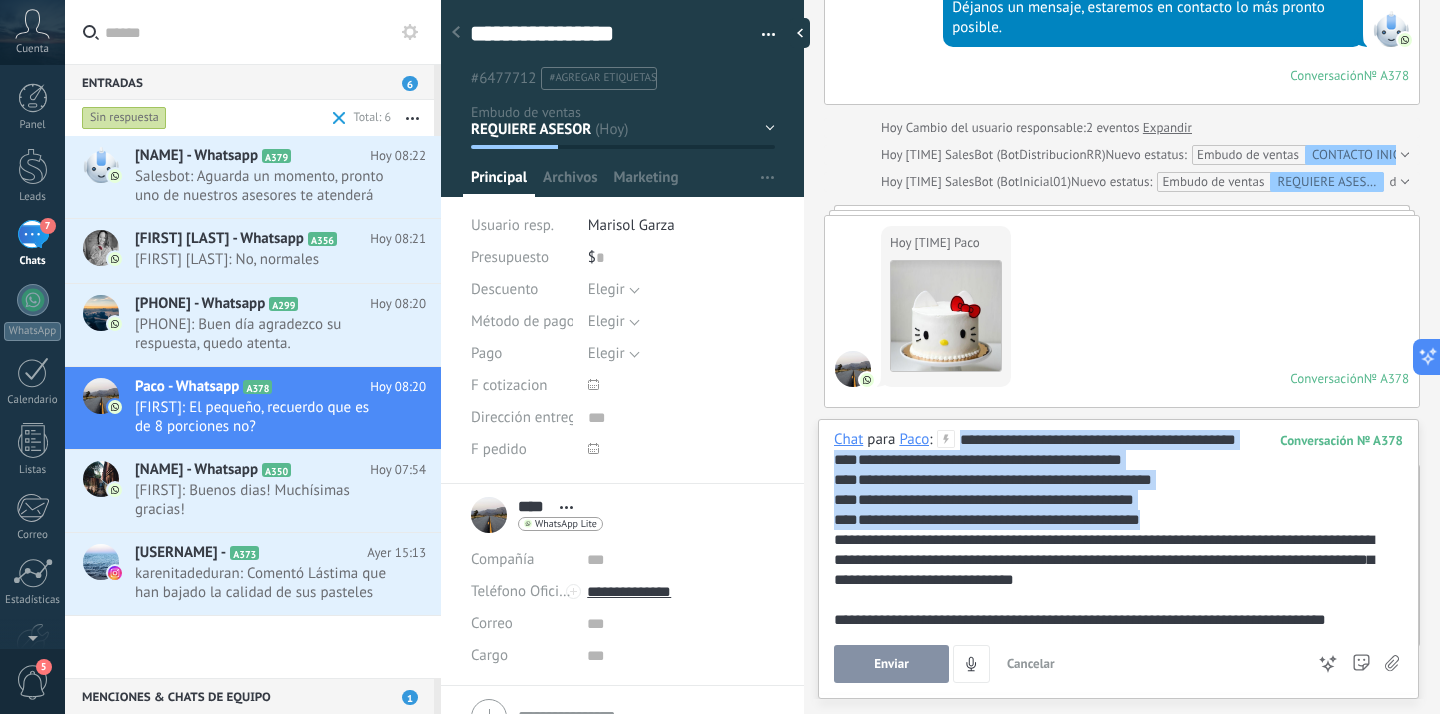 drag, startPoint x: 960, startPoint y: 436, endPoint x: 1178, endPoint y: 525, distance: 235.46762 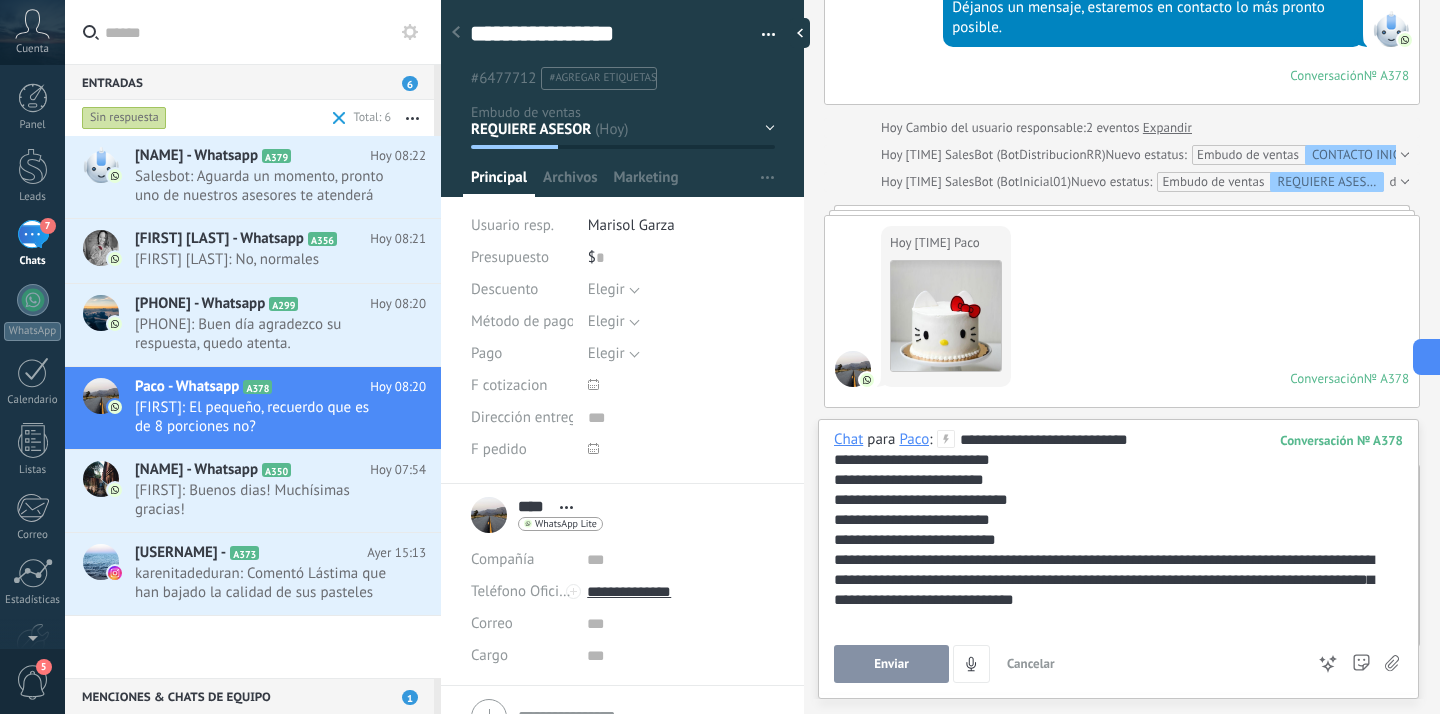 click on "**********" at bounding box center (1115, 550) 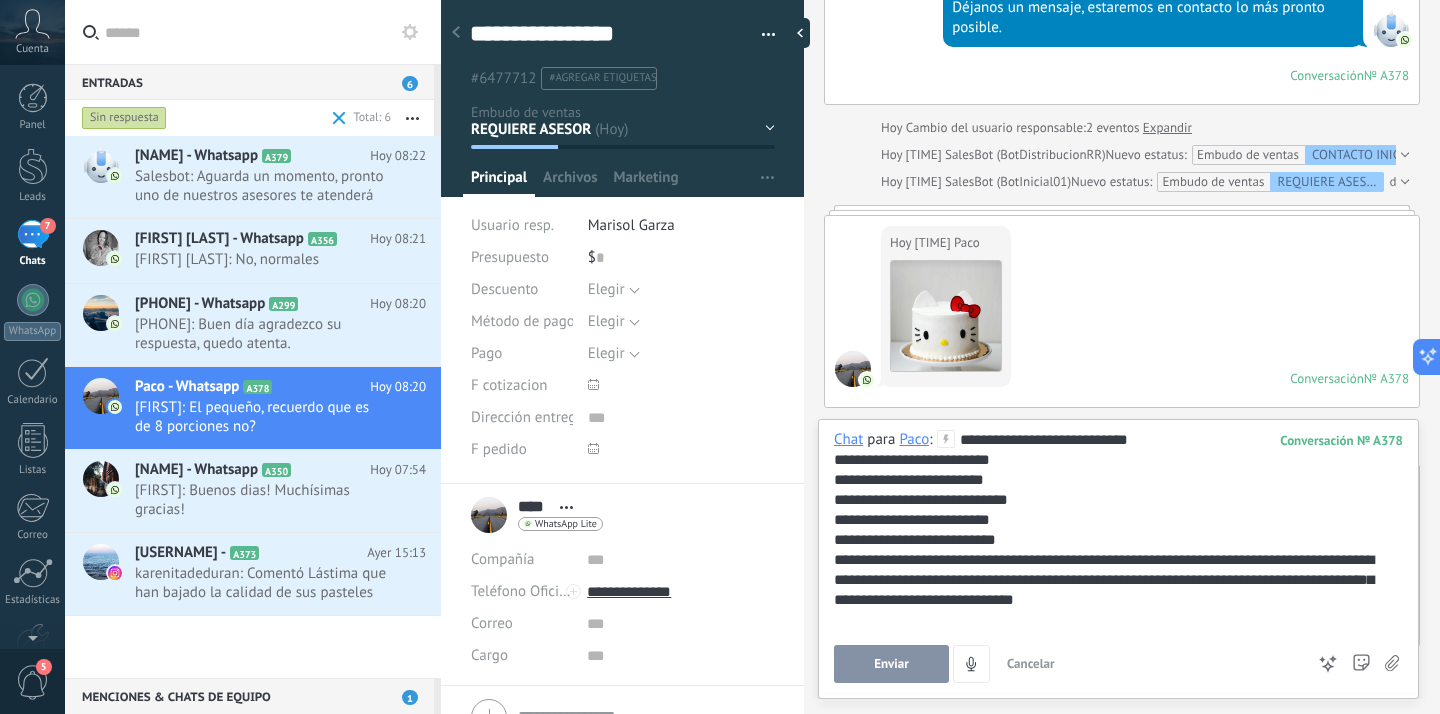 click on "**********" at bounding box center [1115, 460] 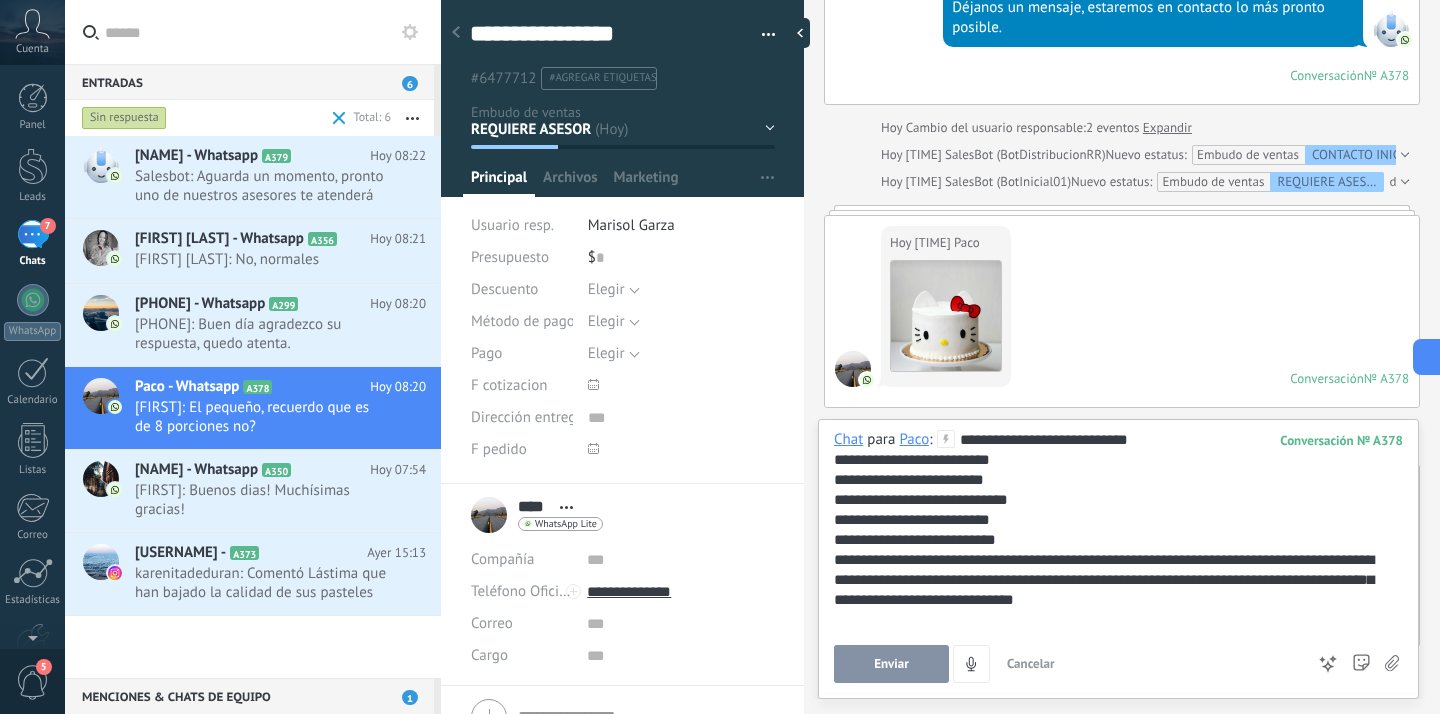 click on "**********" at bounding box center (1115, 600) 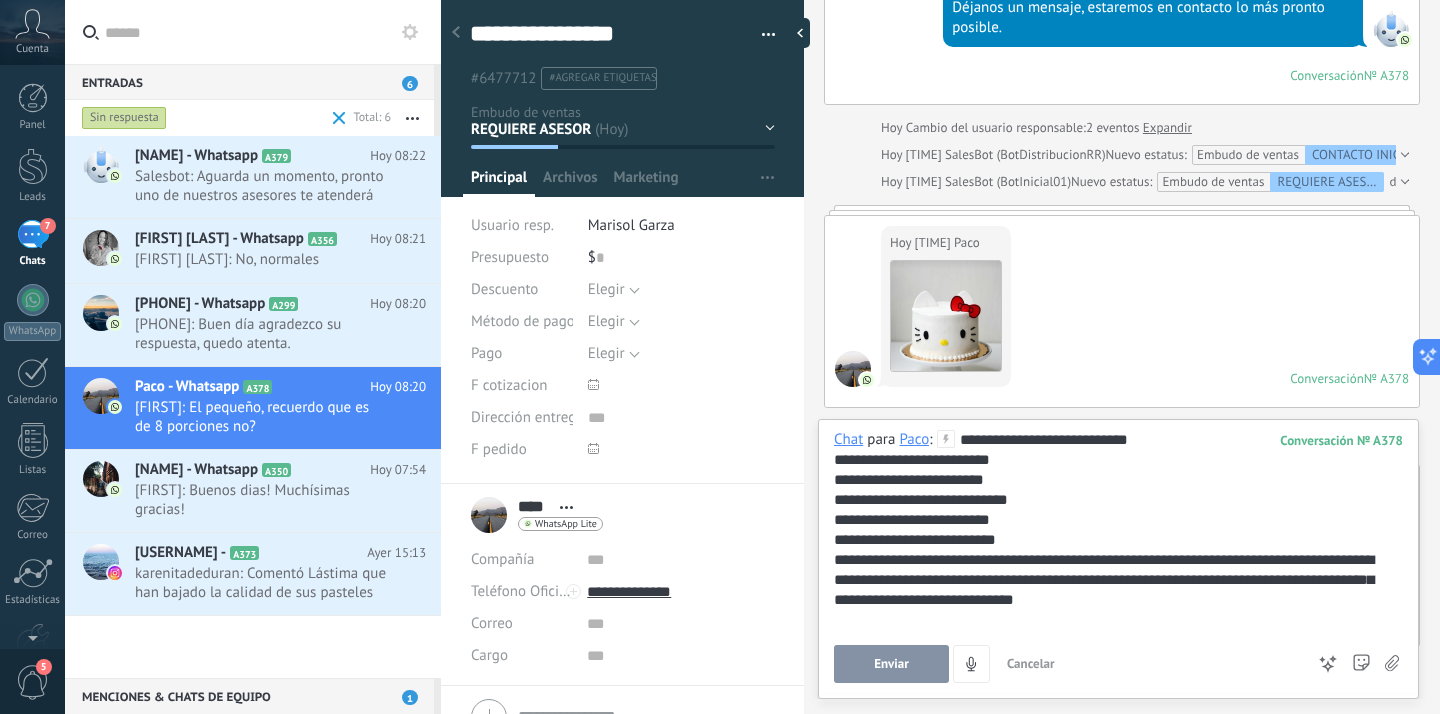 click on "**********" at bounding box center [1115, 580] 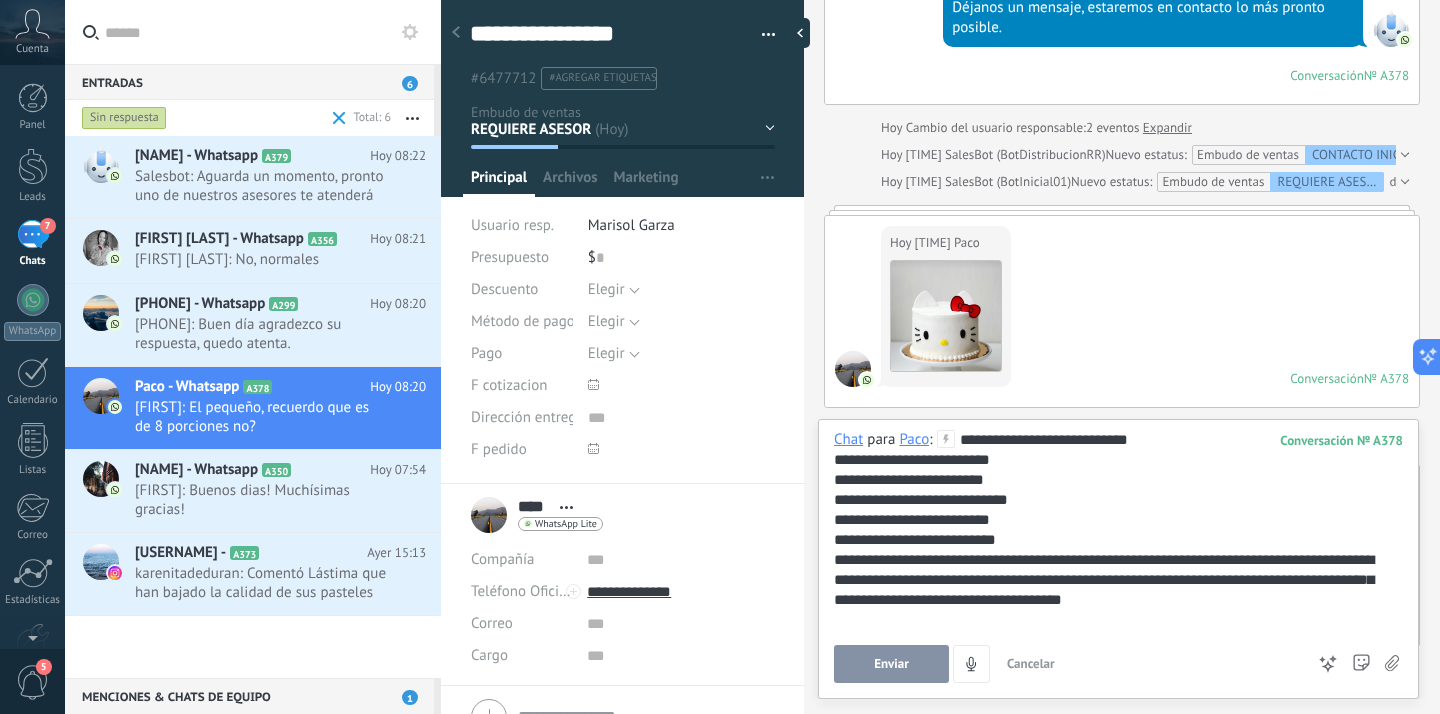 click on "**********" at bounding box center (1115, 580) 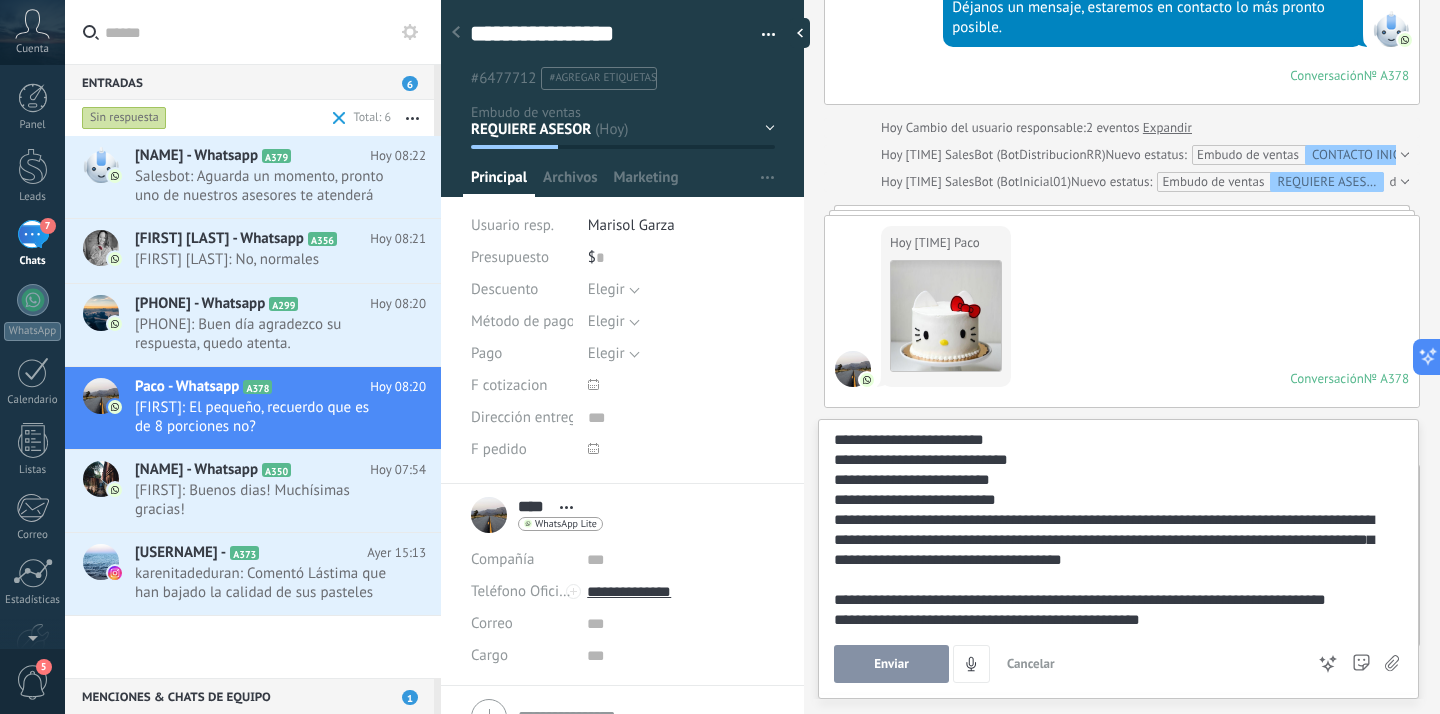 scroll, scrollTop: 40, scrollLeft: 0, axis: vertical 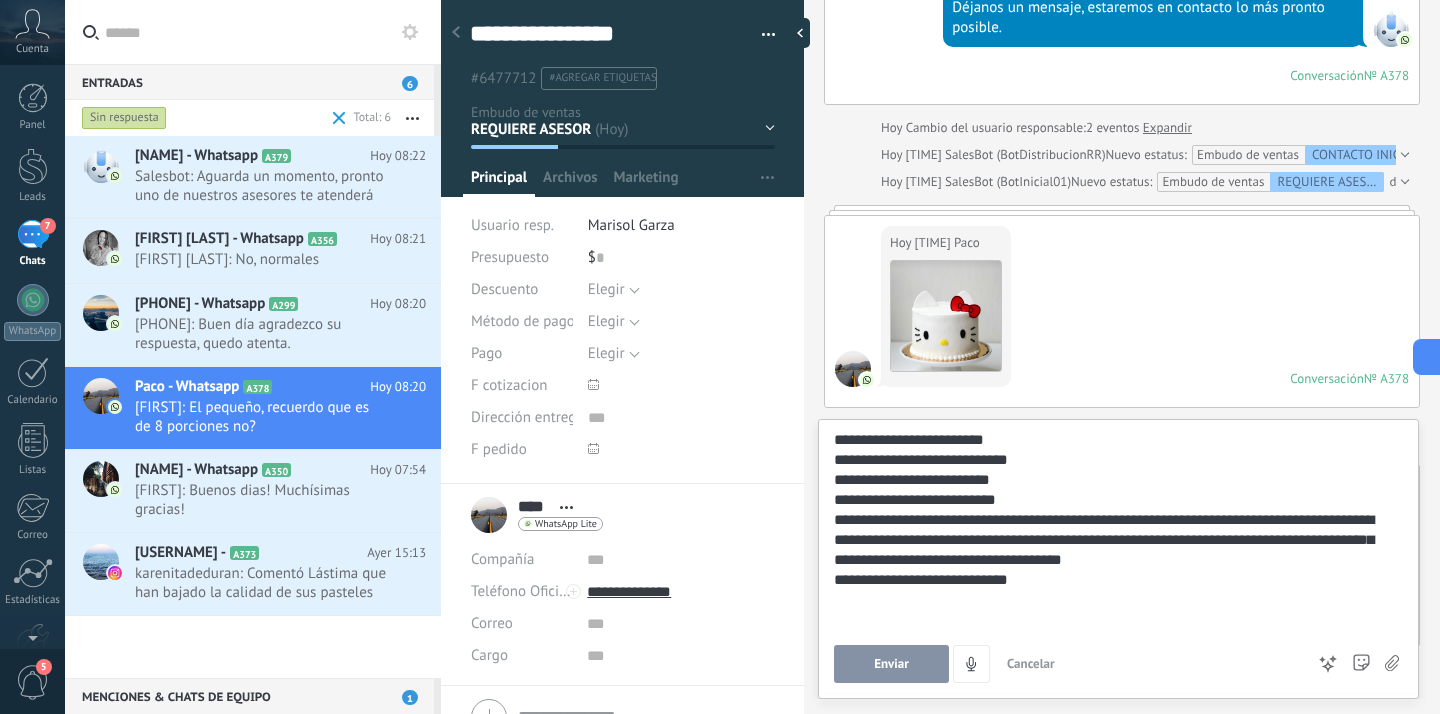 click on "Enviar" at bounding box center (891, 664) 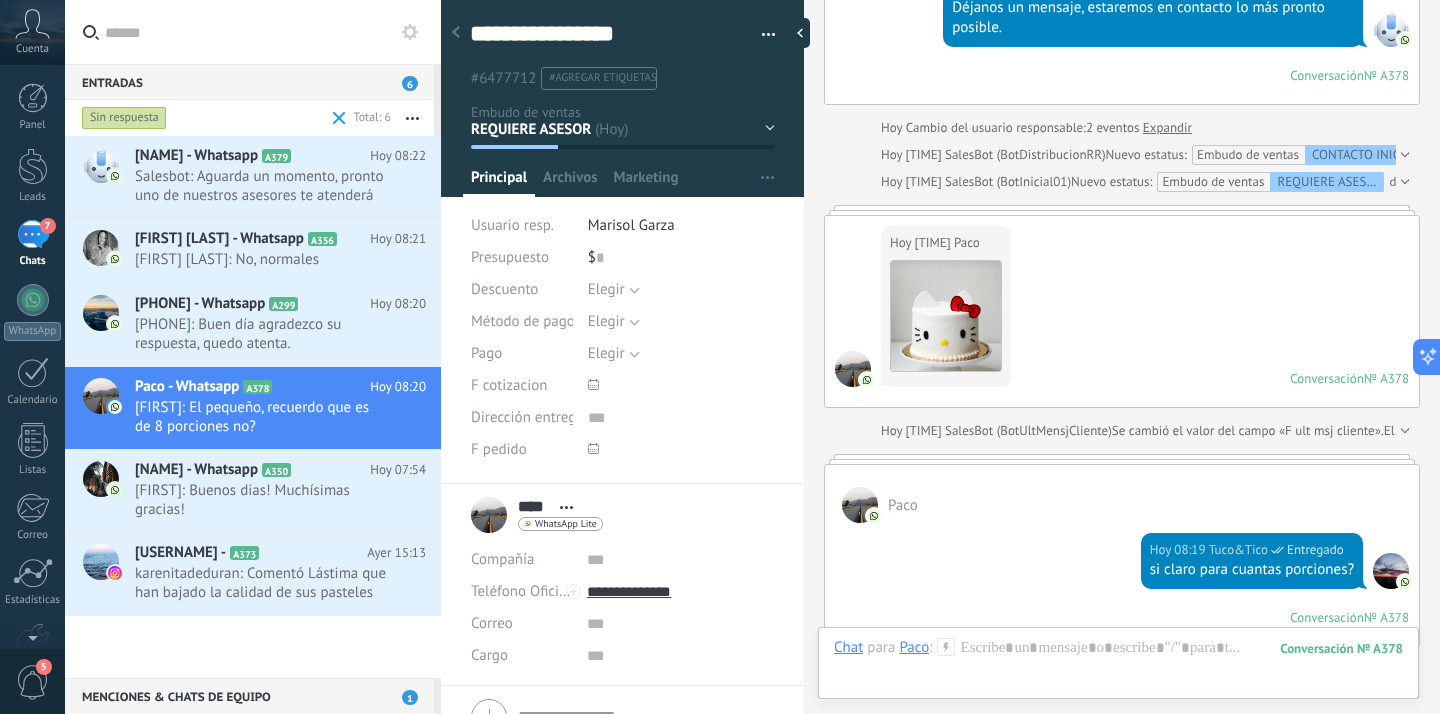 scroll, scrollTop: 1756, scrollLeft: 0, axis: vertical 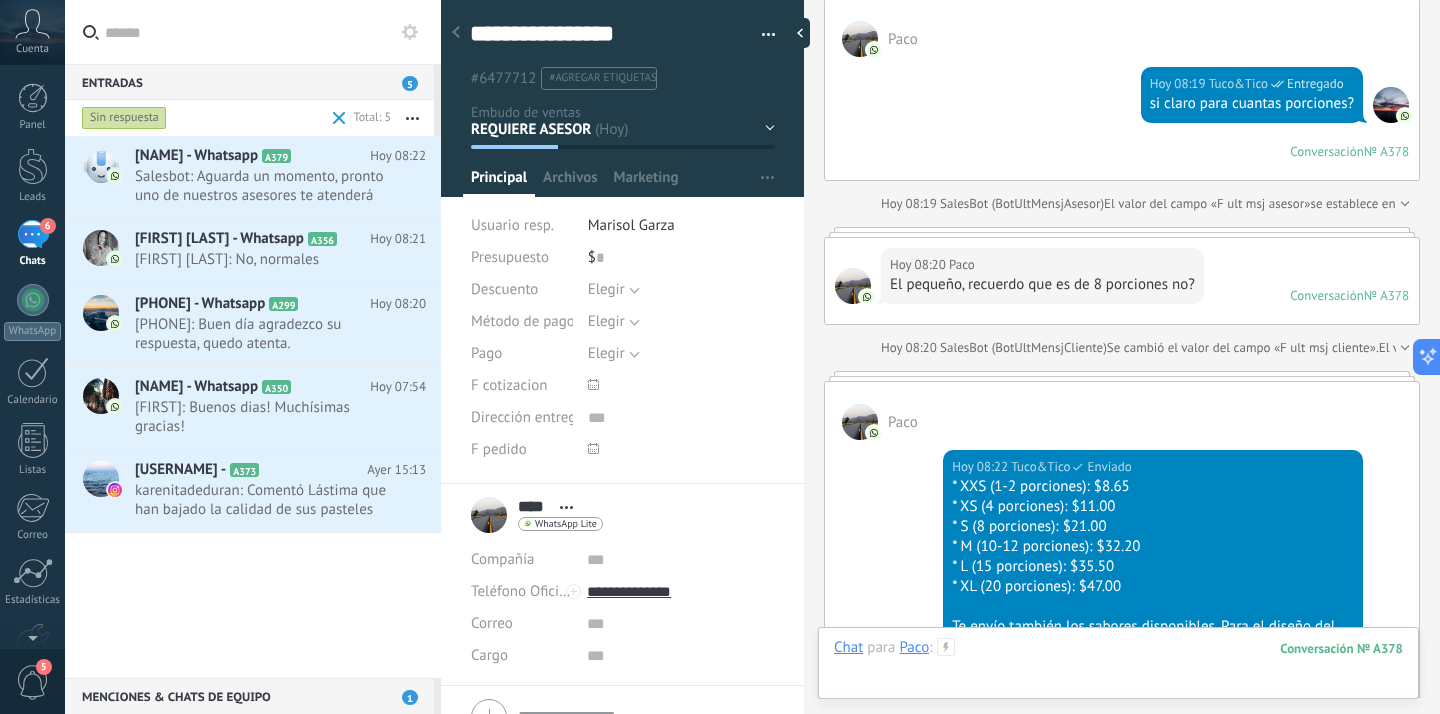 click at bounding box center (1118, 668) 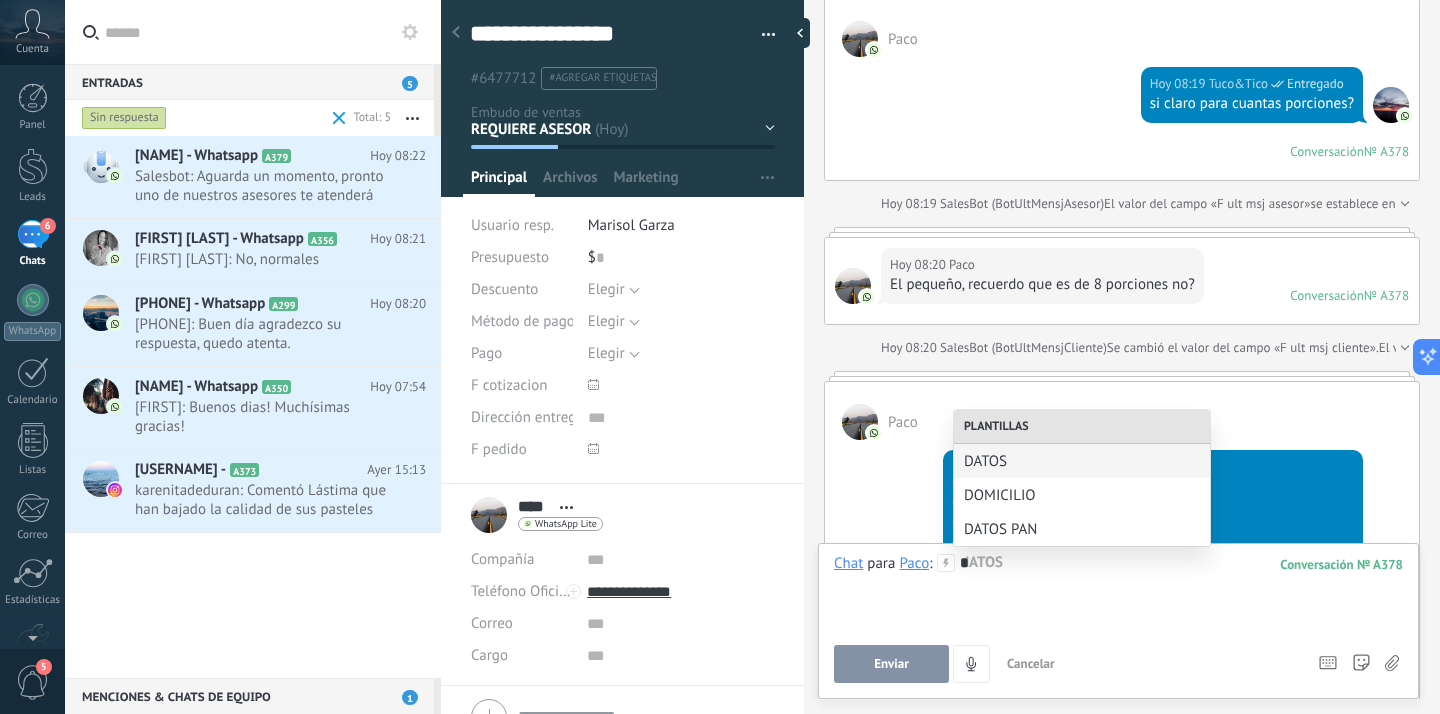 type 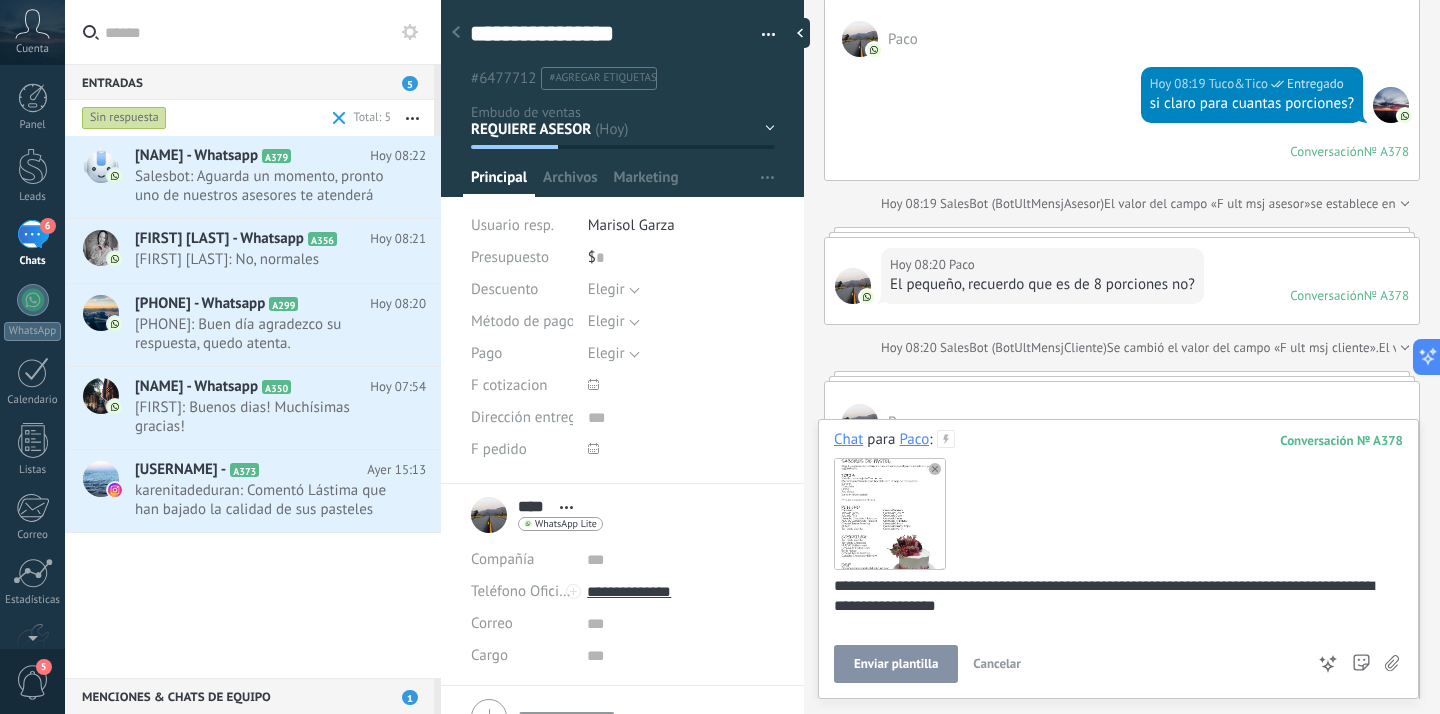 click on "Enviar plantilla" at bounding box center [896, 664] 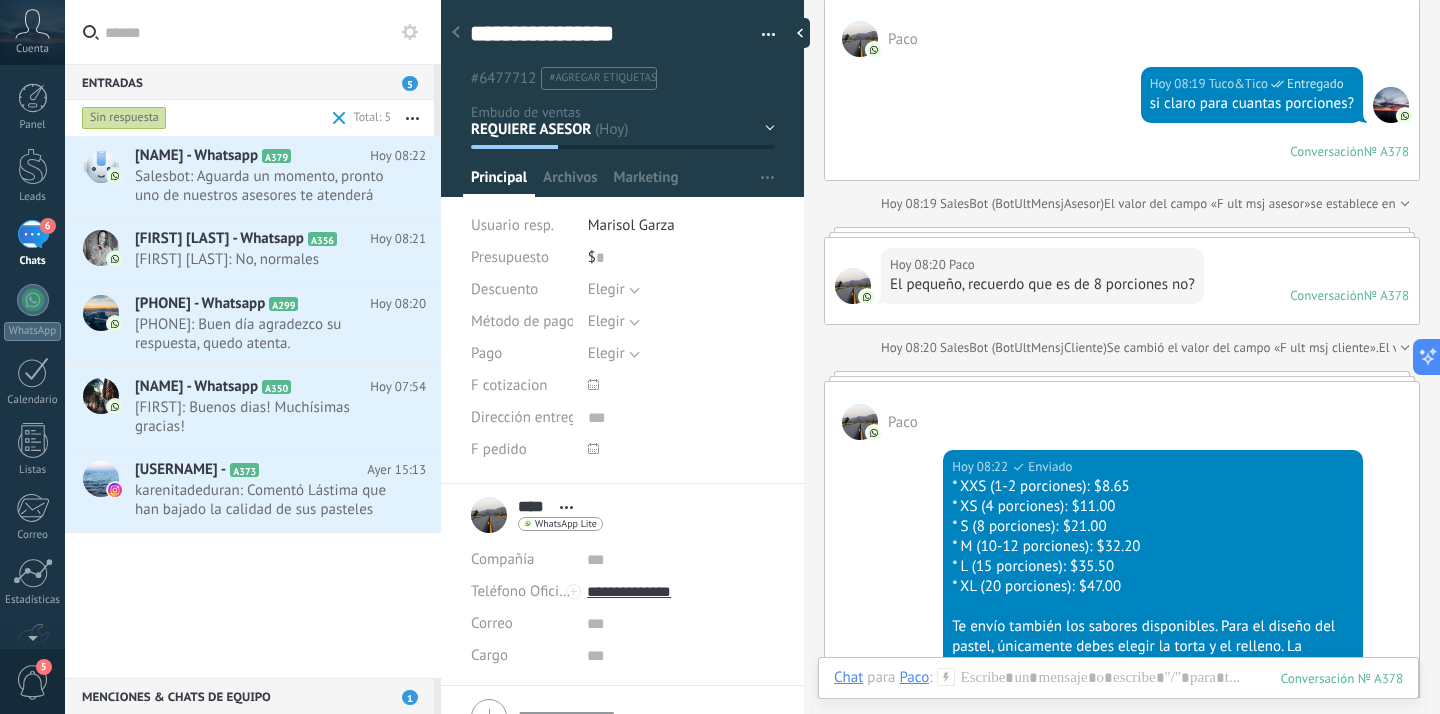 scroll, scrollTop: 2909, scrollLeft: 0, axis: vertical 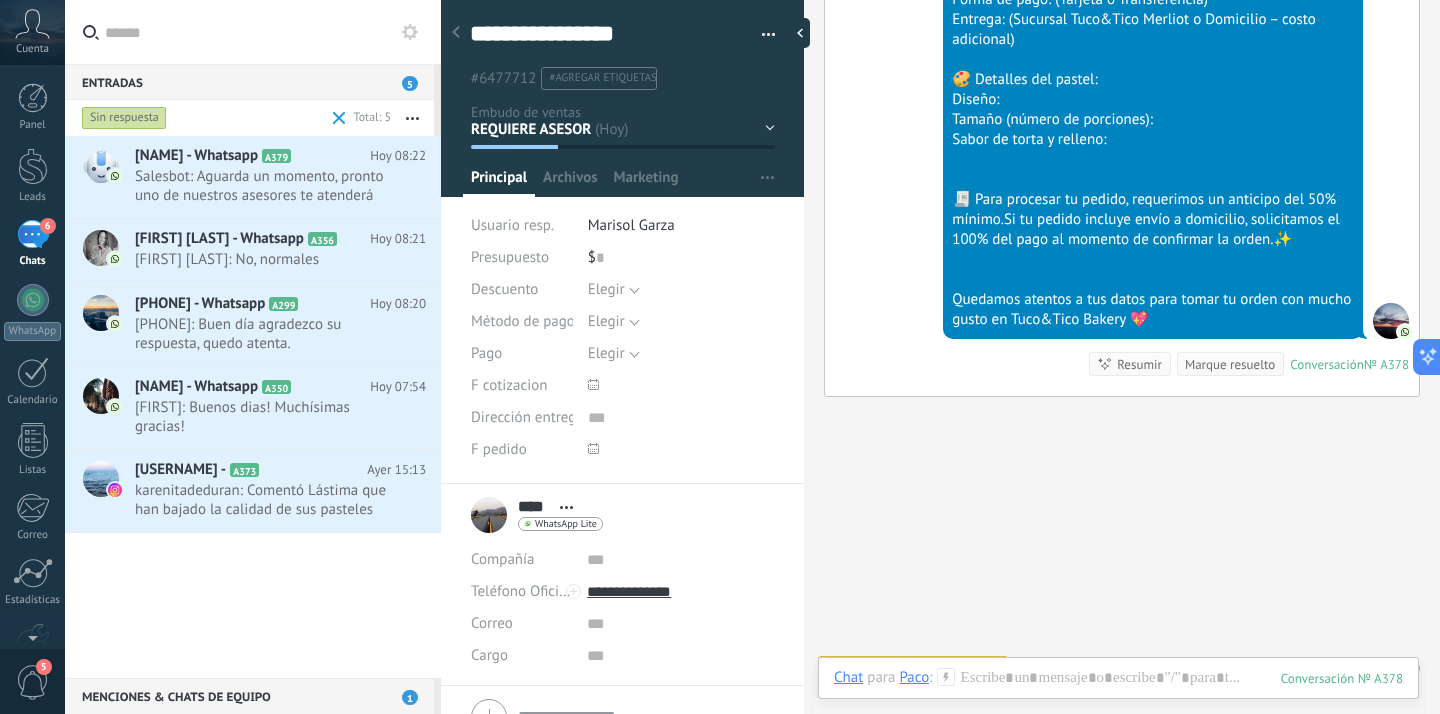 click on "Chat Correo Nota Tarea Chat   para   [NAME] : 378 Enviar Cancelar Rastrear clics en links ? Reducir links largos y rastrear clics: cuando se habilita, los URLs que envías serán reemplazados con links de rastreo. Una vez clickeados, un evento se registrará en el feed del lead. Abajo seleccione las fuentes que utilizan esta  en Ajustes Las plantillas no pueden ser editadas La sesión de mensajería finaliza en: Atajos – ejecutar bots y plantillas – seleccionar acción – mencionar a un colega – seleccionar el destinatario – insertar valor del campo Kommo AI Beta Corregir gramática y ortografía Hacerlo profesional Hacerlo amistoso Hacerlo ingenioso Hacerlo más largo Hacerlo más corto Simplificarlo Responde más rápido entrenando a tu asistente AI con tus fuentes de datos" at bounding box center (1118, 693) 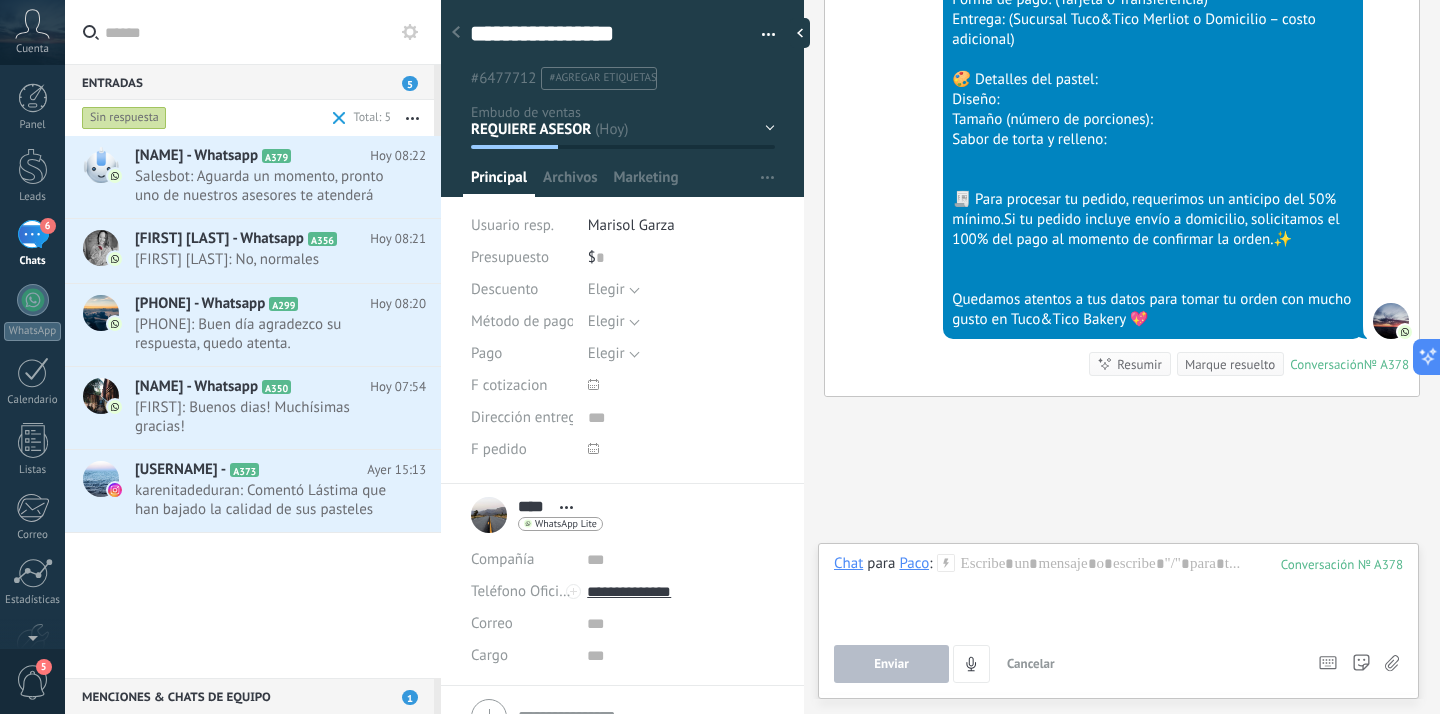 click 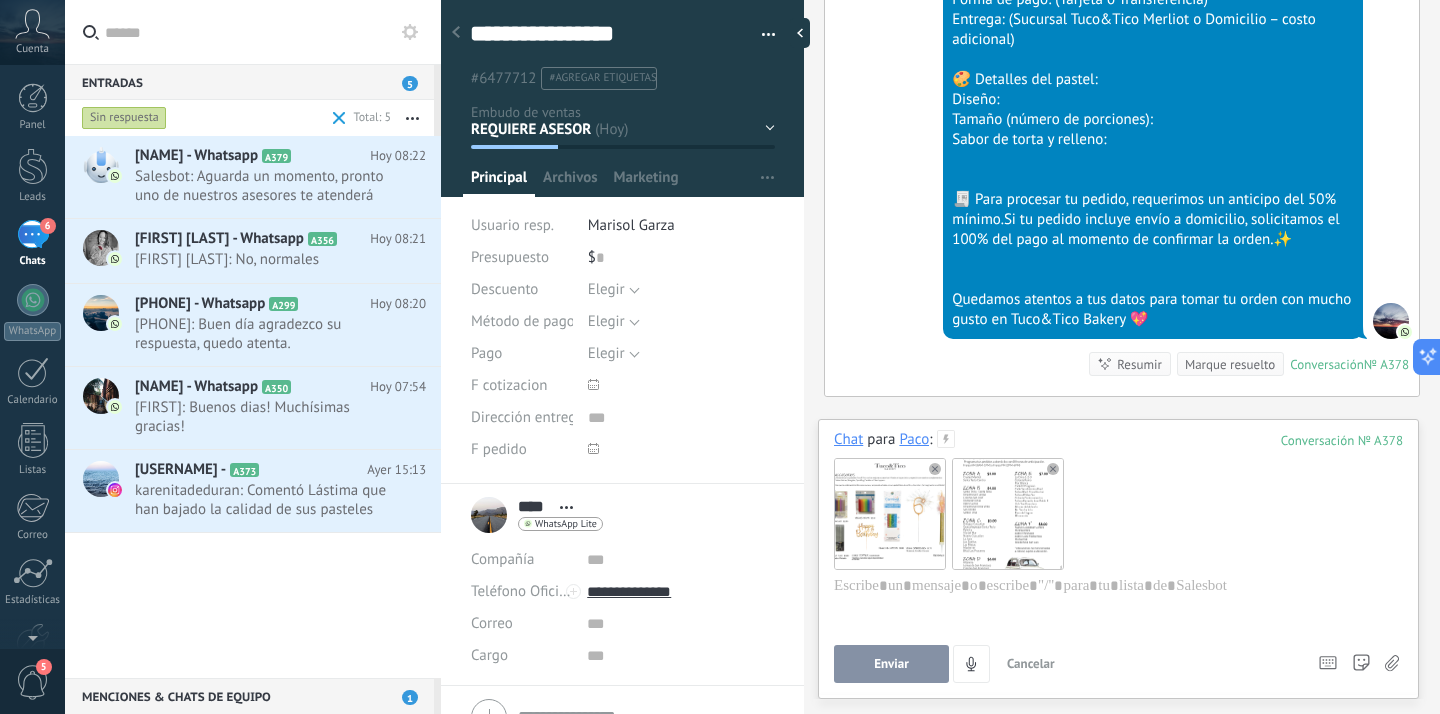 click on "Enviar" at bounding box center (891, 664) 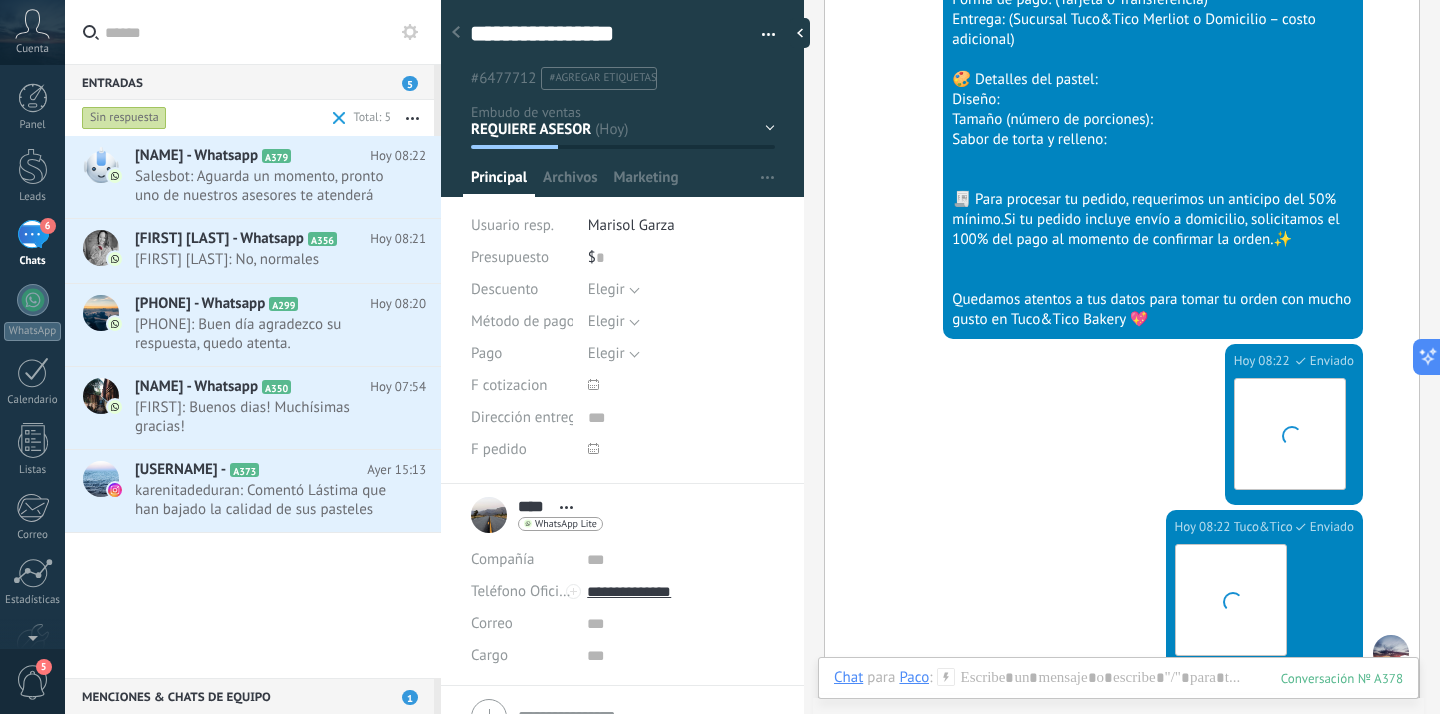 scroll, scrollTop: 3241, scrollLeft: 0, axis: vertical 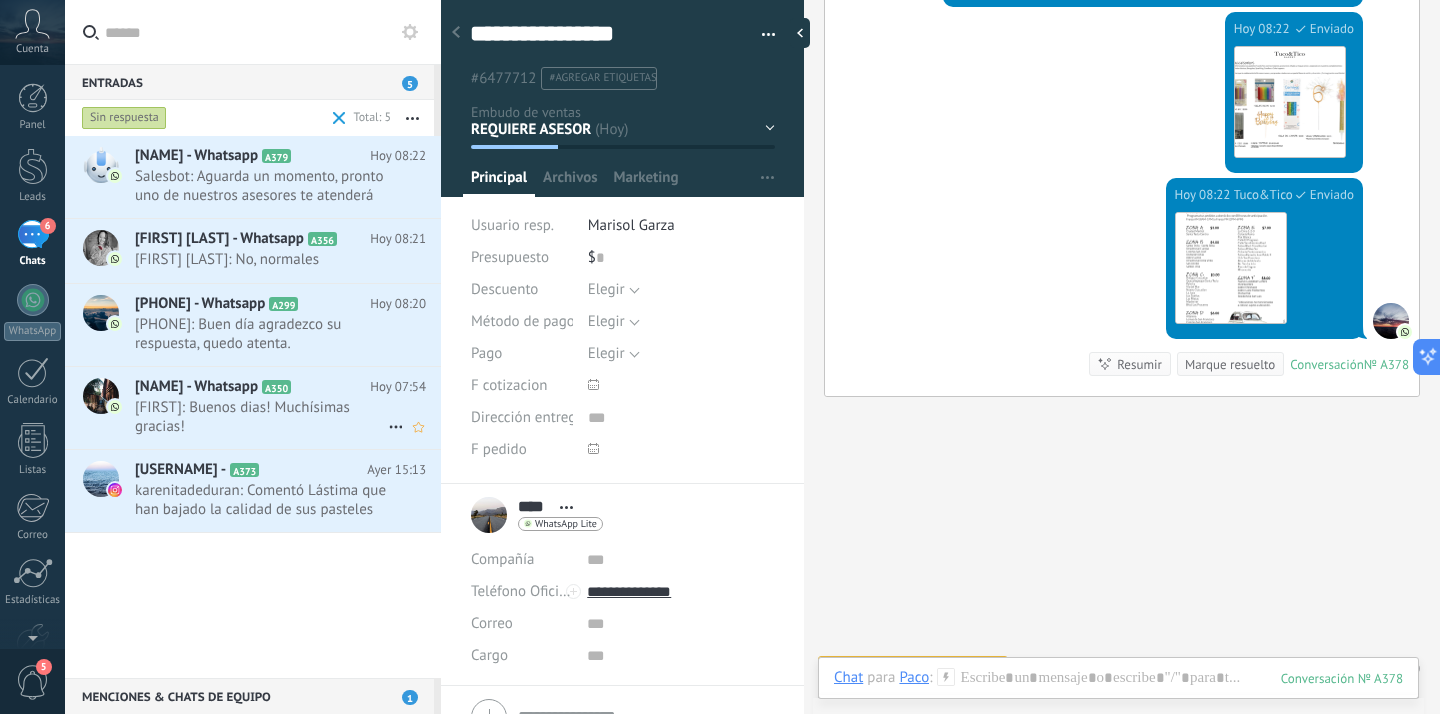 click on "[FIRST]: Buenos dias! Muchísimas gracias!" at bounding box center [261, 417] 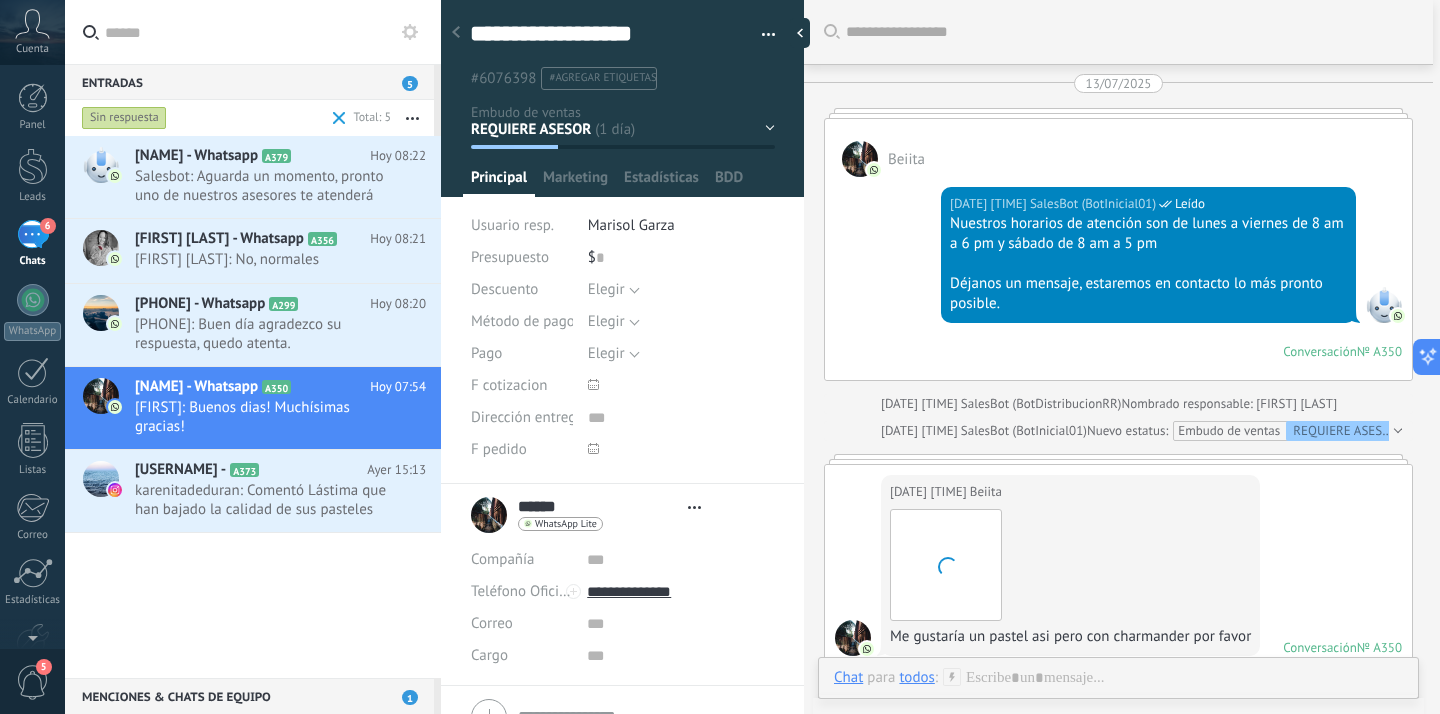 type on "**********" 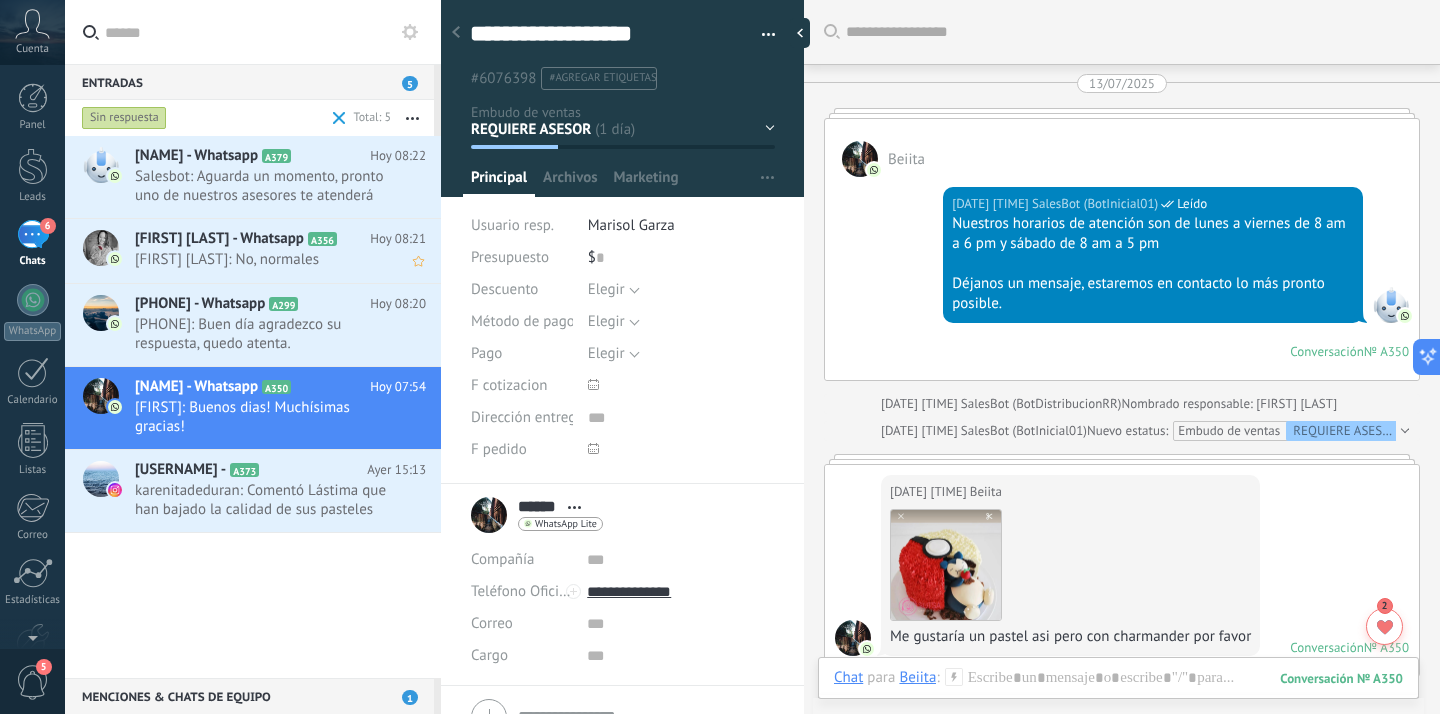 scroll, scrollTop: 30, scrollLeft: 0, axis: vertical 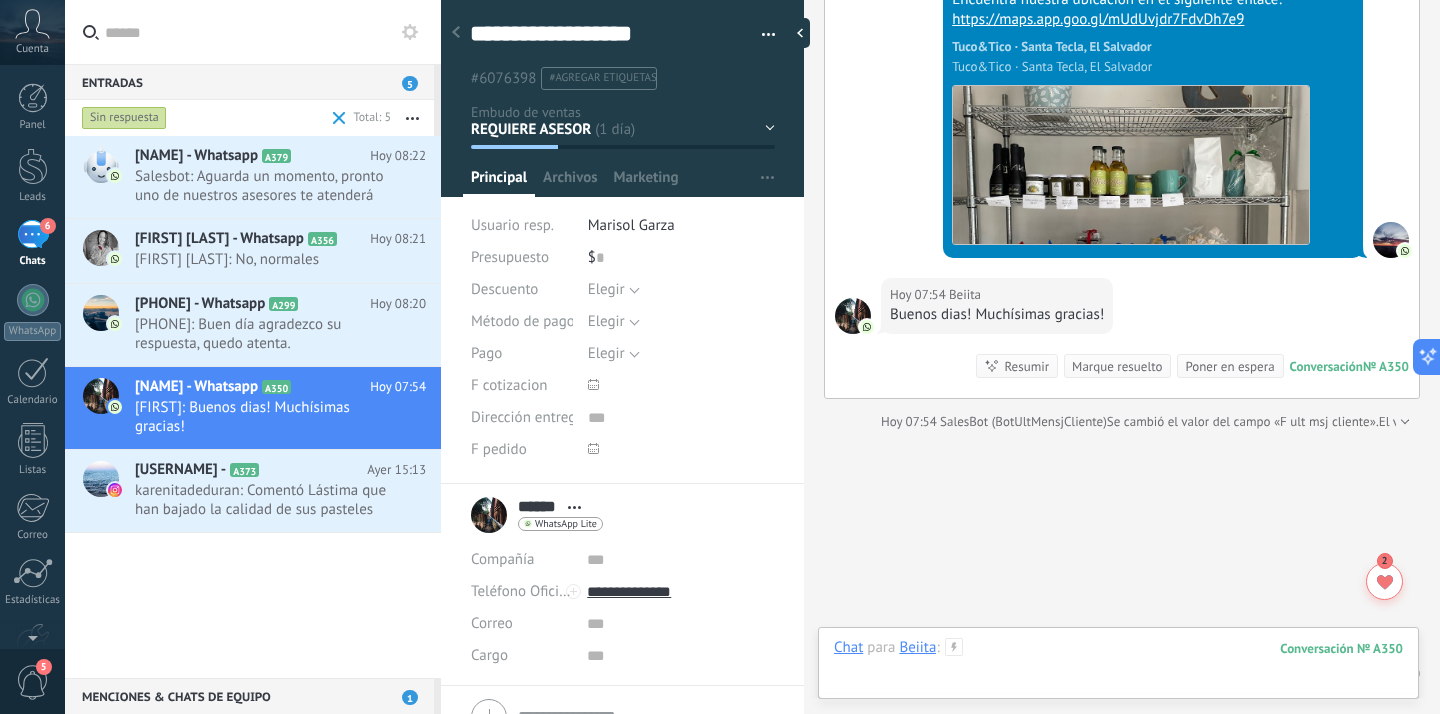 click at bounding box center [1118, 668] 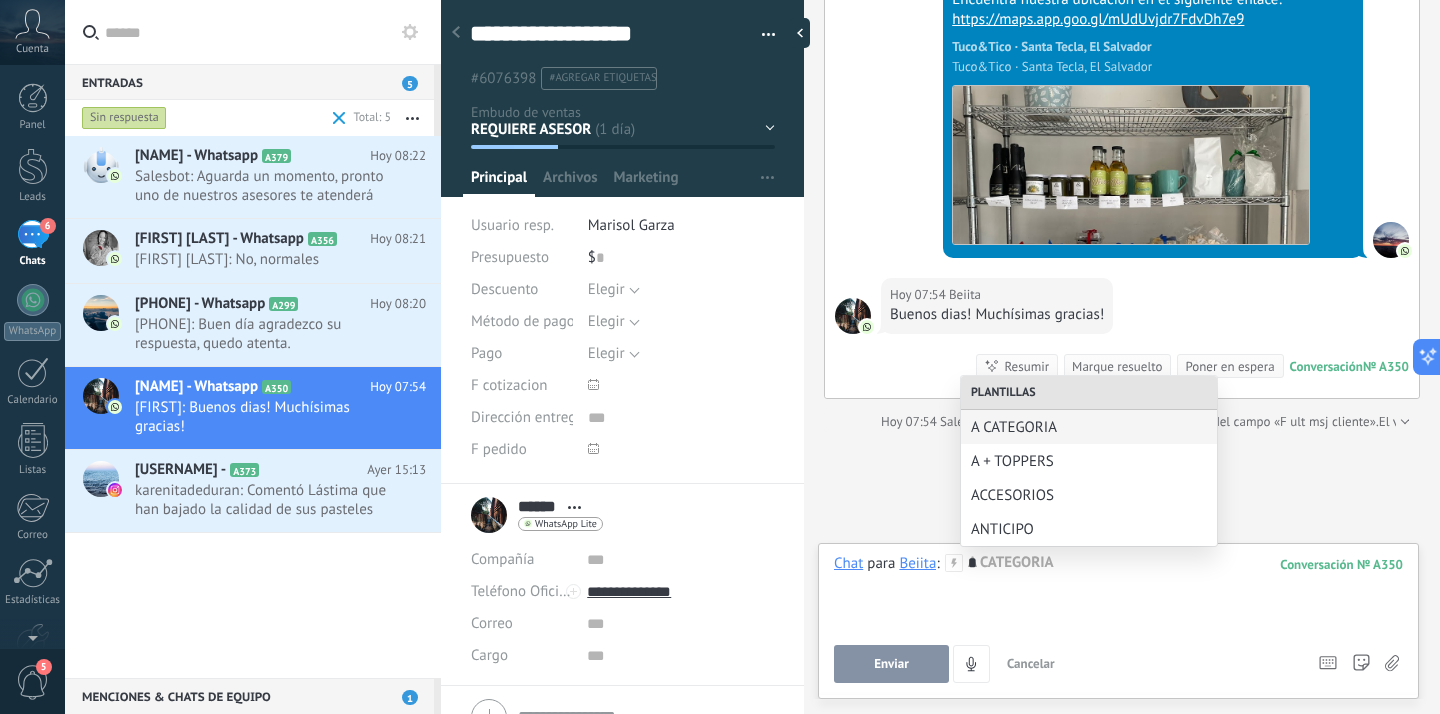 type 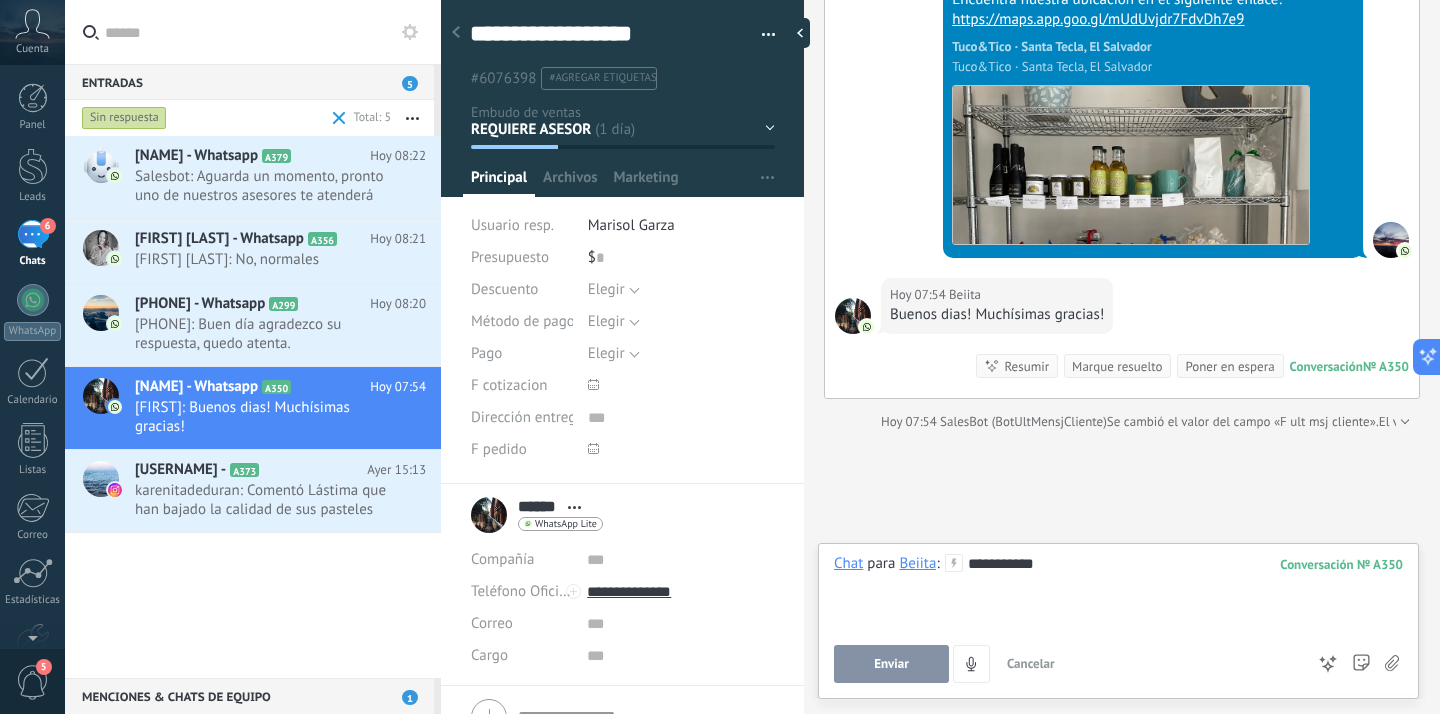 click on "Enviar" at bounding box center [891, 664] 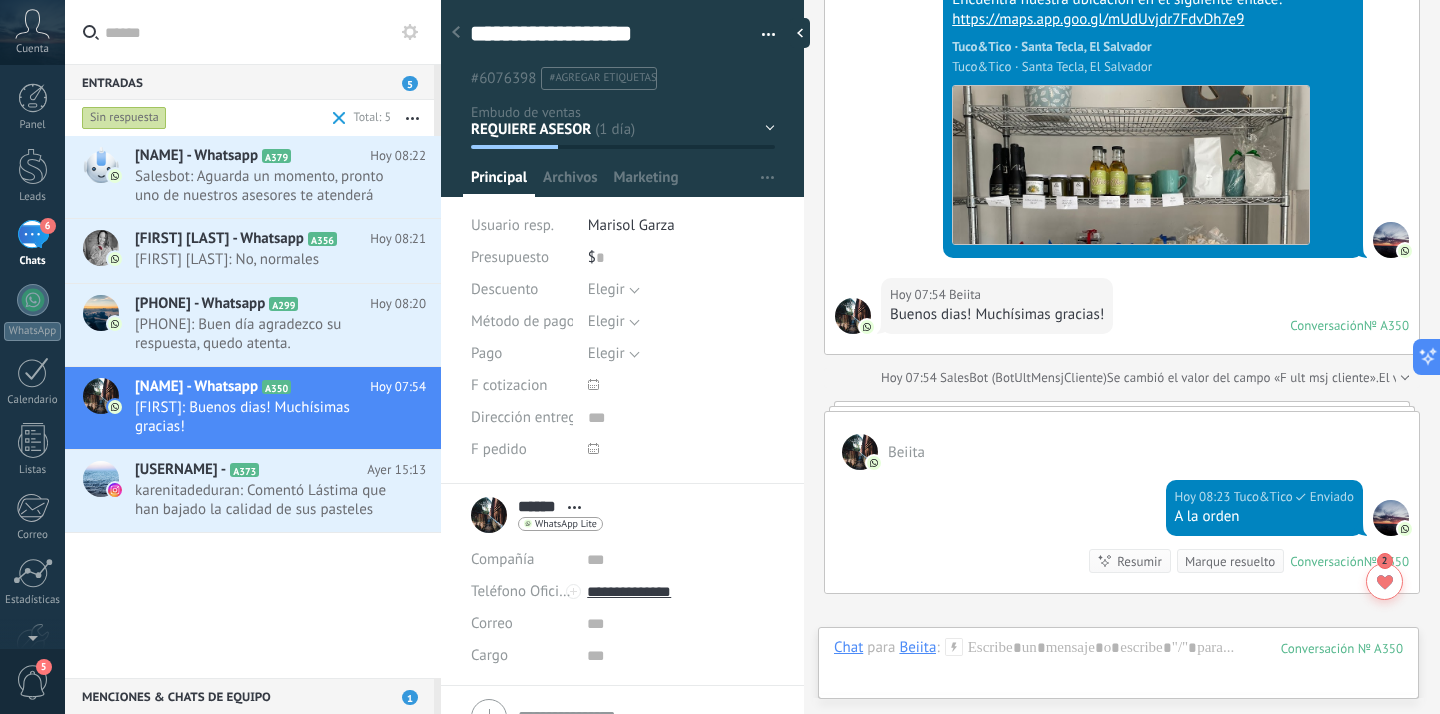scroll, scrollTop: 7905, scrollLeft: 0, axis: vertical 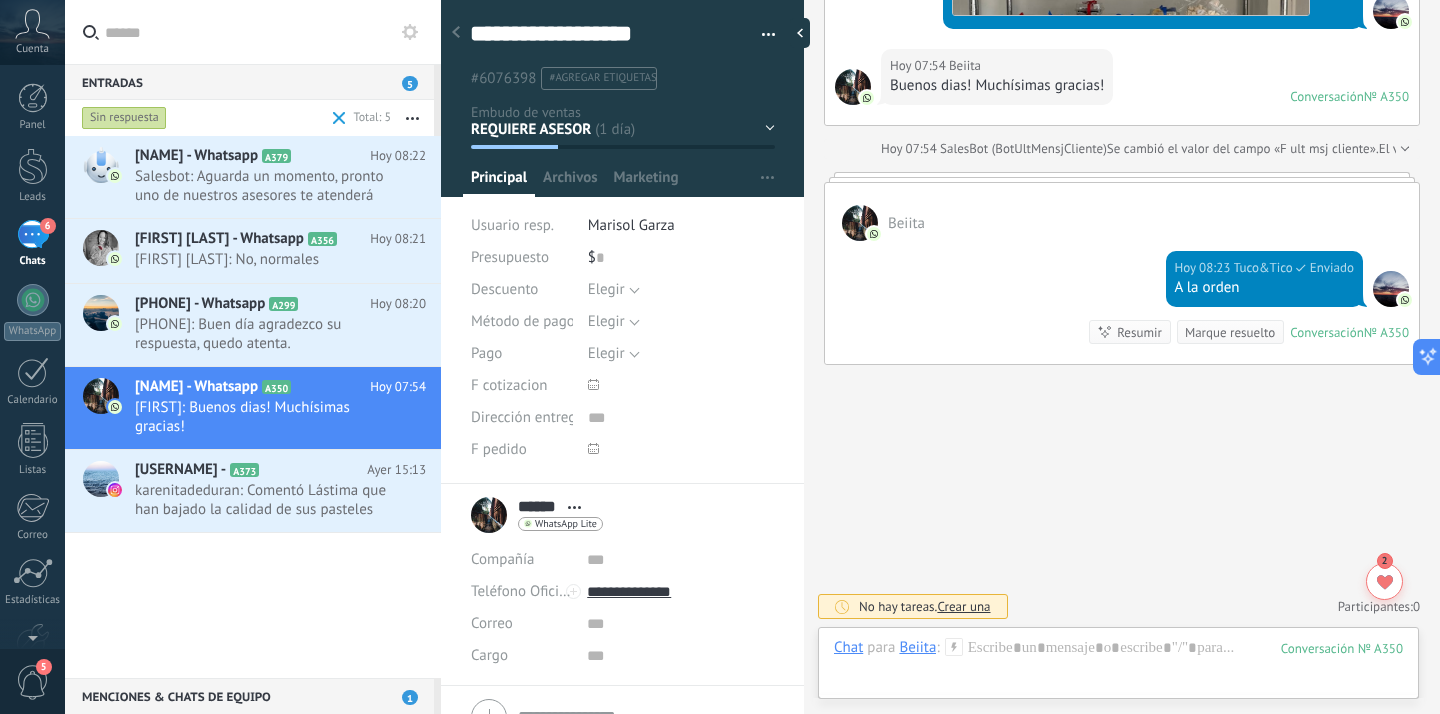 click at bounding box center [623, 92] 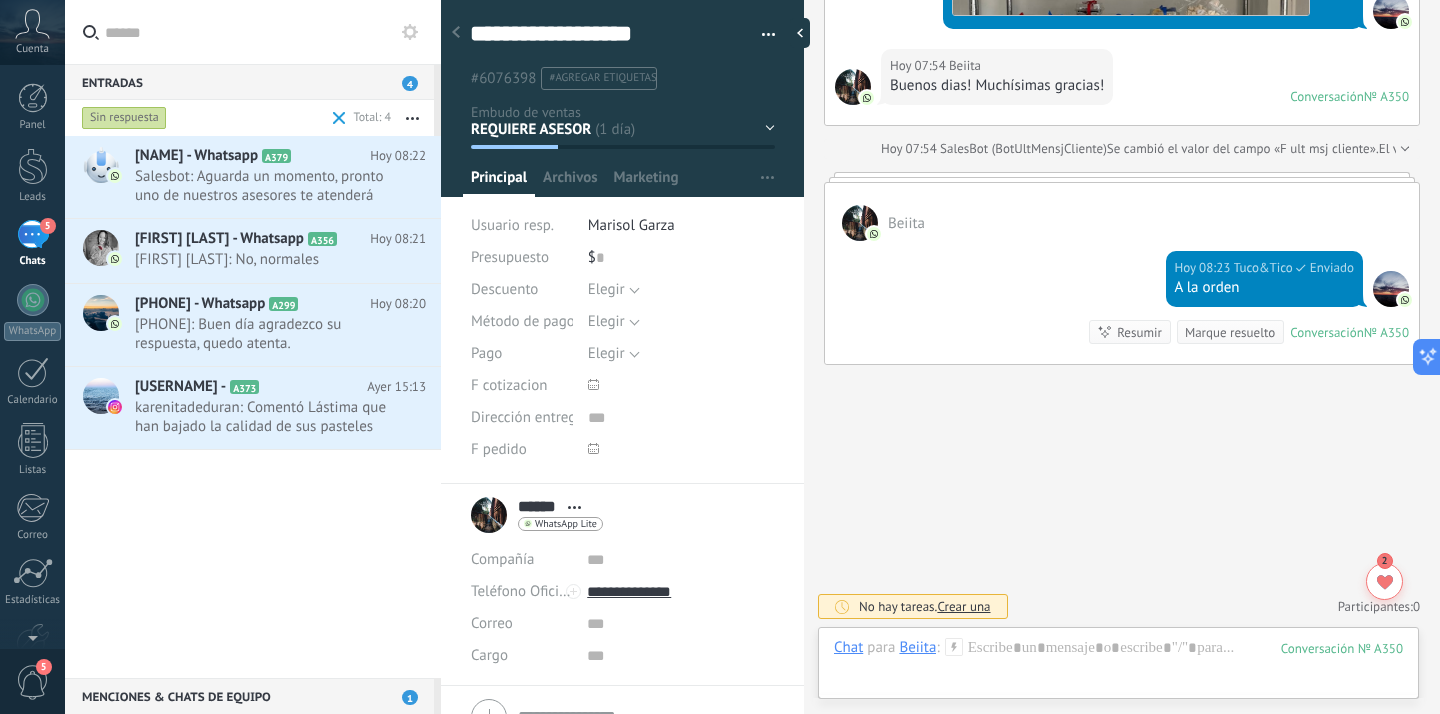 scroll, scrollTop: 7938, scrollLeft: 0, axis: vertical 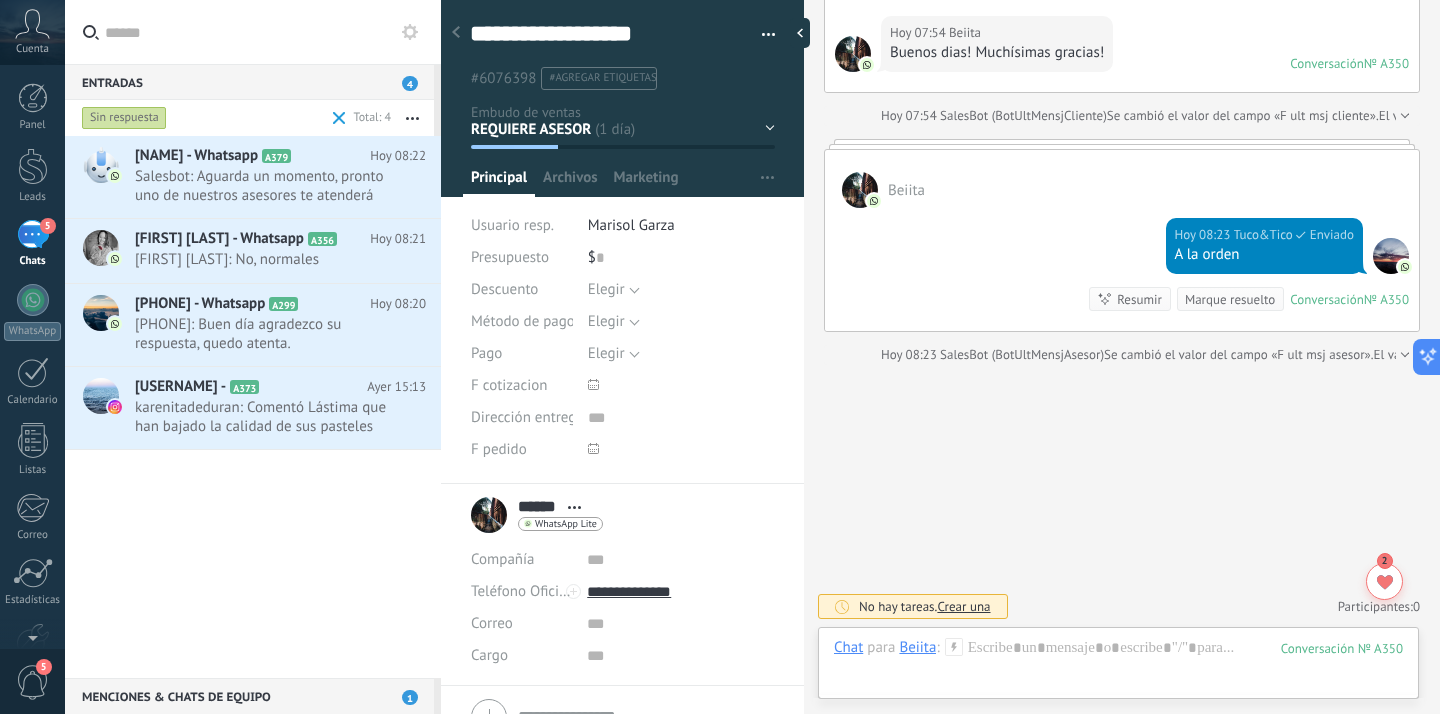click on "CONTACTO INICIAL
REQUIERE ASESOR
En conversación
Cotización
Pendiente de pago
pendiente de entrega" at bounding box center (0, 0) 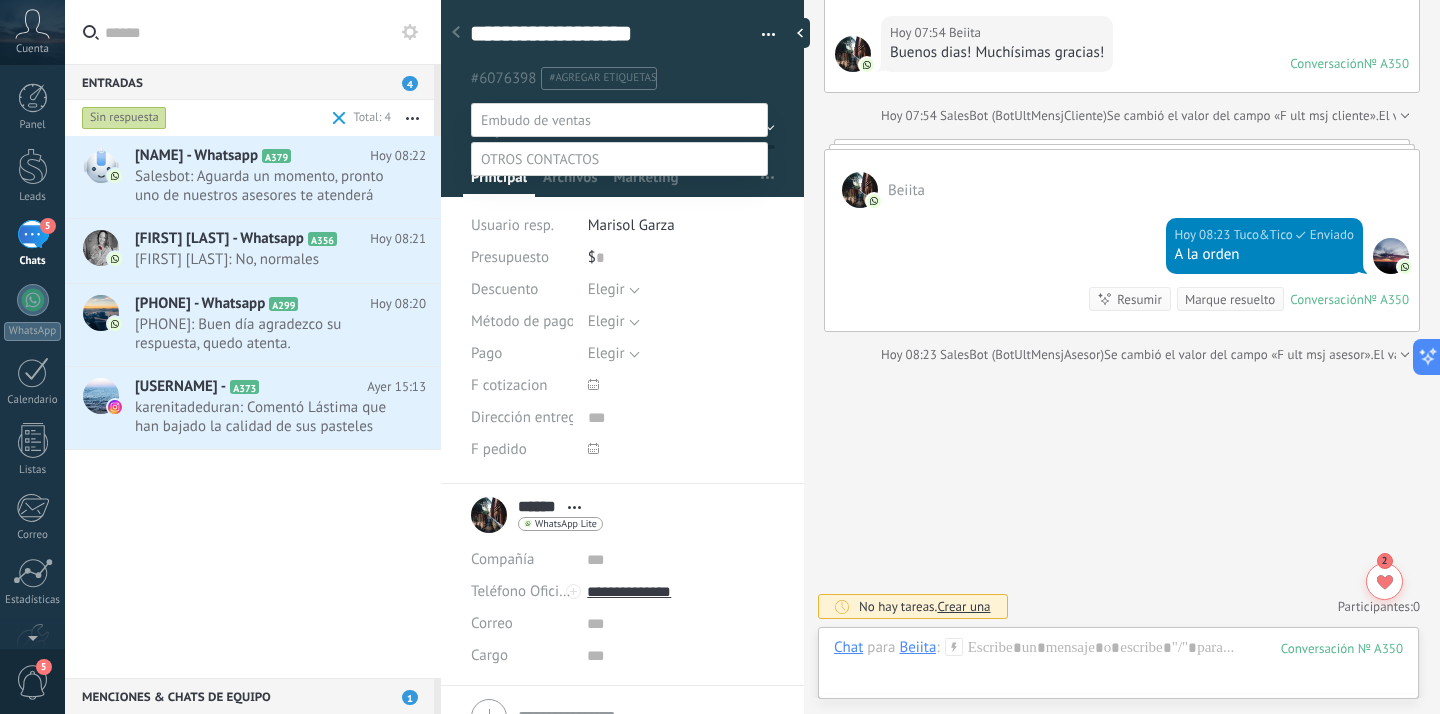 click on "pendiente de entrega" at bounding box center [0, 0] 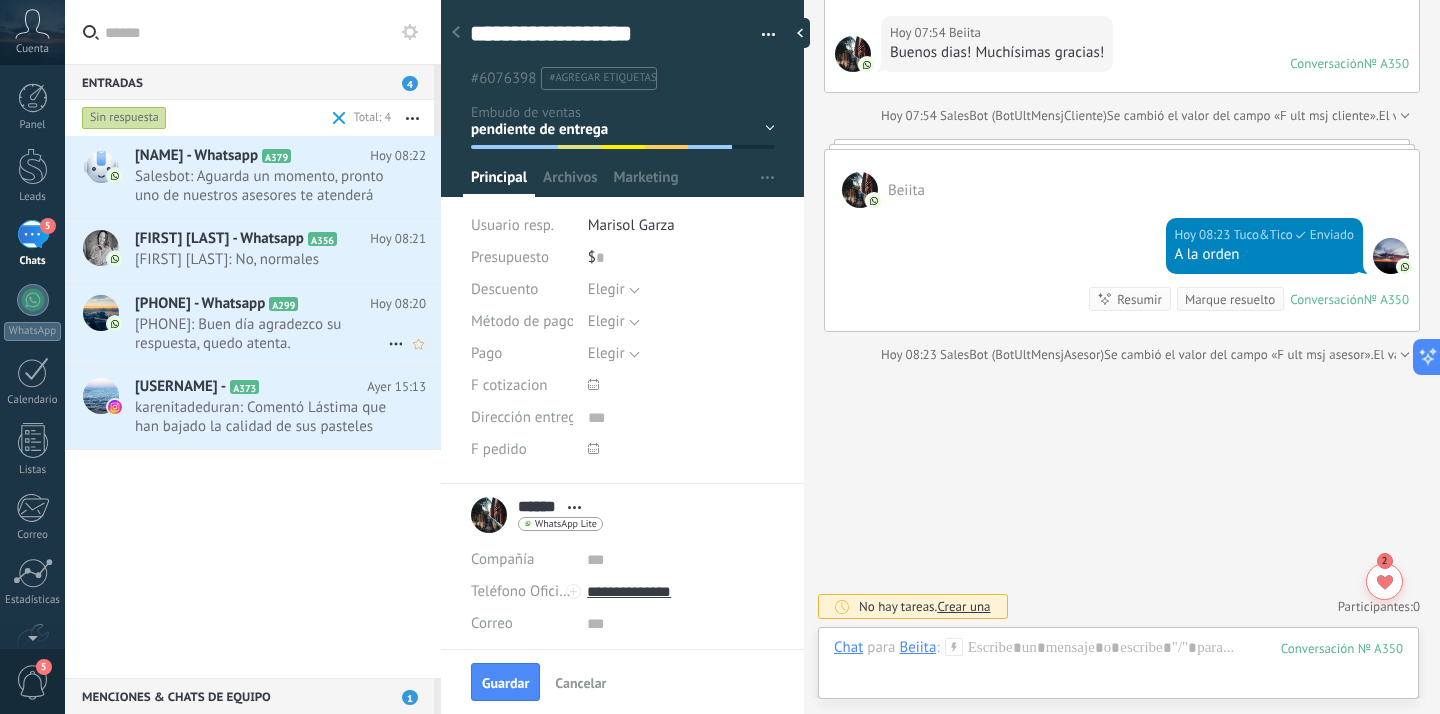 click on "[PHONE]: Buen día agradezco su respuesta, quedo atenta." at bounding box center (261, 334) 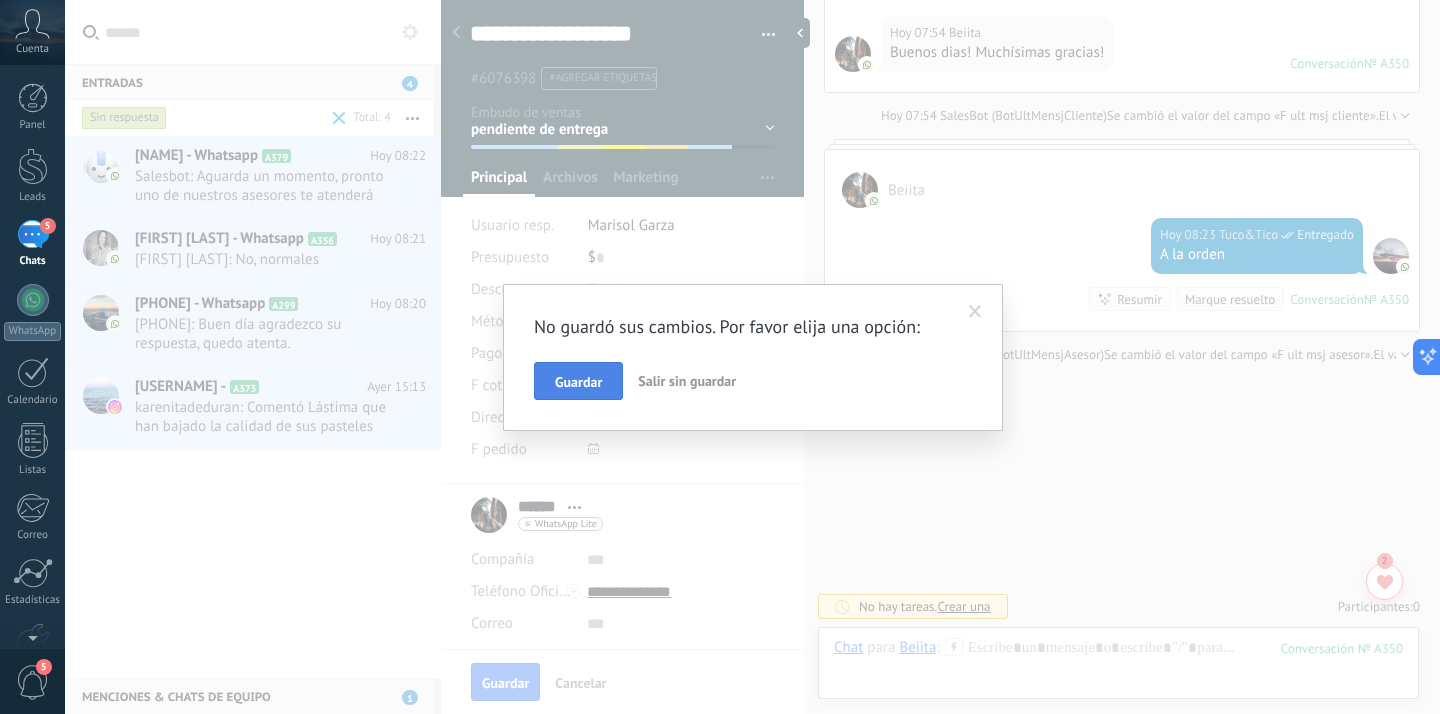 click on "Guardar" at bounding box center (578, 382) 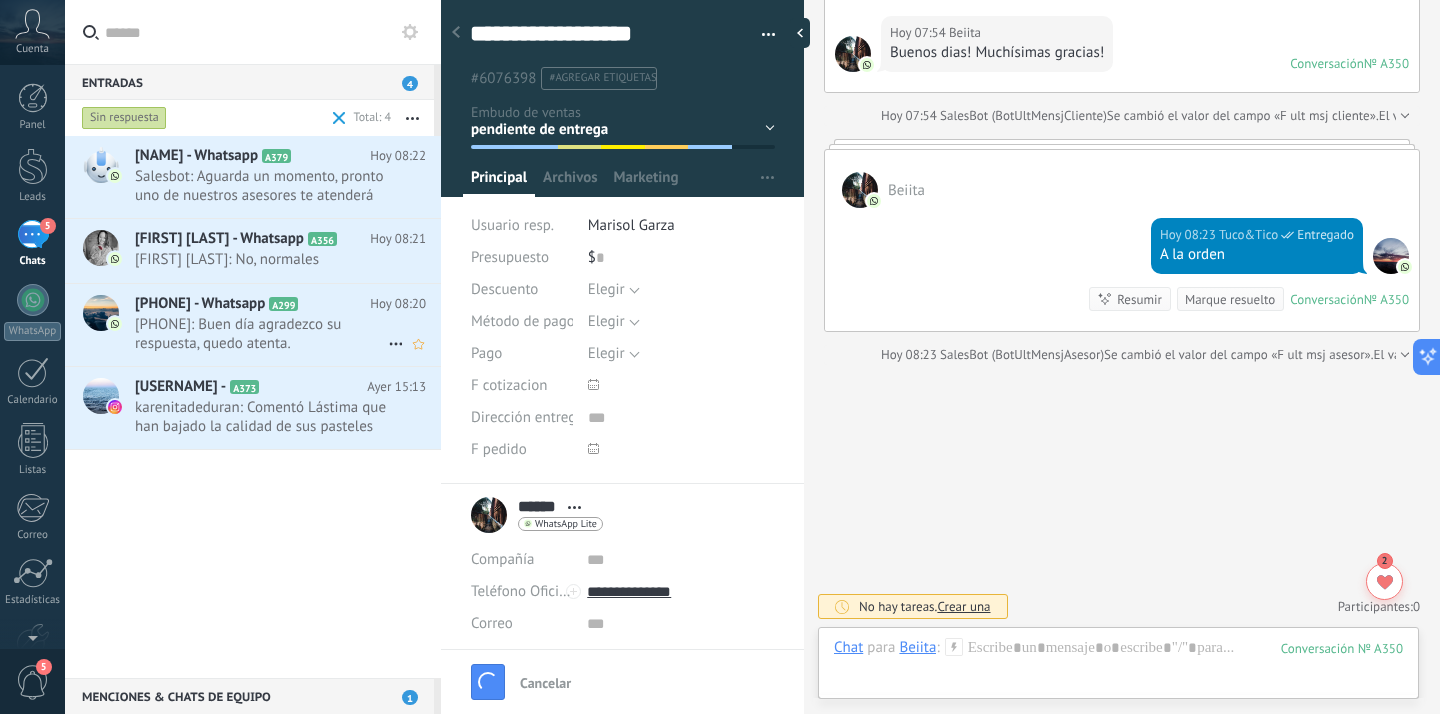 click on "[PHONE]: Buen día agradezco su respuesta, quedo atenta." at bounding box center [261, 334] 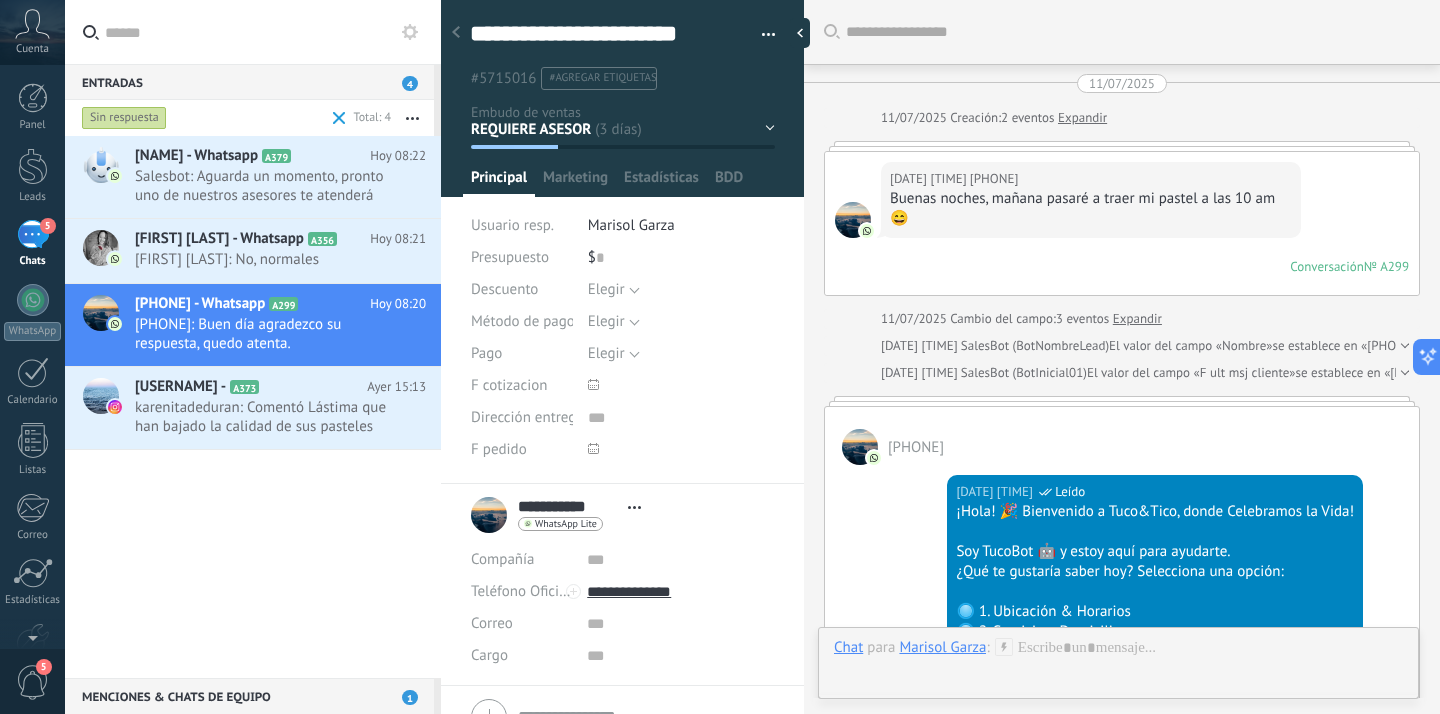 scroll, scrollTop: 4220, scrollLeft: 0, axis: vertical 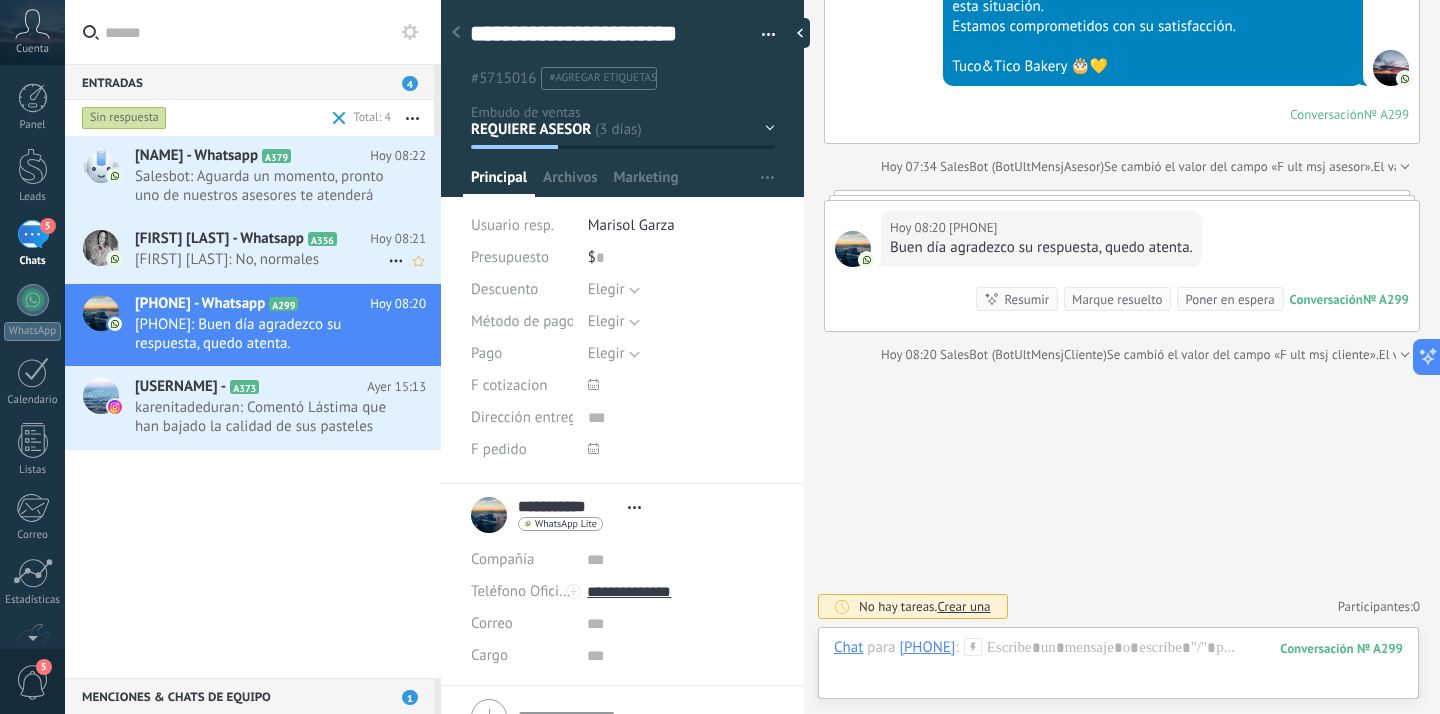 click on "[FIRST] [LAST] - Whatsapp" at bounding box center [219, 239] 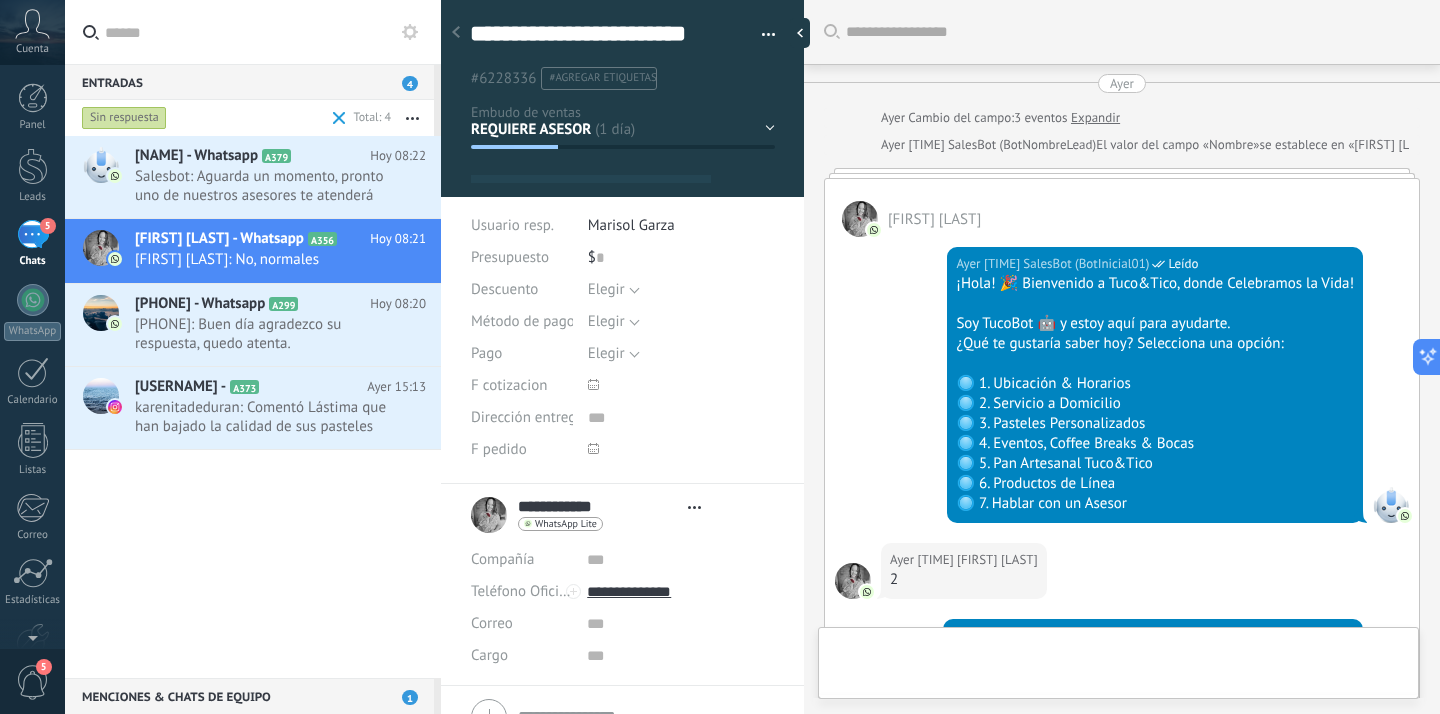 type on "**********" 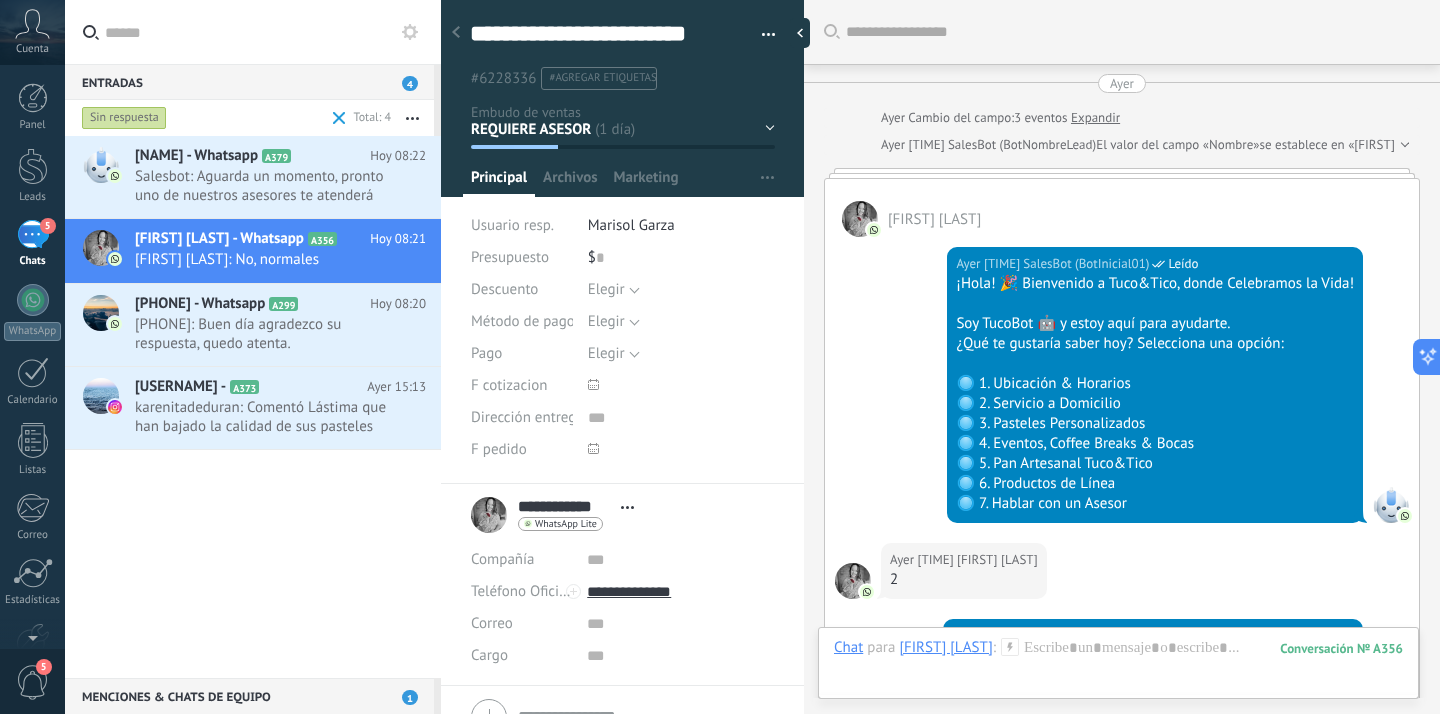 scroll, scrollTop: 30, scrollLeft: 0, axis: vertical 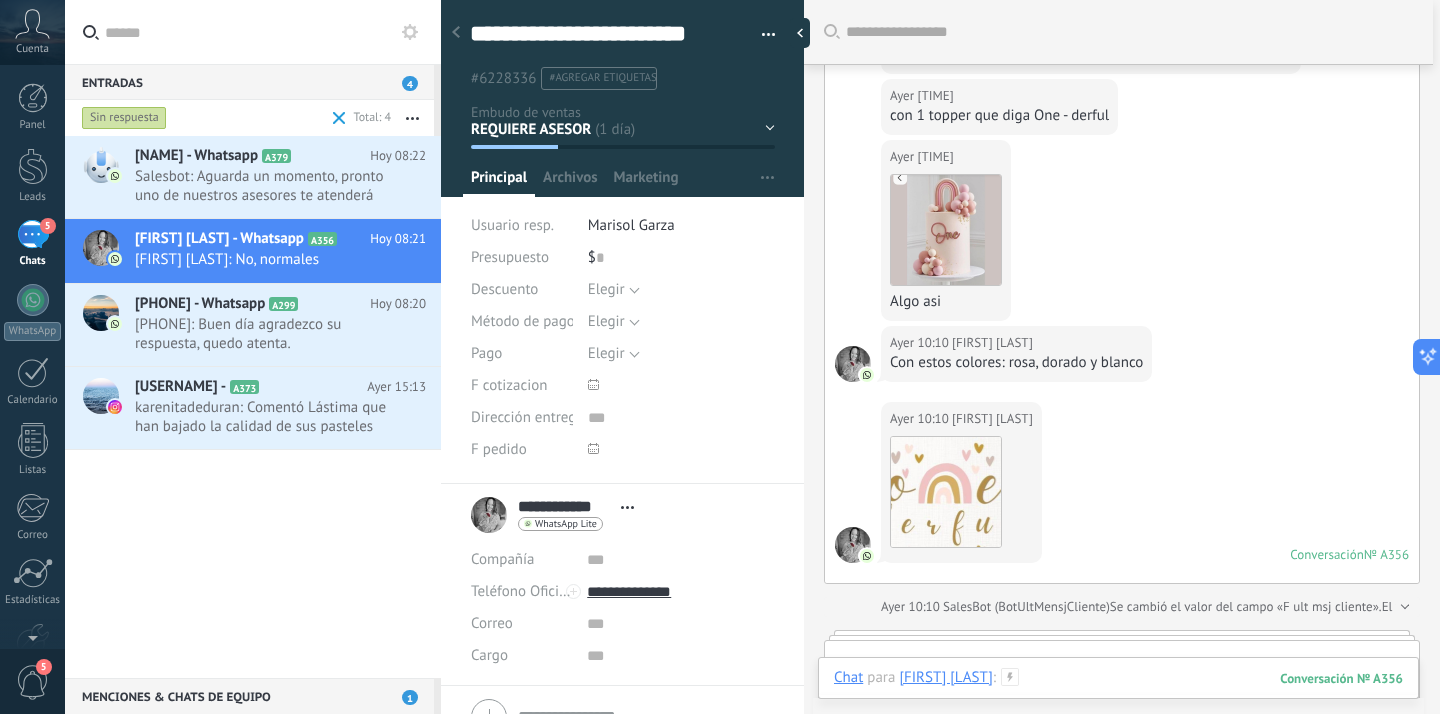 click at bounding box center [1118, 698] 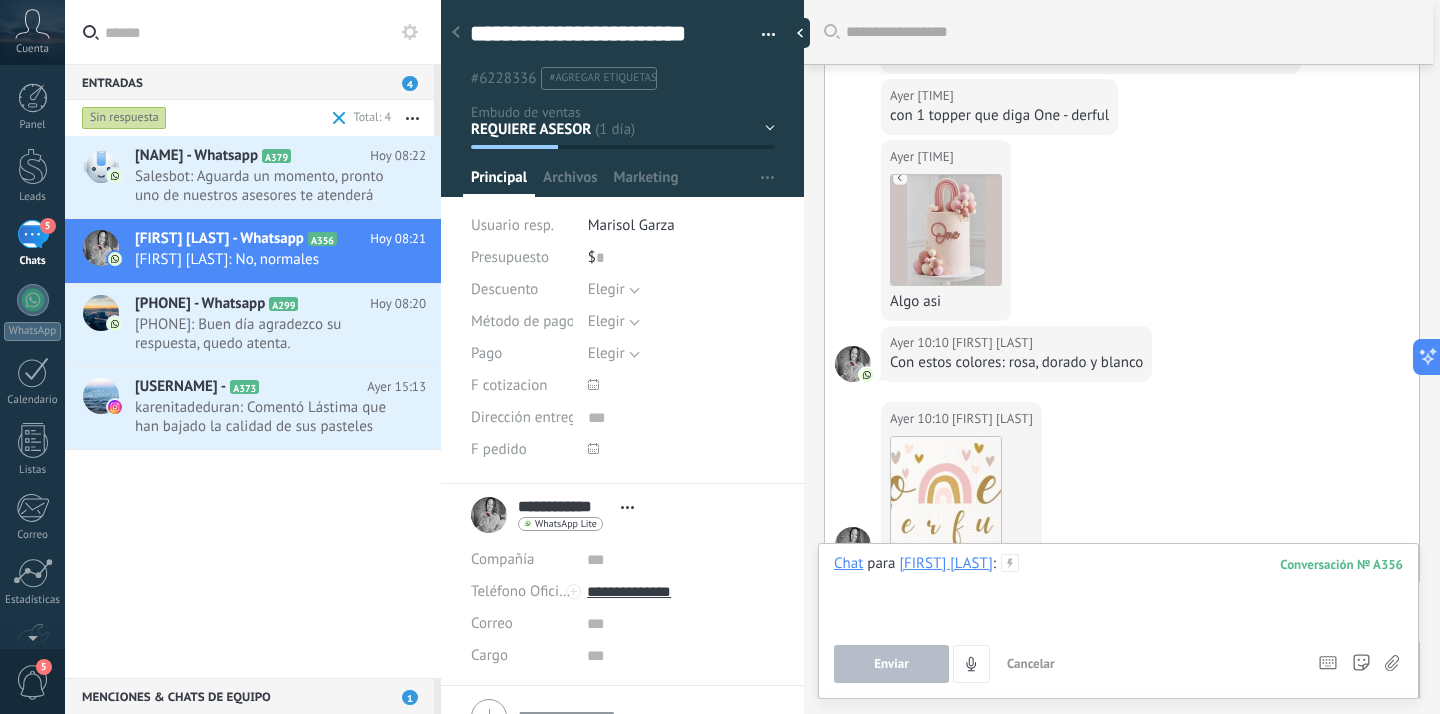 type 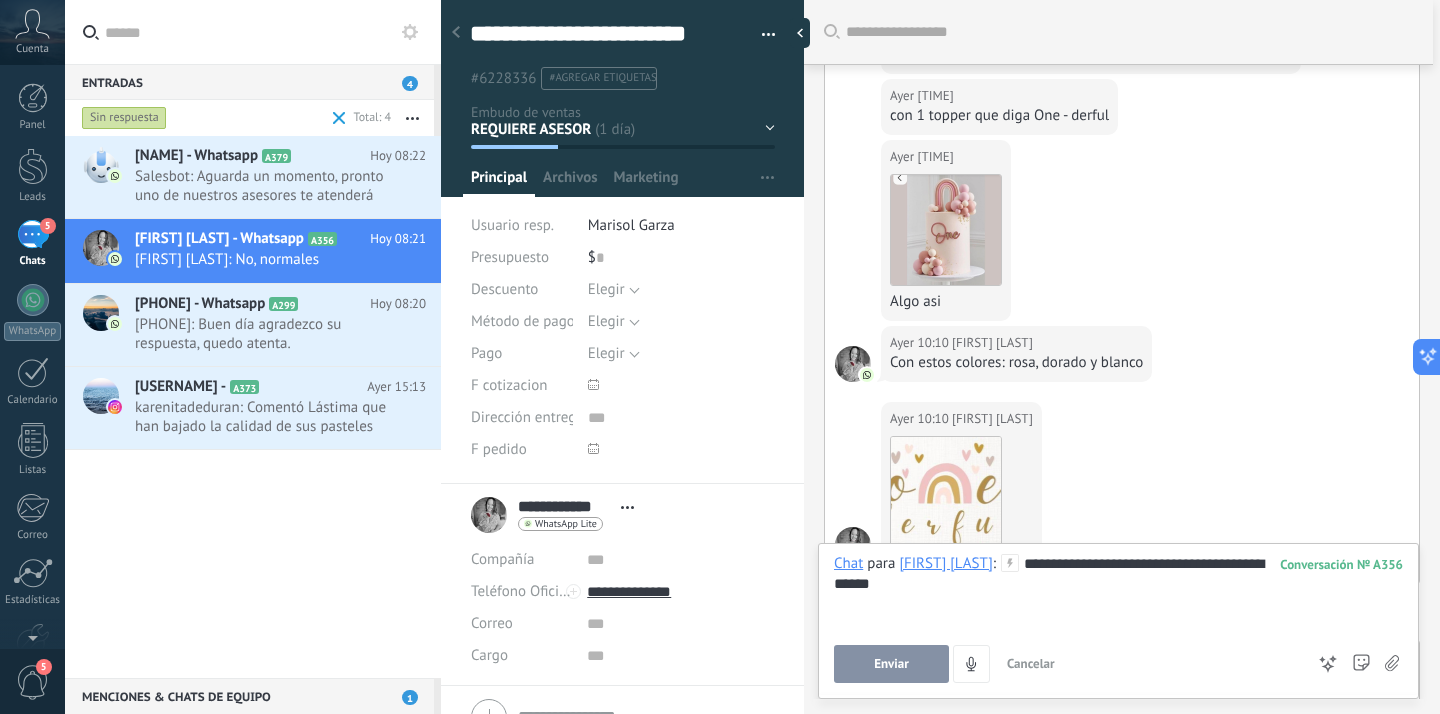 click on "Enviar" at bounding box center (891, 664) 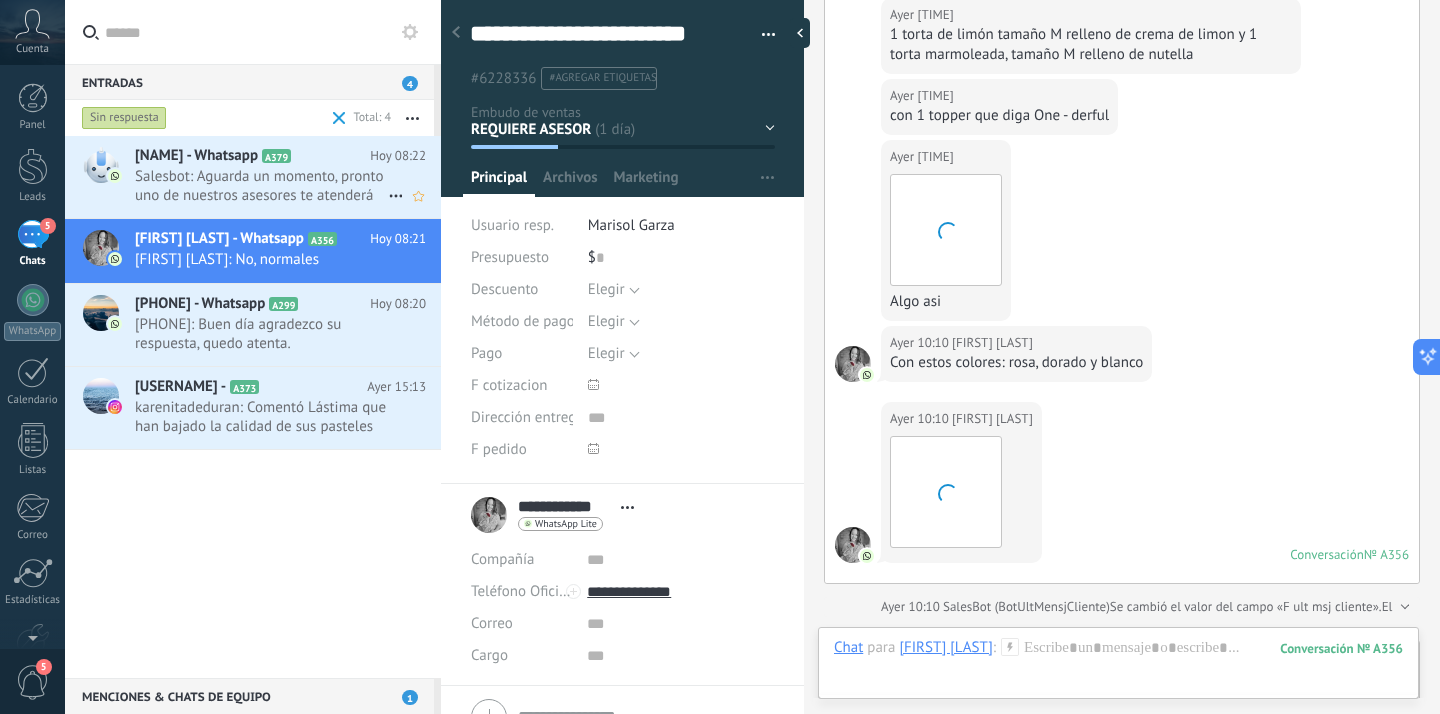scroll, scrollTop: 7015, scrollLeft: 0, axis: vertical 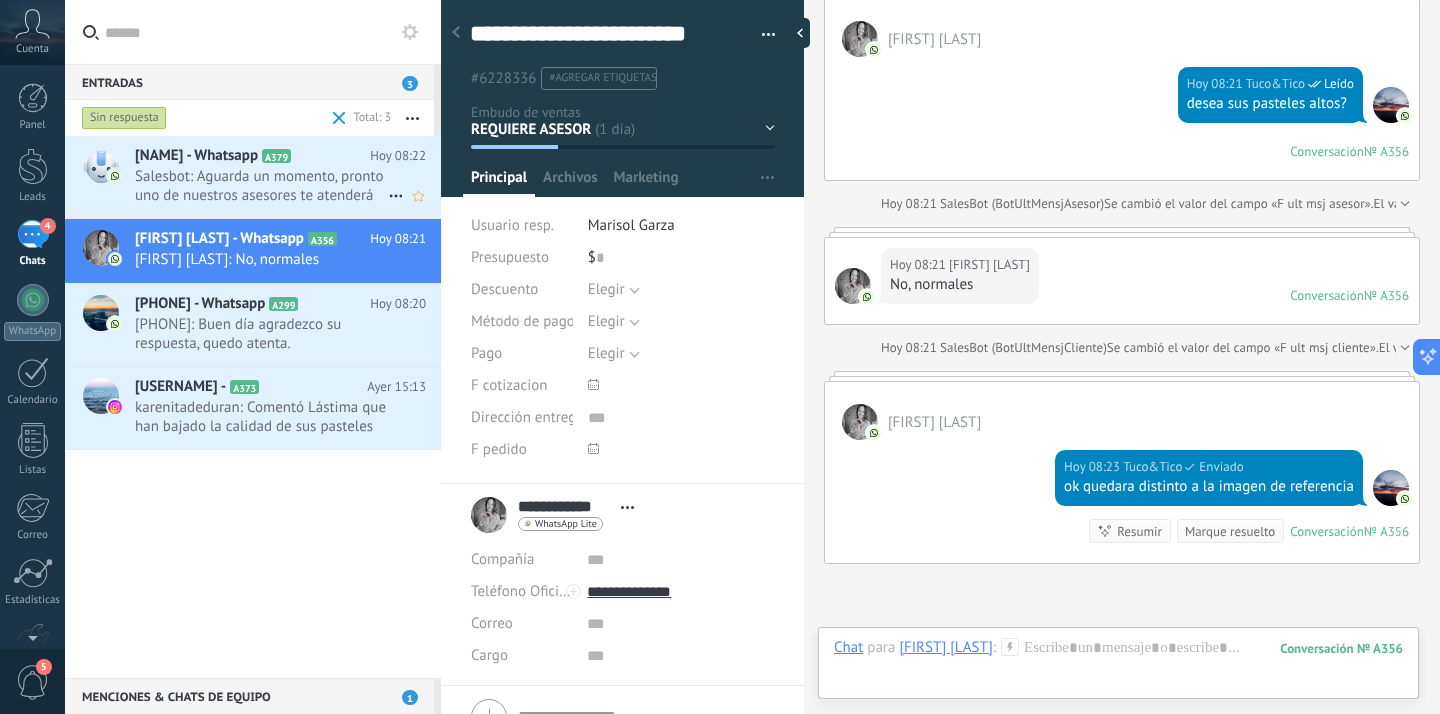 click on "Salesbot: Aguarda un momento, pronto uno de nuestros asesores te atenderá  👩‍🍳👨‍🍳" at bounding box center [261, 186] 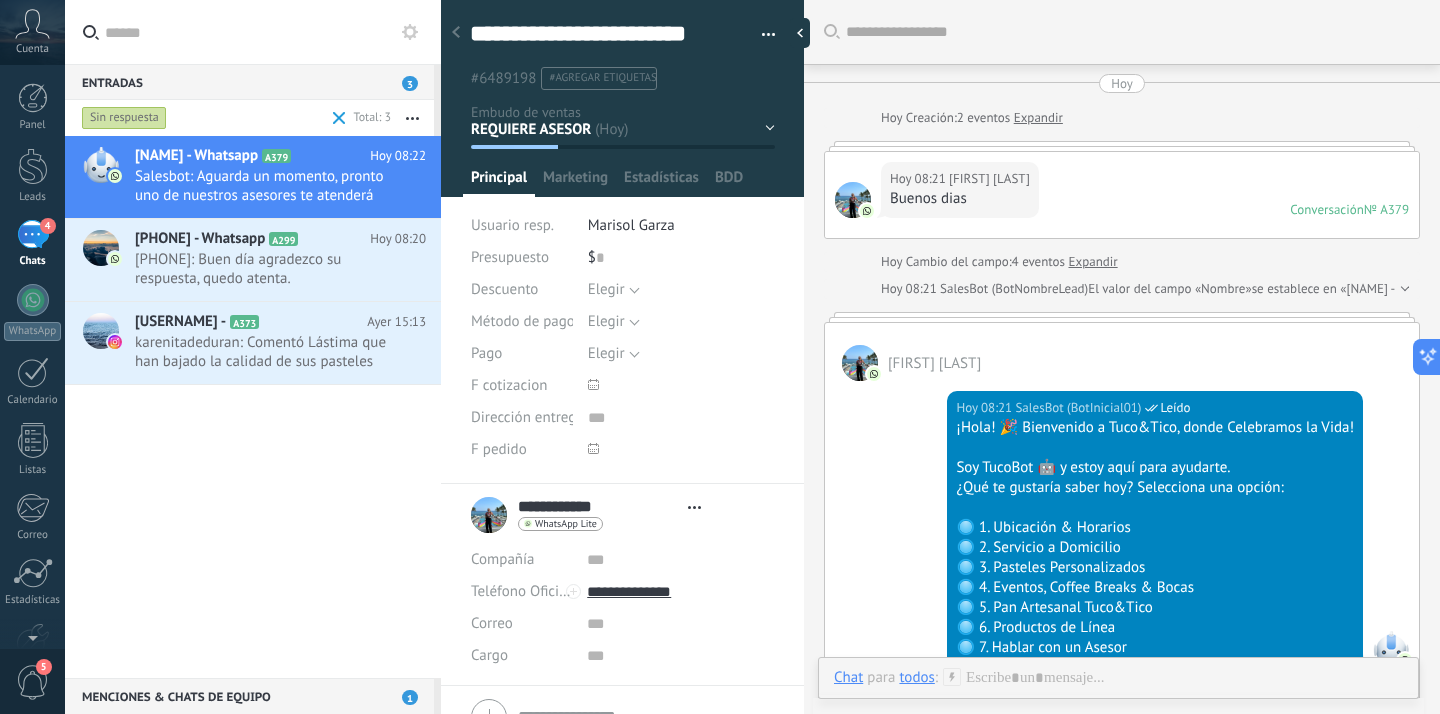 type on "**********" 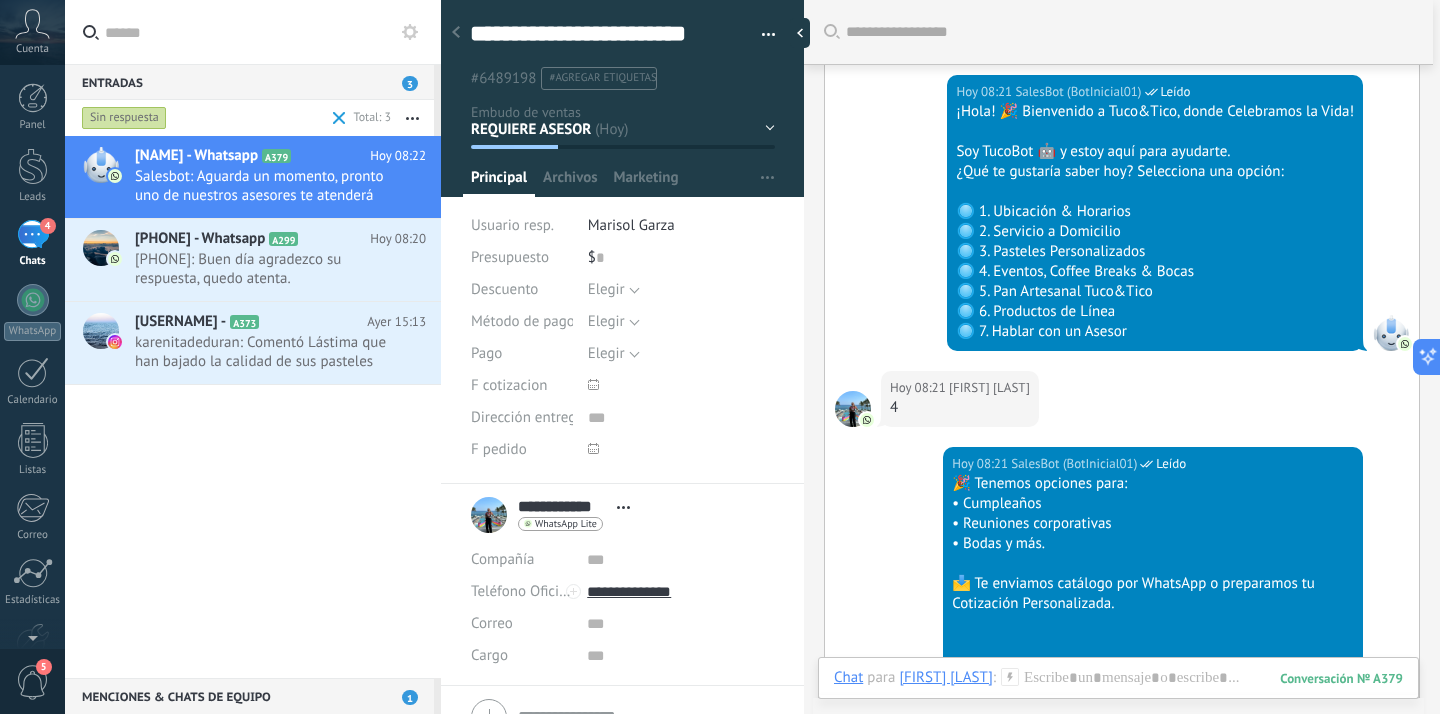 scroll, scrollTop: 313, scrollLeft: 0, axis: vertical 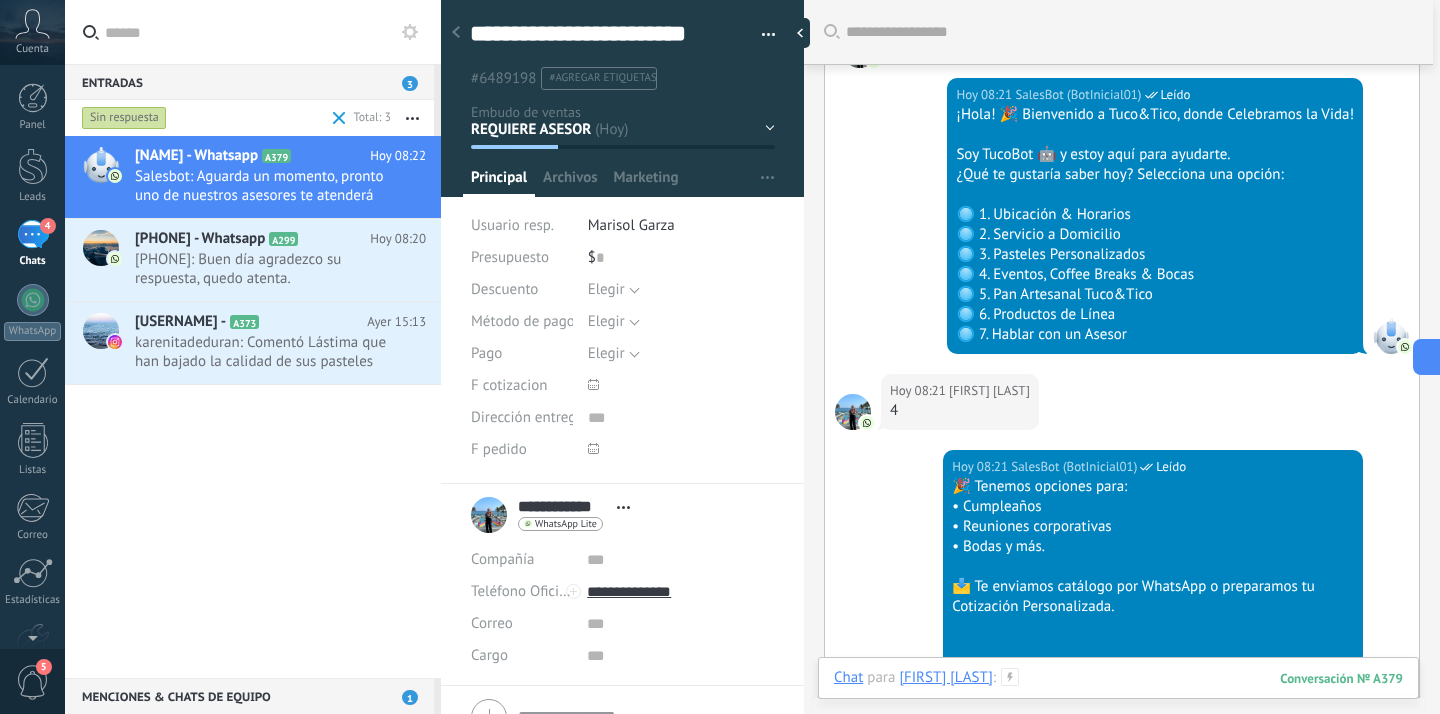 click at bounding box center (1118, 698) 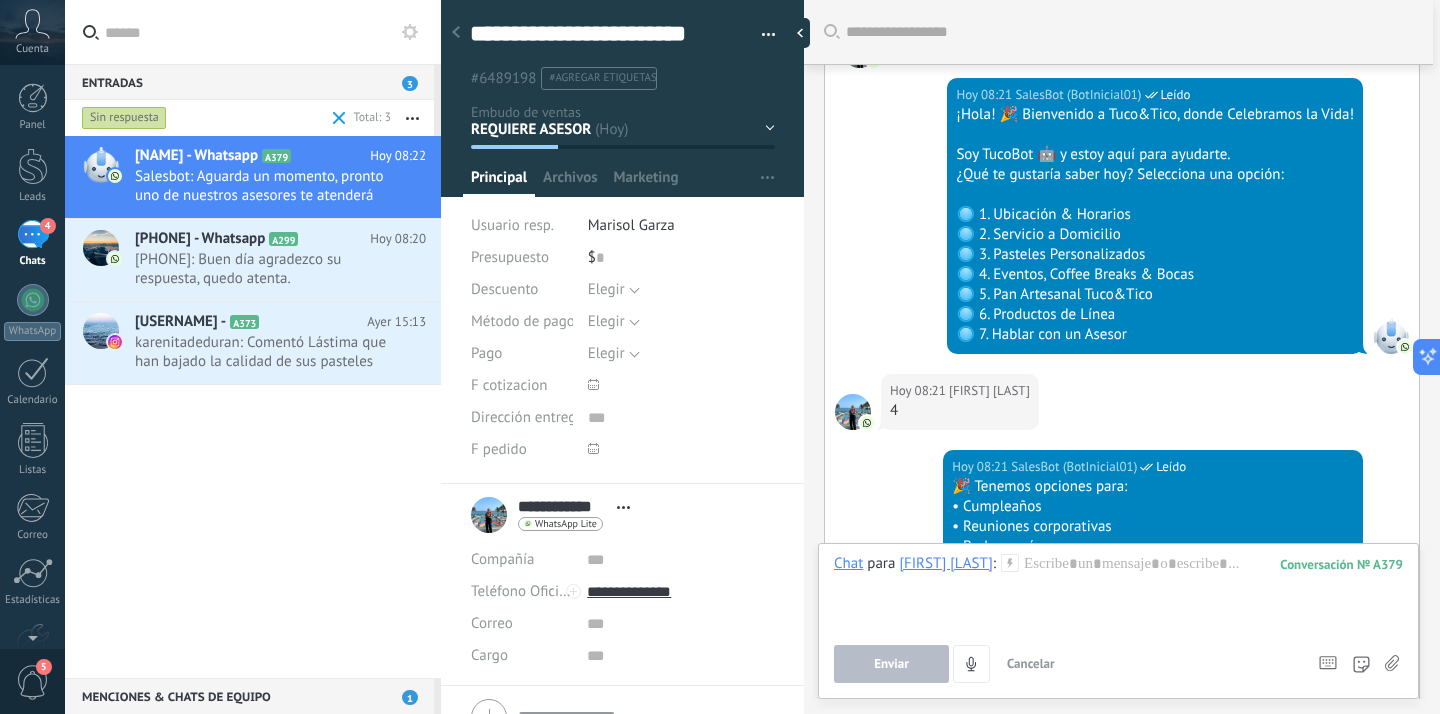 click 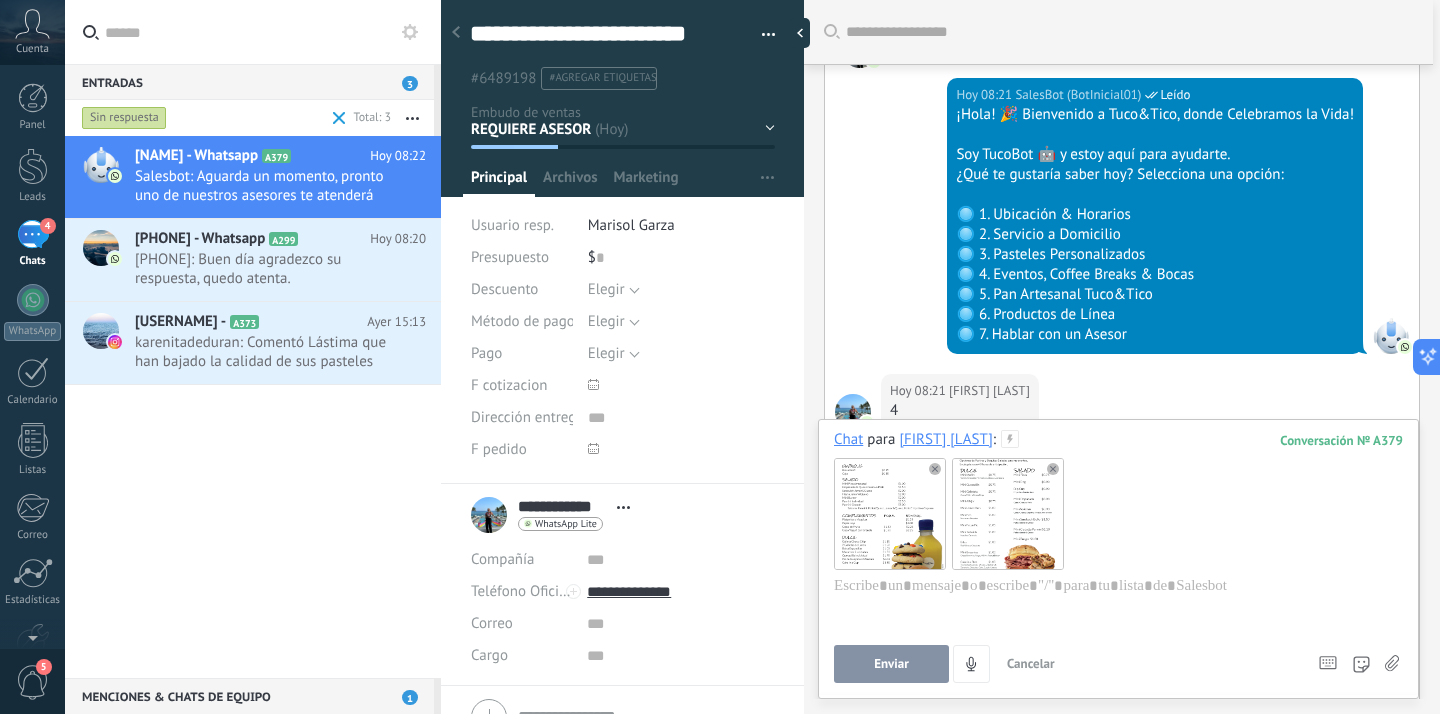 click on "Enviar" at bounding box center [891, 664] 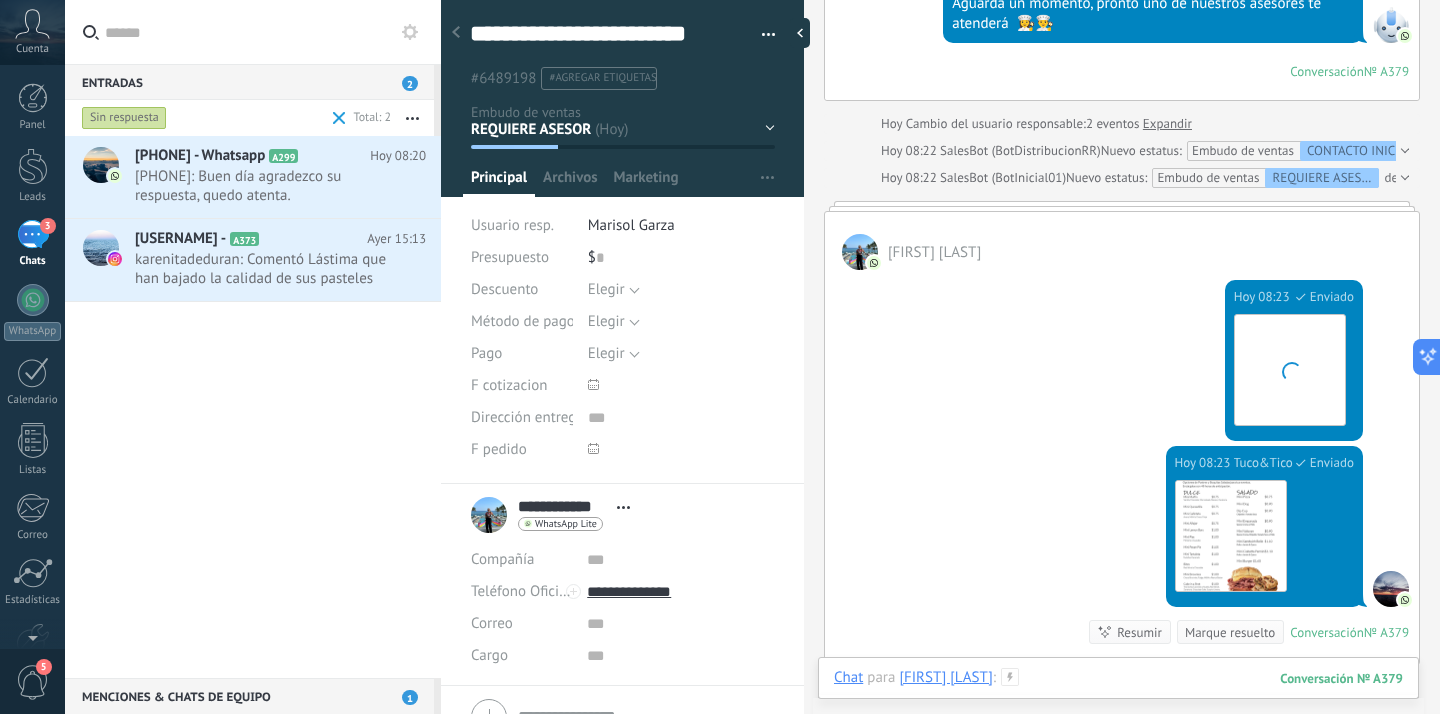 scroll, scrollTop: 1301, scrollLeft: 0, axis: vertical 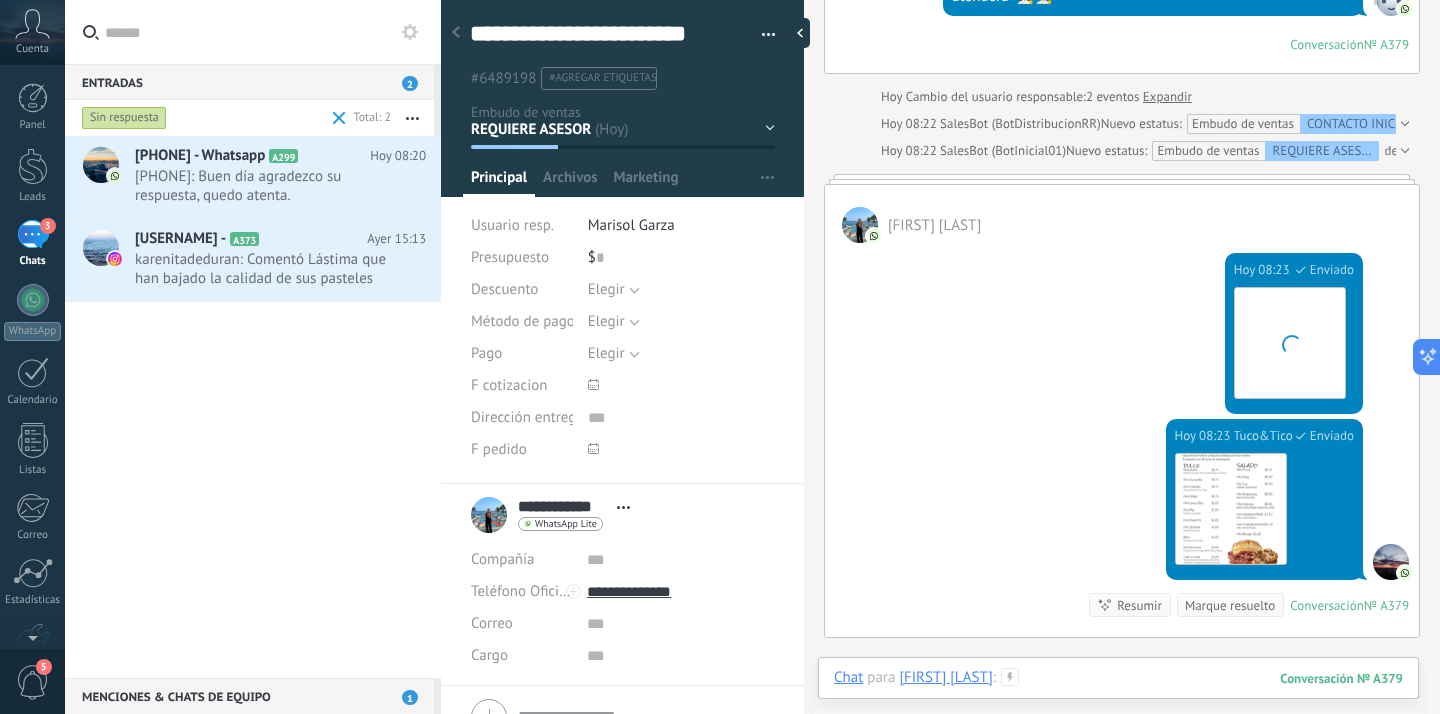 click at bounding box center (1118, 698) 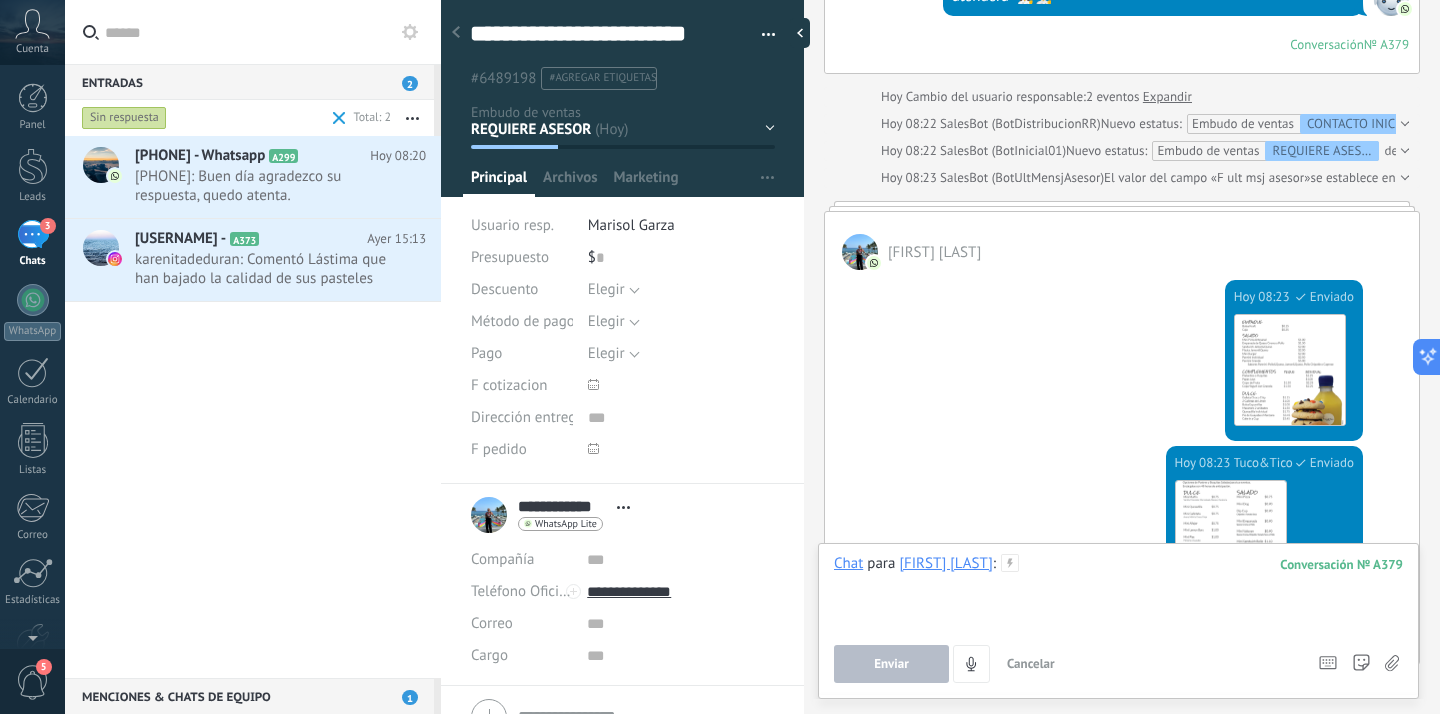 type 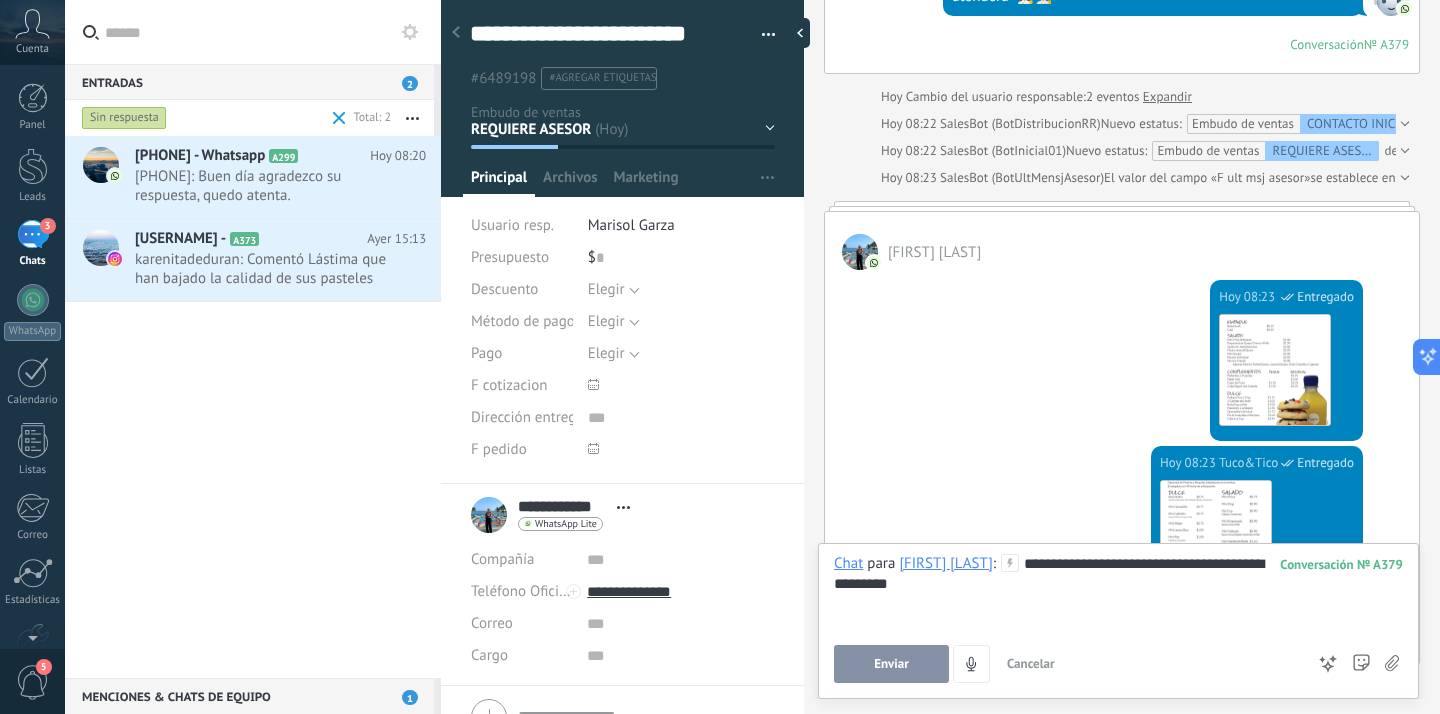 click on "Enviar" at bounding box center (891, 664) 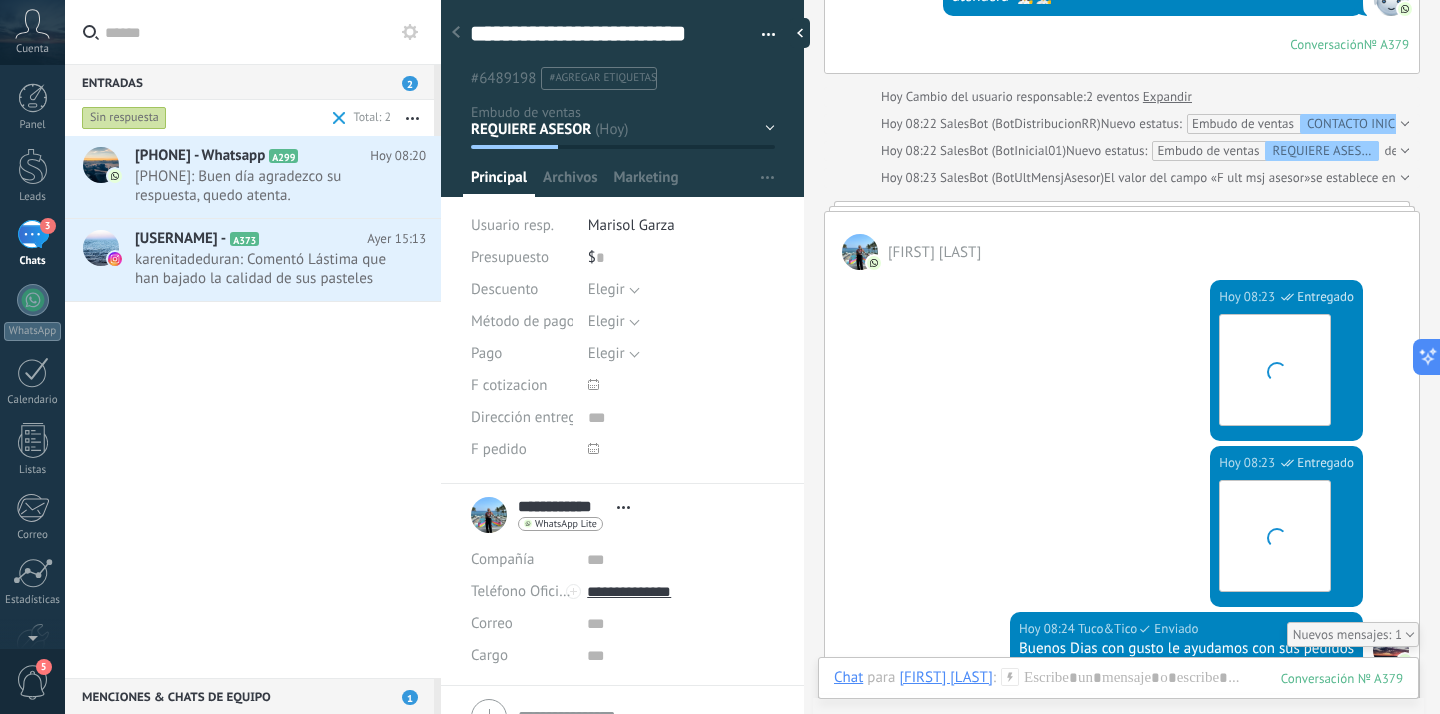 scroll, scrollTop: 1682, scrollLeft: 0, axis: vertical 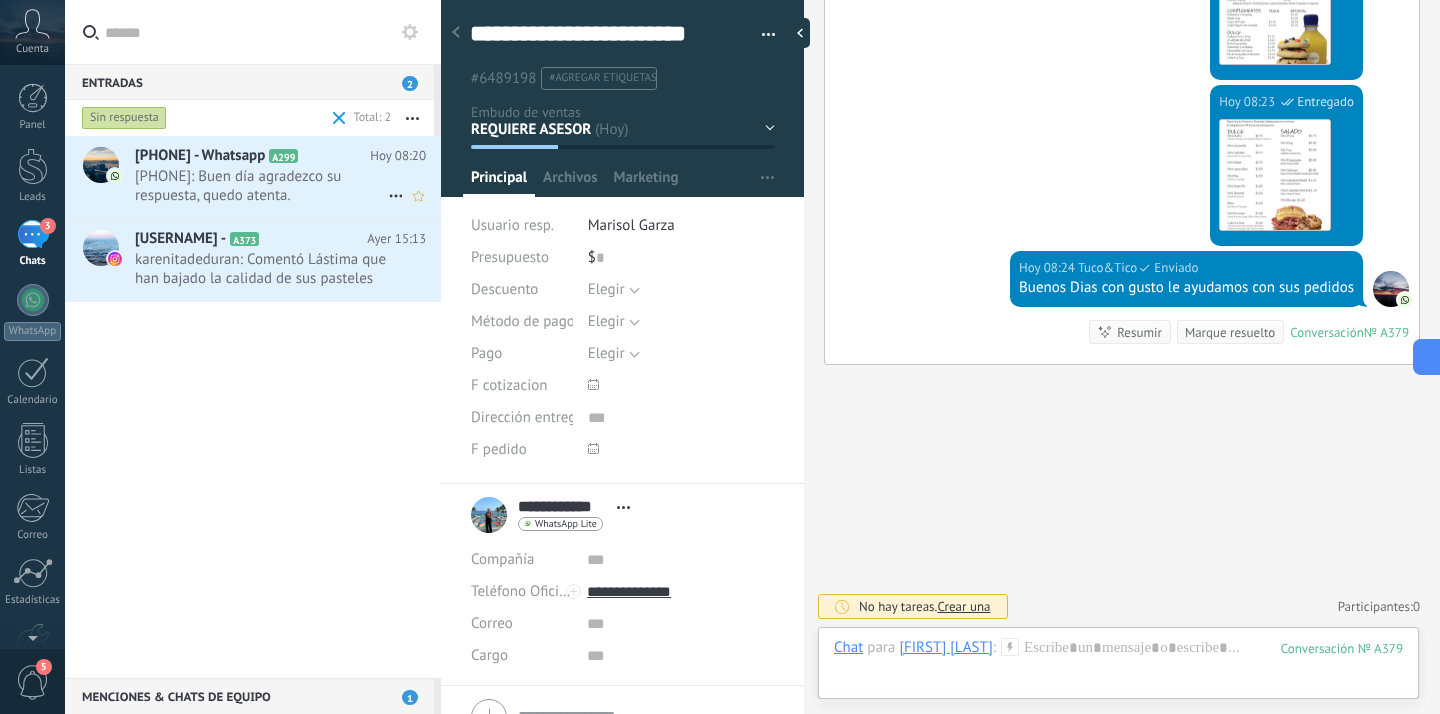 click on "[PHONE] - Whatsapp" at bounding box center [200, 156] 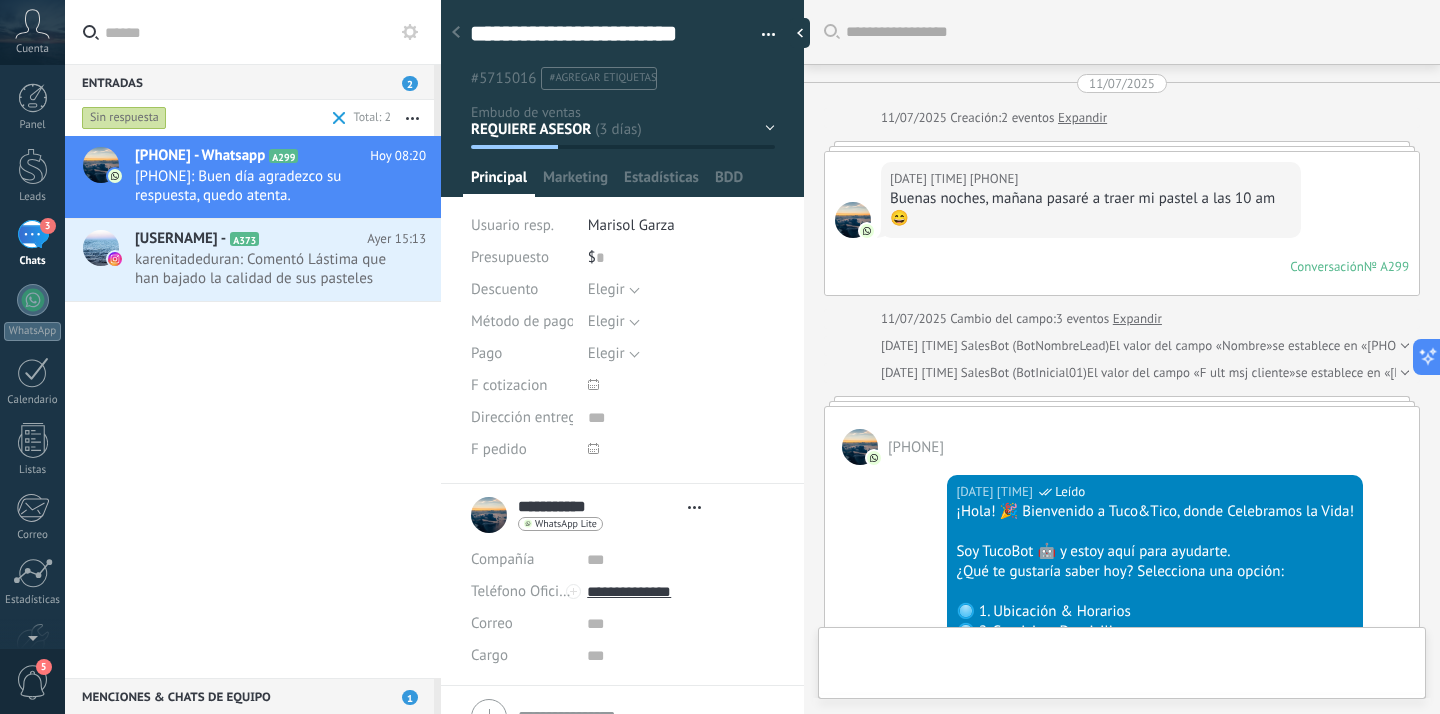 type on "**********" 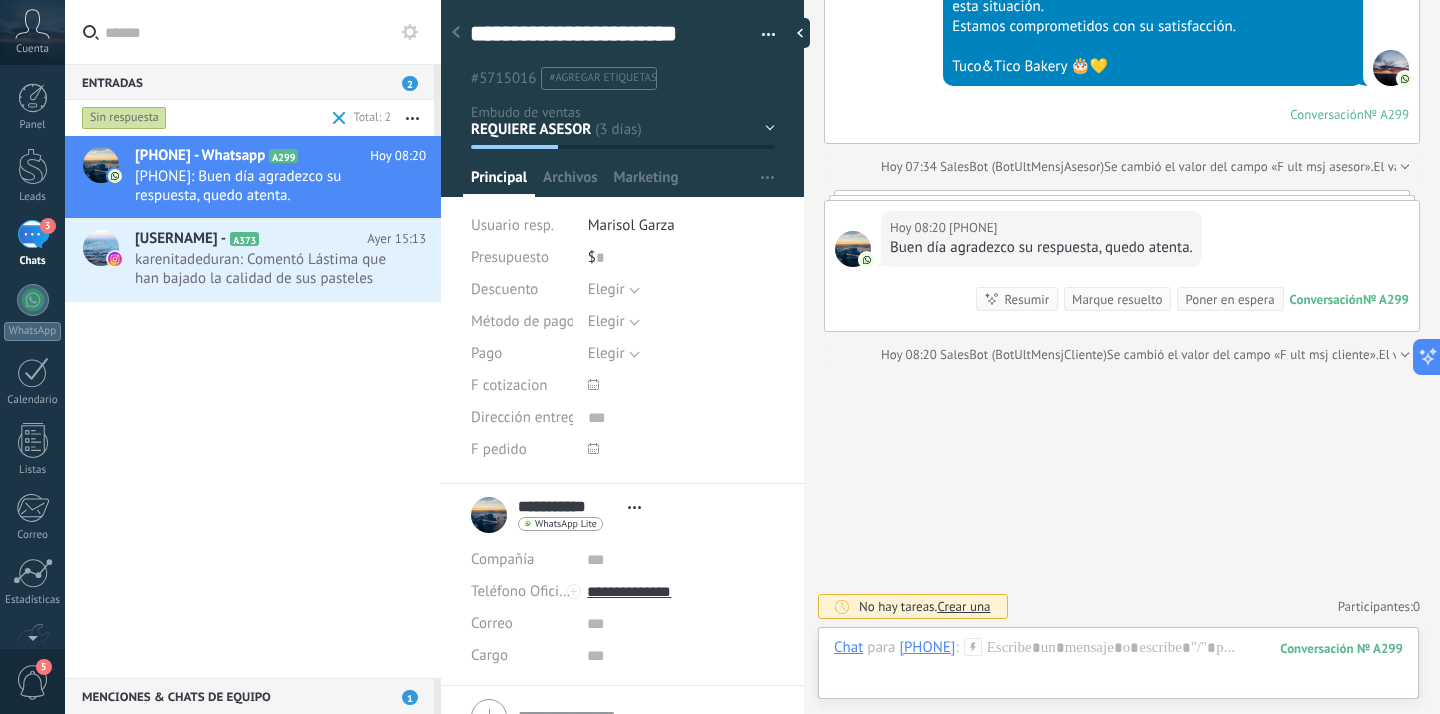 scroll, scrollTop: 4220, scrollLeft: 0, axis: vertical 